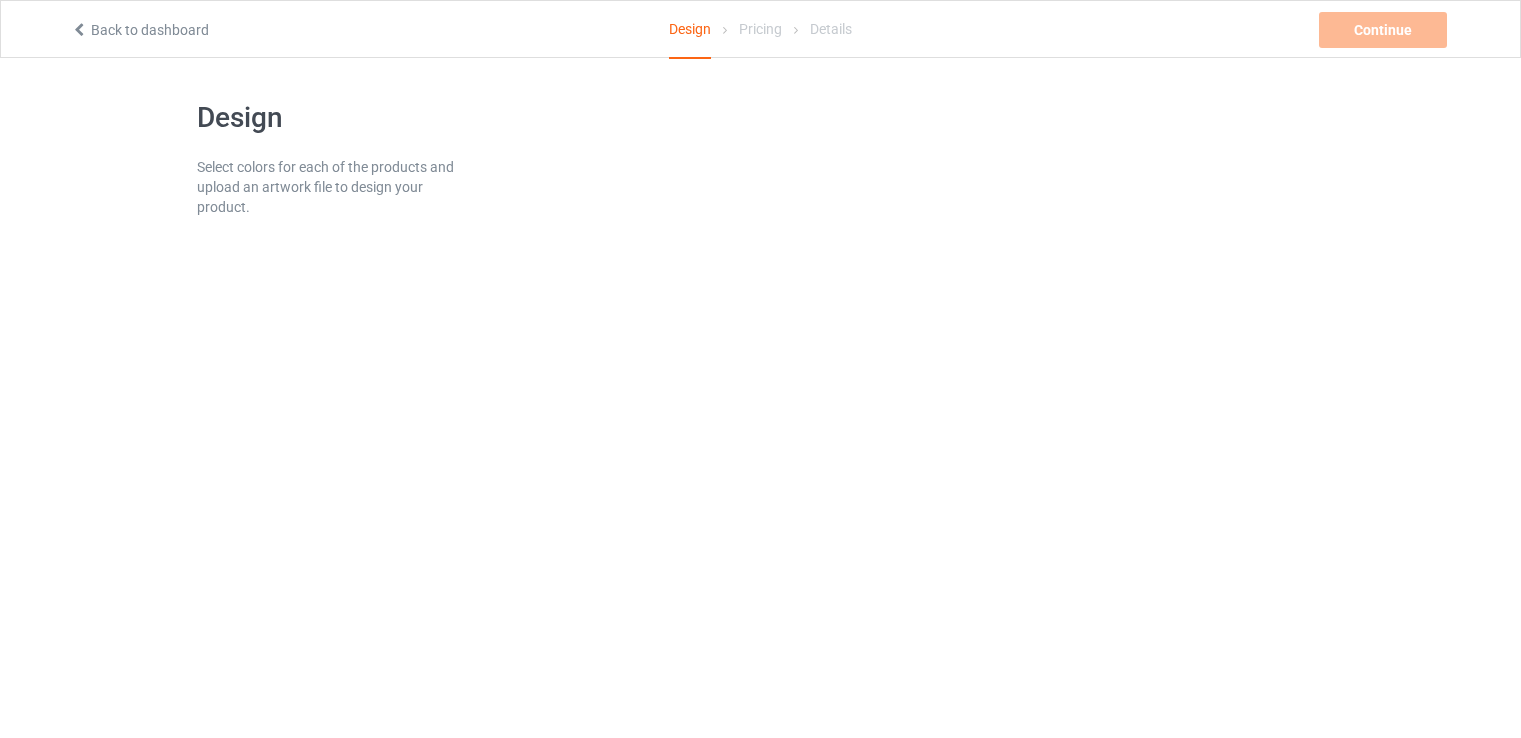 scroll, scrollTop: 24, scrollLeft: 0, axis: vertical 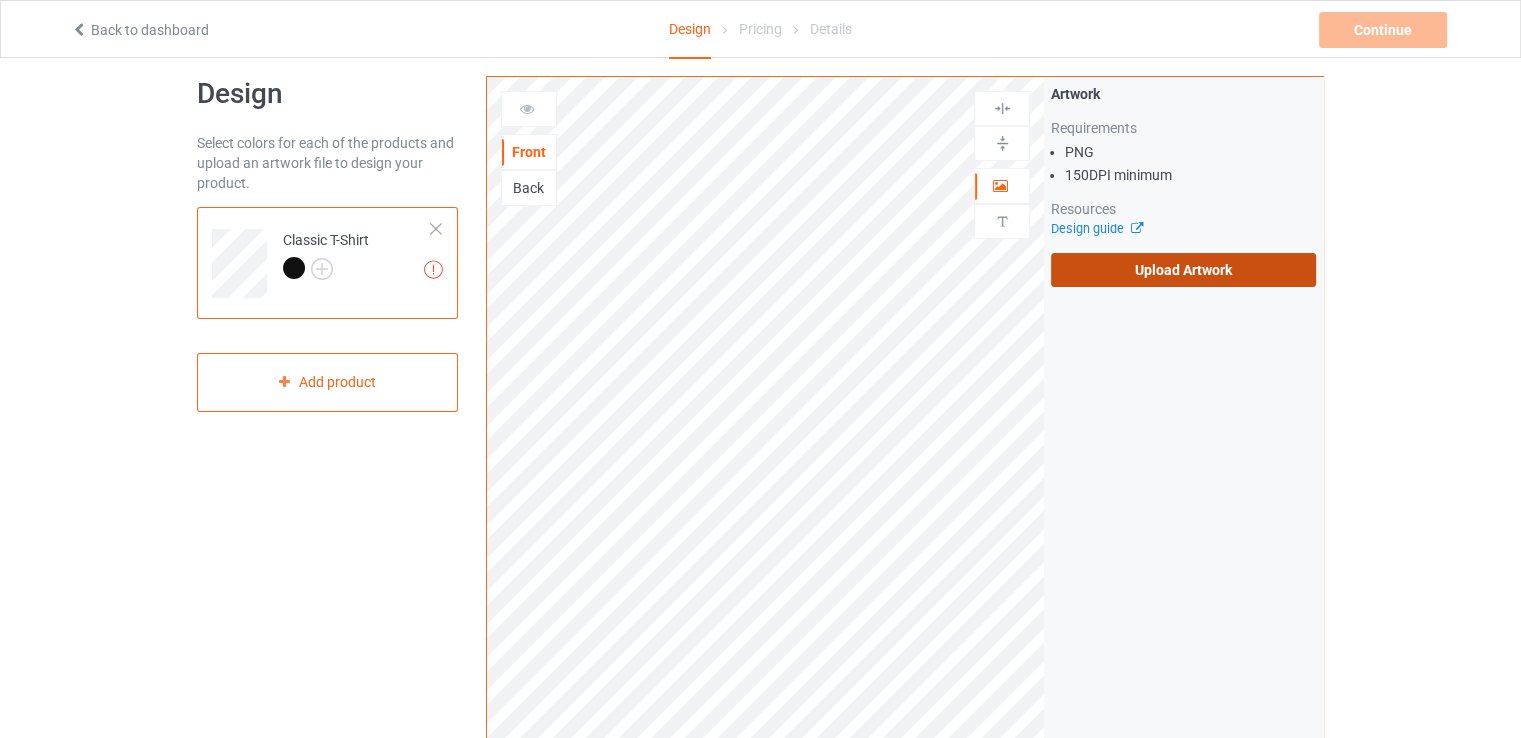 click on "Upload Artwork" at bounding box center [1183, 270] 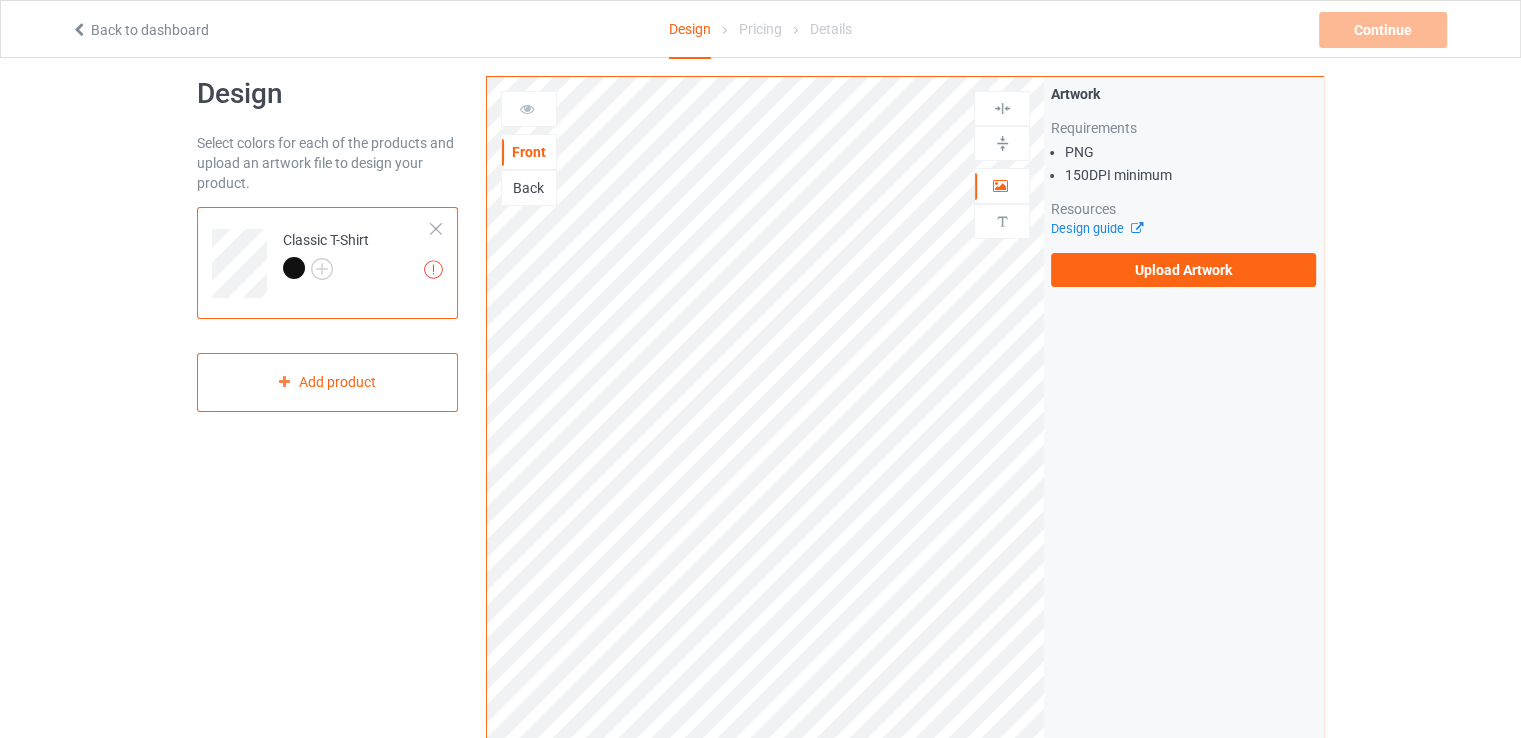 click on "Back to dashboard" at bounding box center (291, 30) 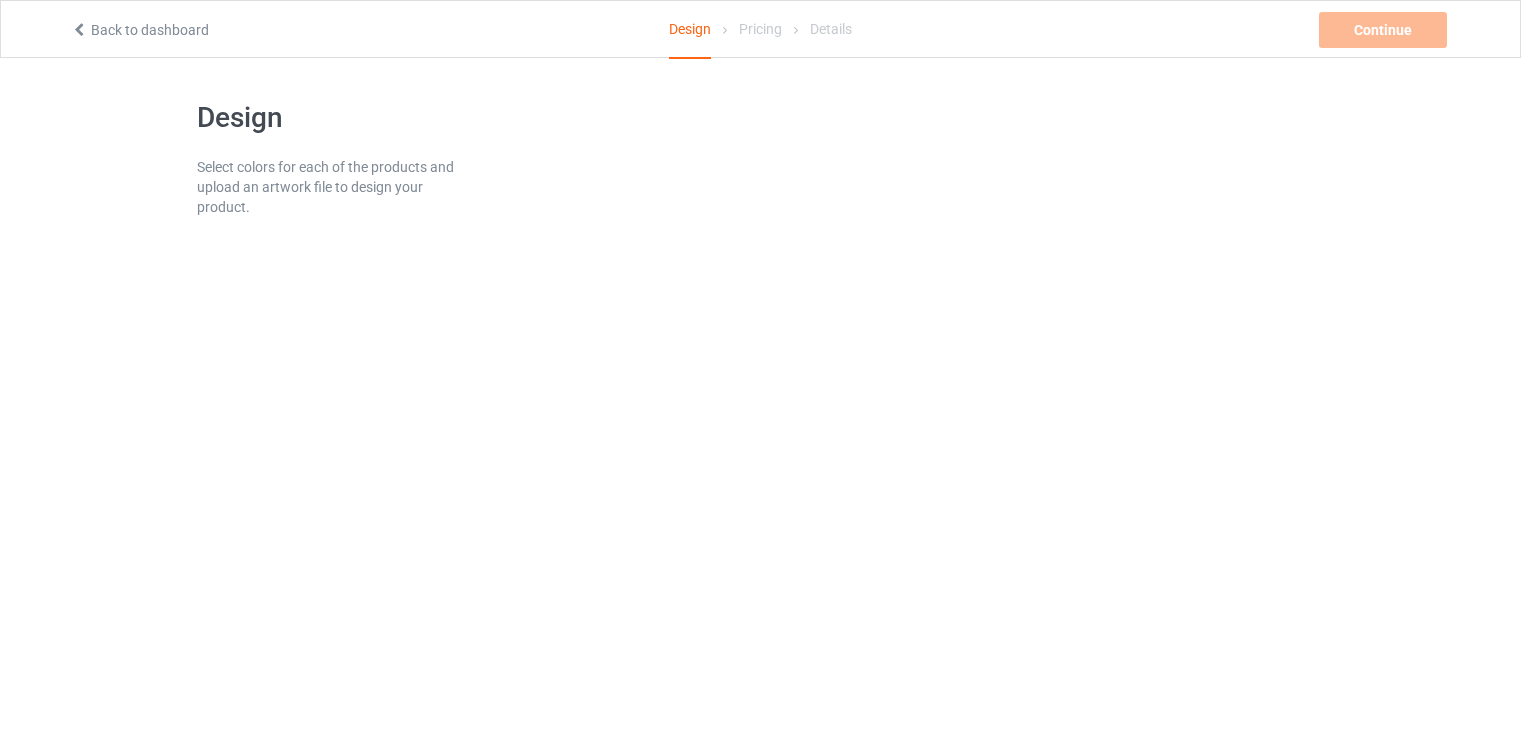 scroll, scrollTop: 0, scrollLeft: 0, axis: both 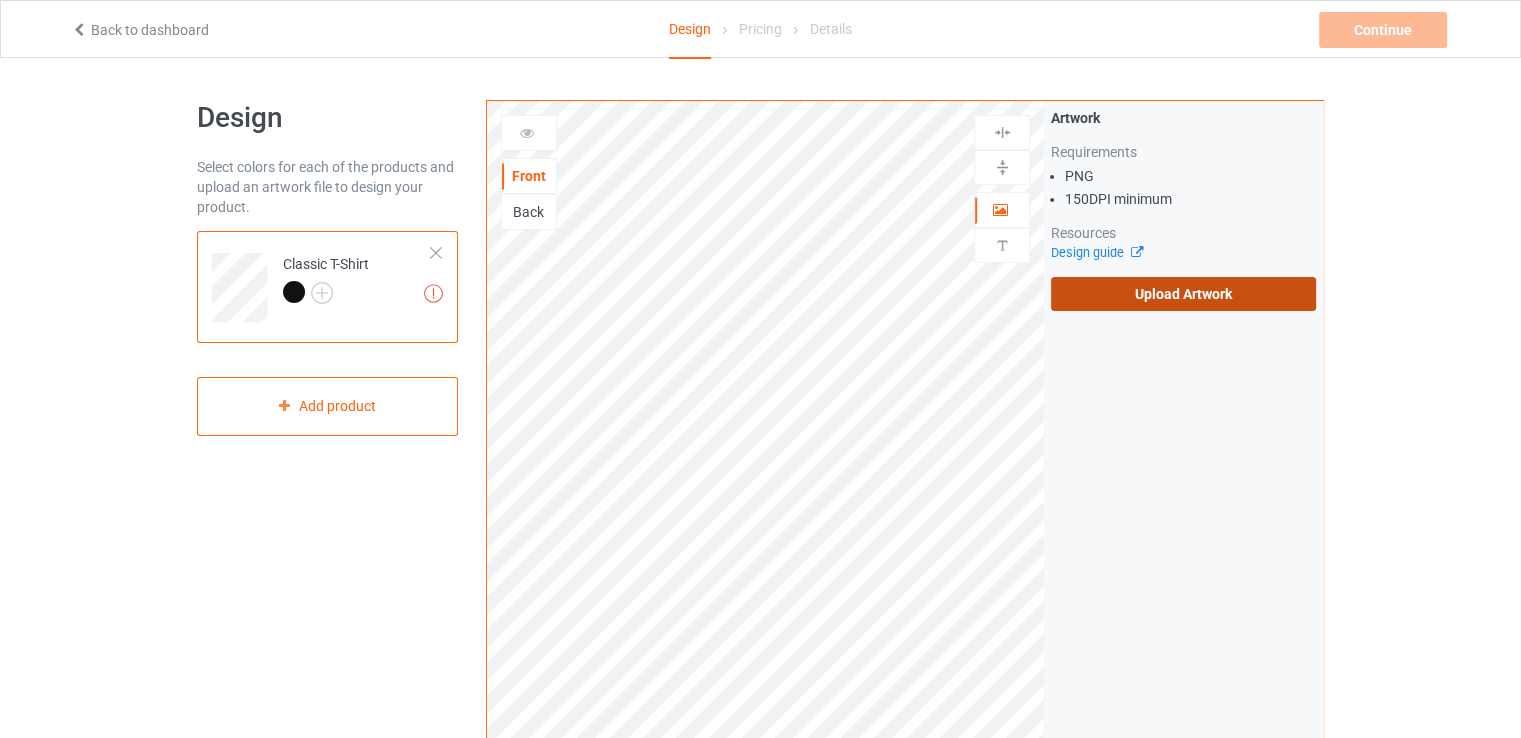 click on "Upload Artwork" at bounding box center (1183, 294) 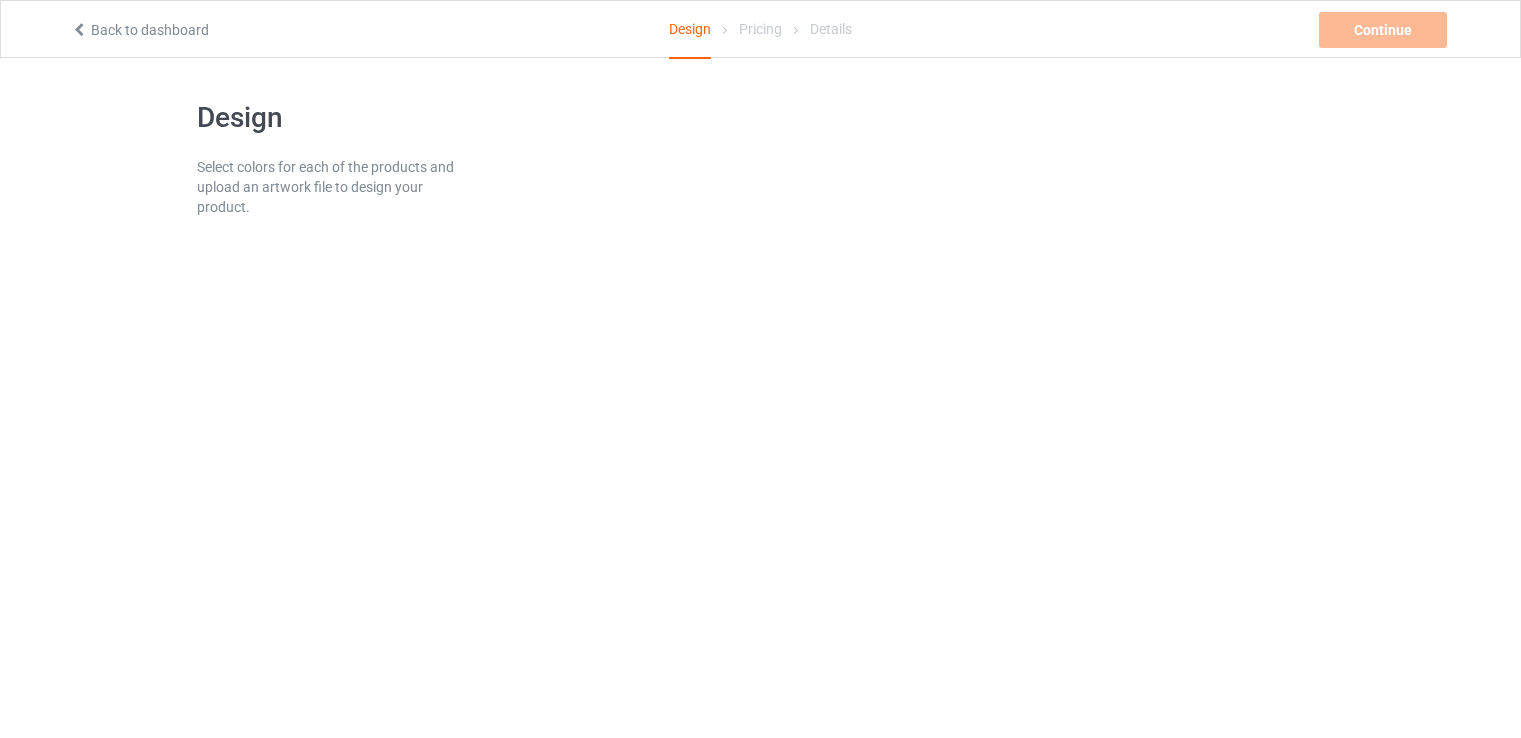scroll, scrollTop: 0, scrollLeft: 0, axis: both 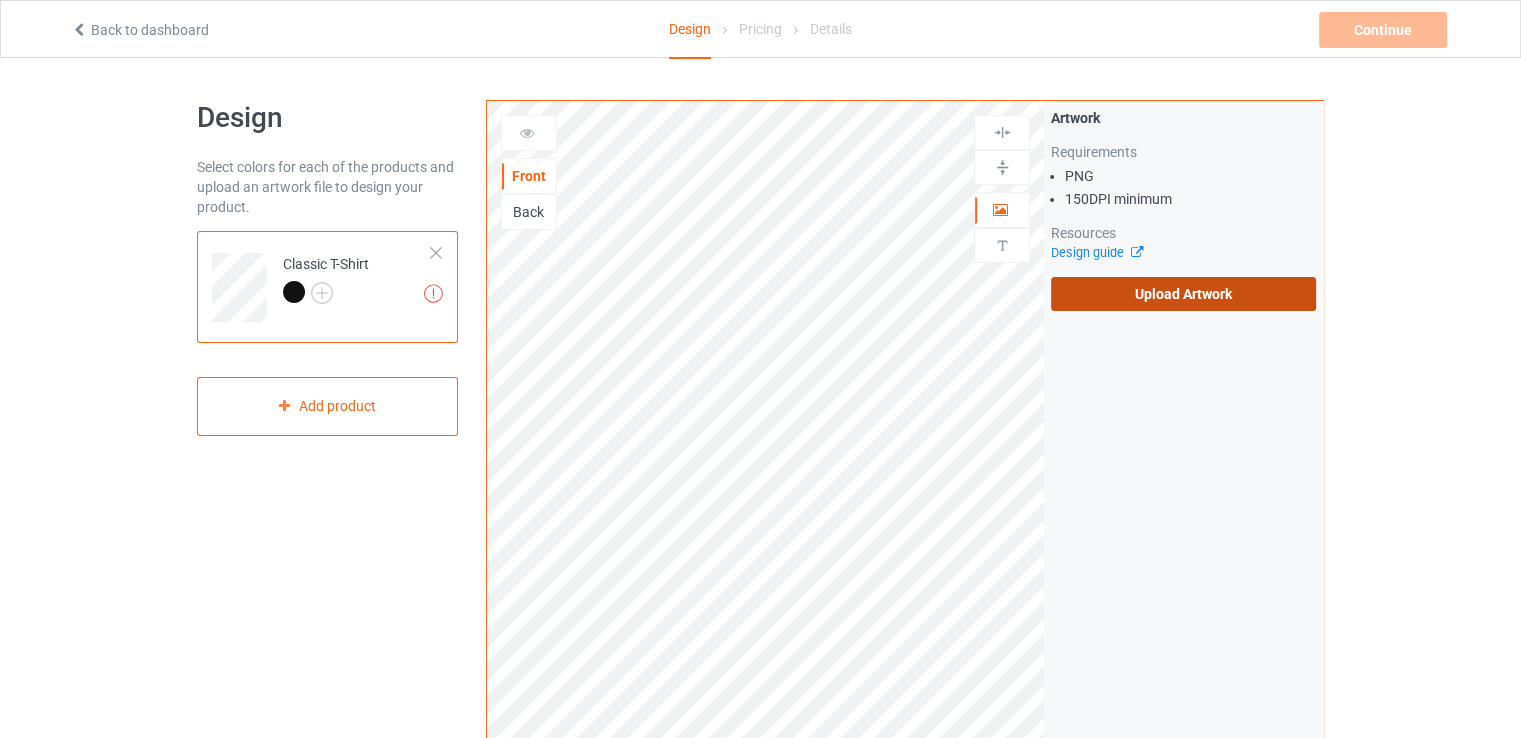 click on "Upload Artwork" at bounding box center [1183, 294] 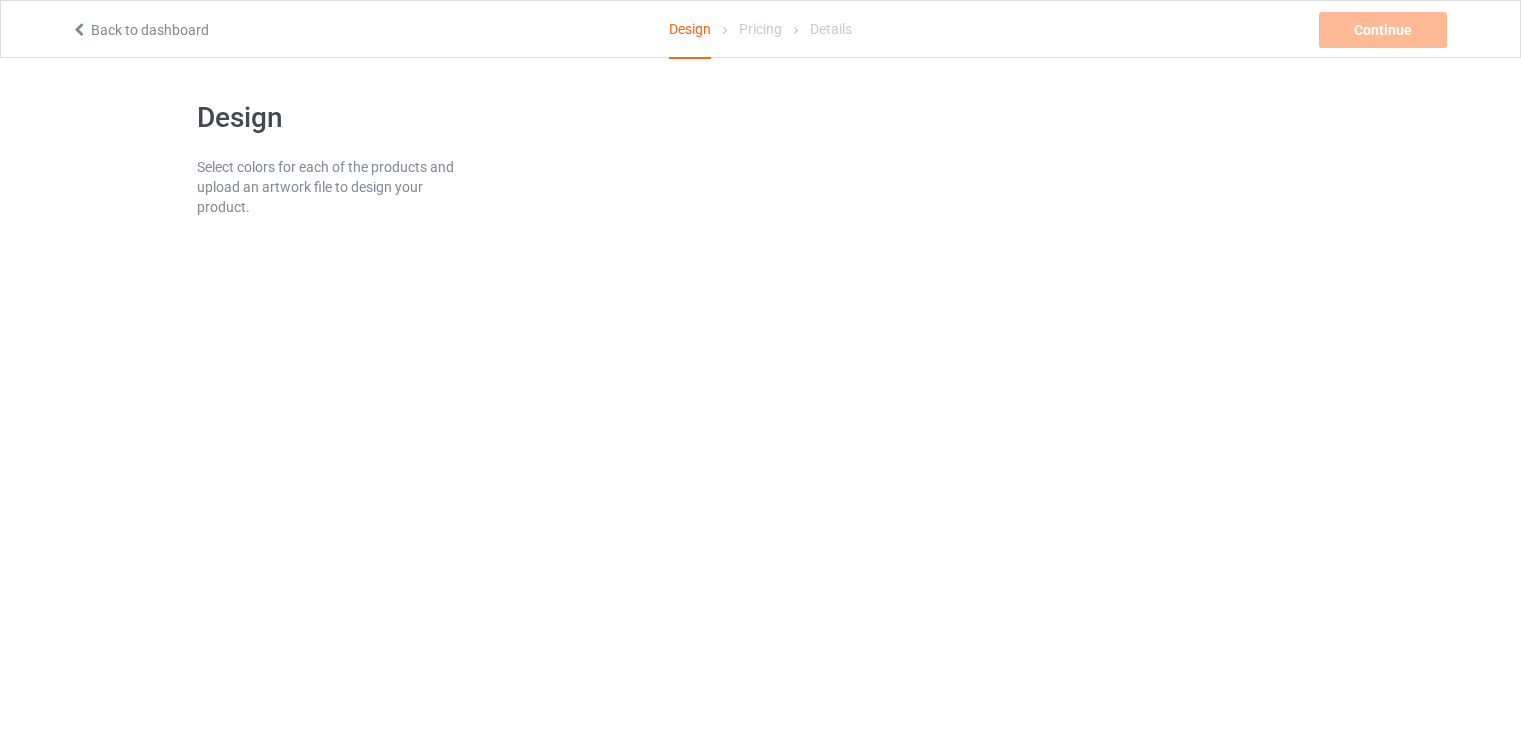 scroll, scrollTop: 0, scrollLeft: 0, axis: both 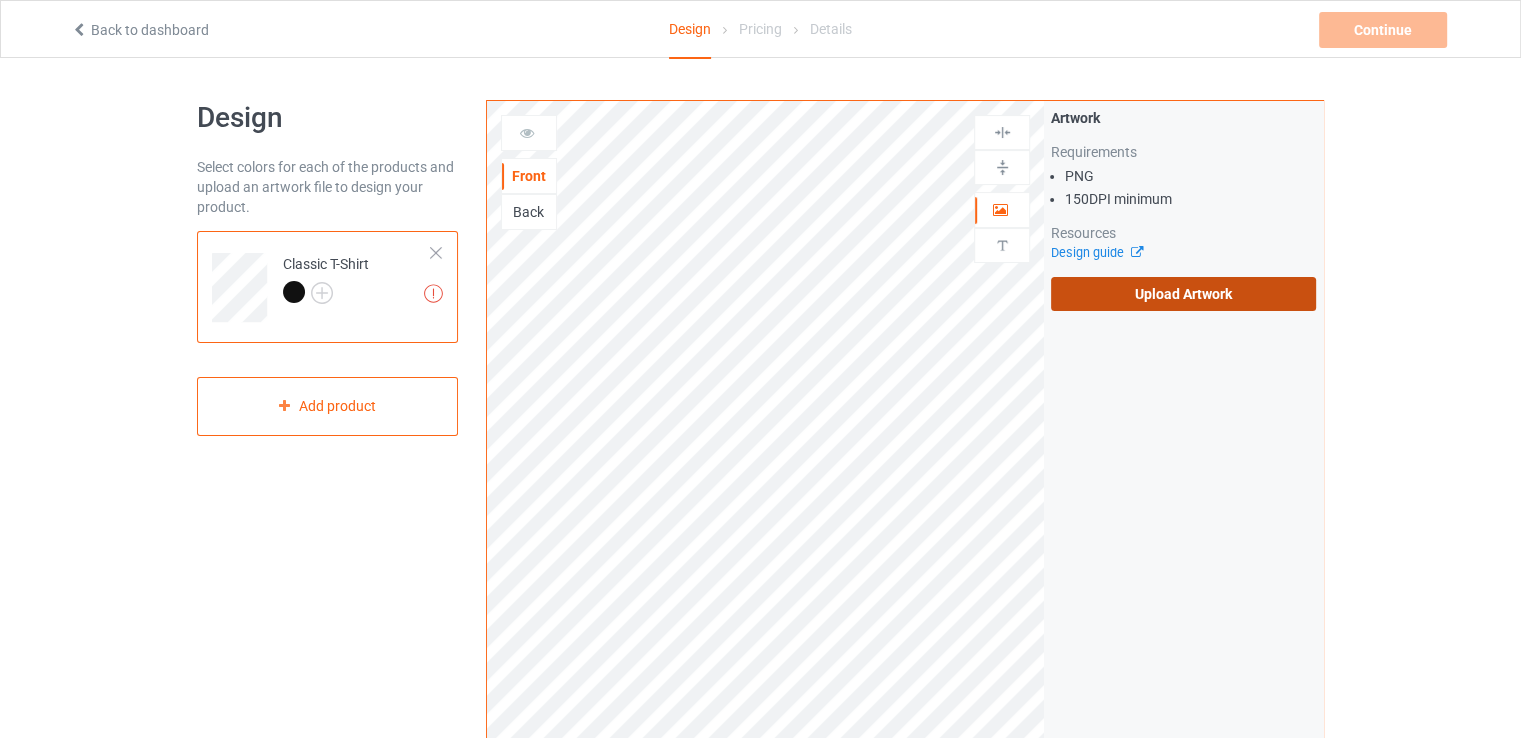 click on "Upload Artwork" at bounding box center (1183, 294) 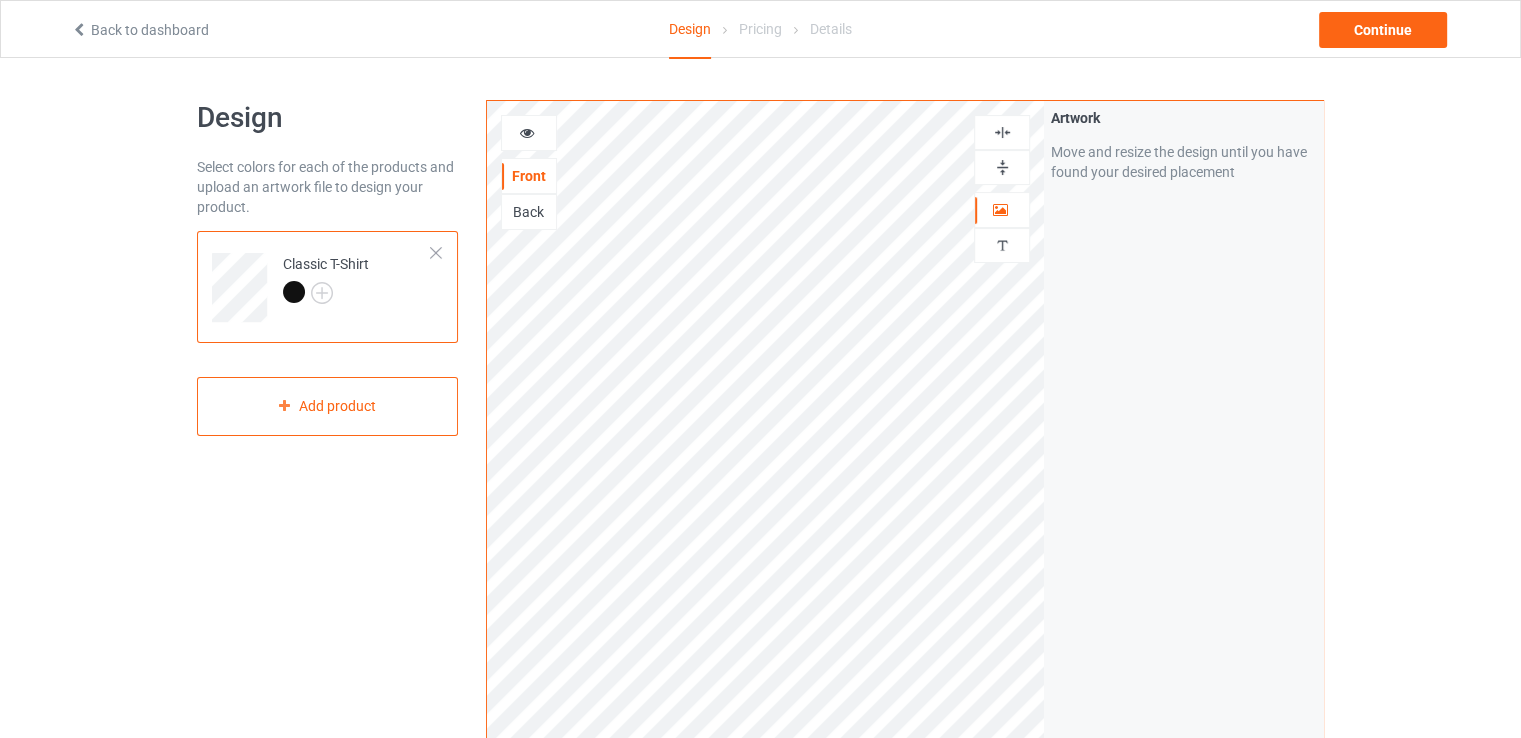 click at bounding box center (529, 133) 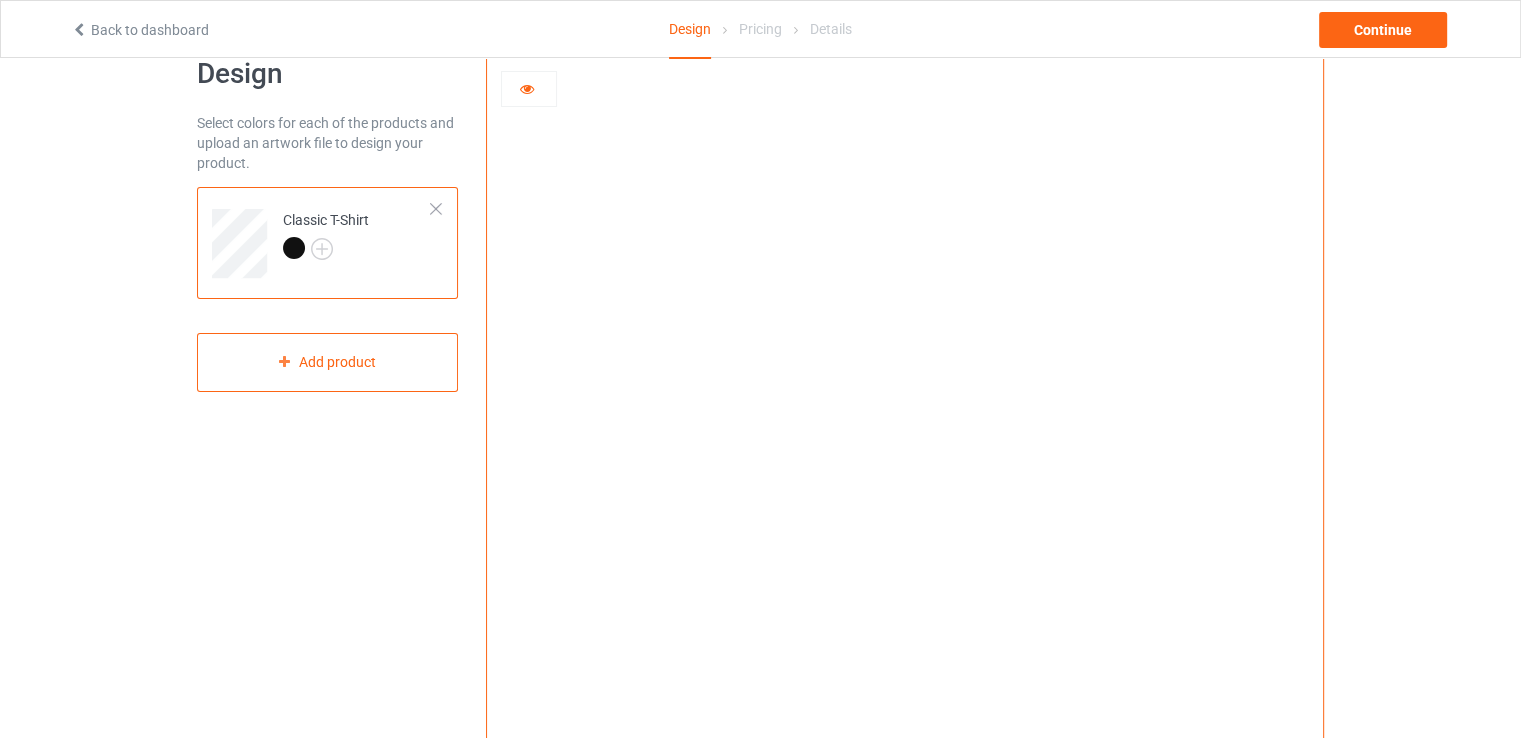 scroll, scrollTop: 44, scrollLeft: 0, axis: vertical 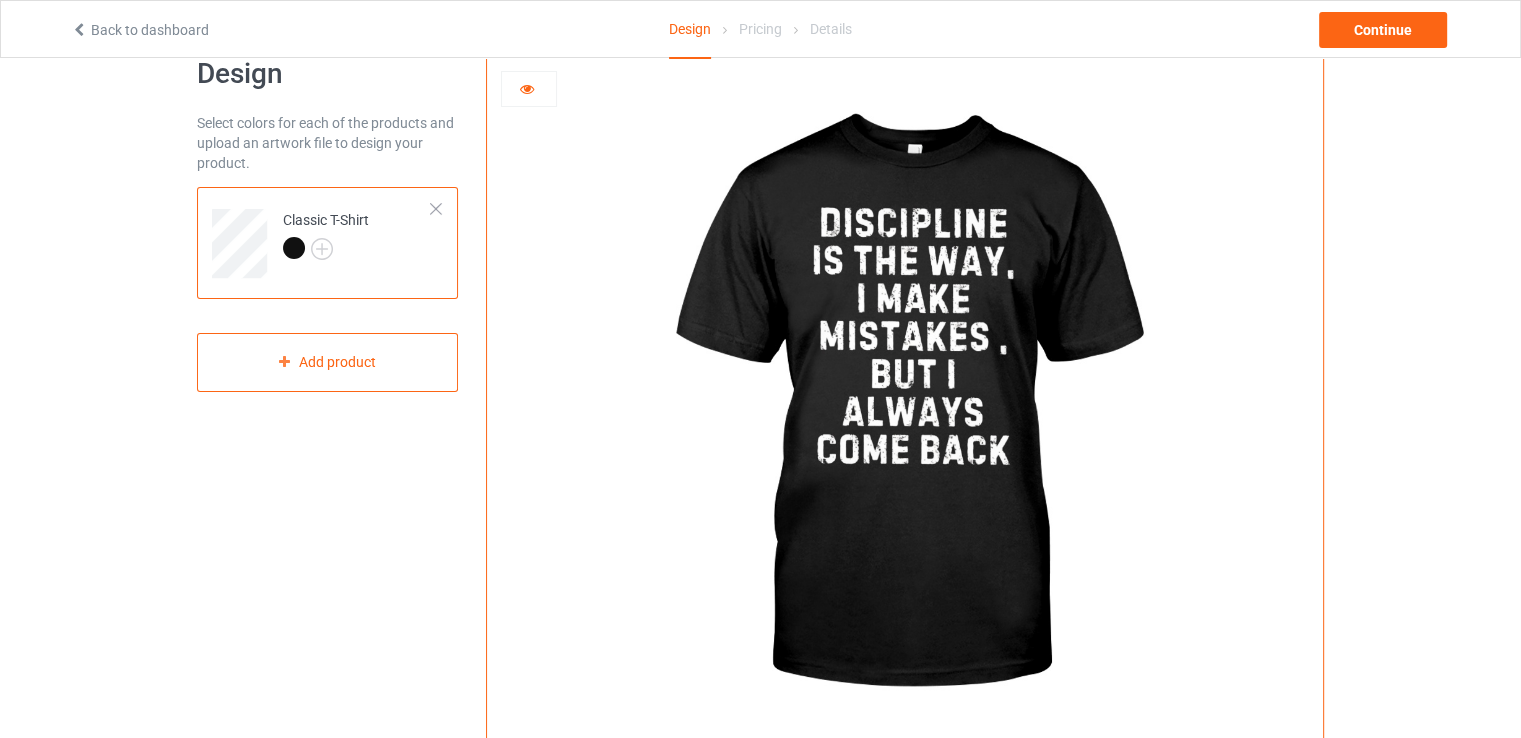 drag, startPoint x: 927, startPoint y: 617, endPoint x: 1000, endPoint y: 561, distance: 92.00543 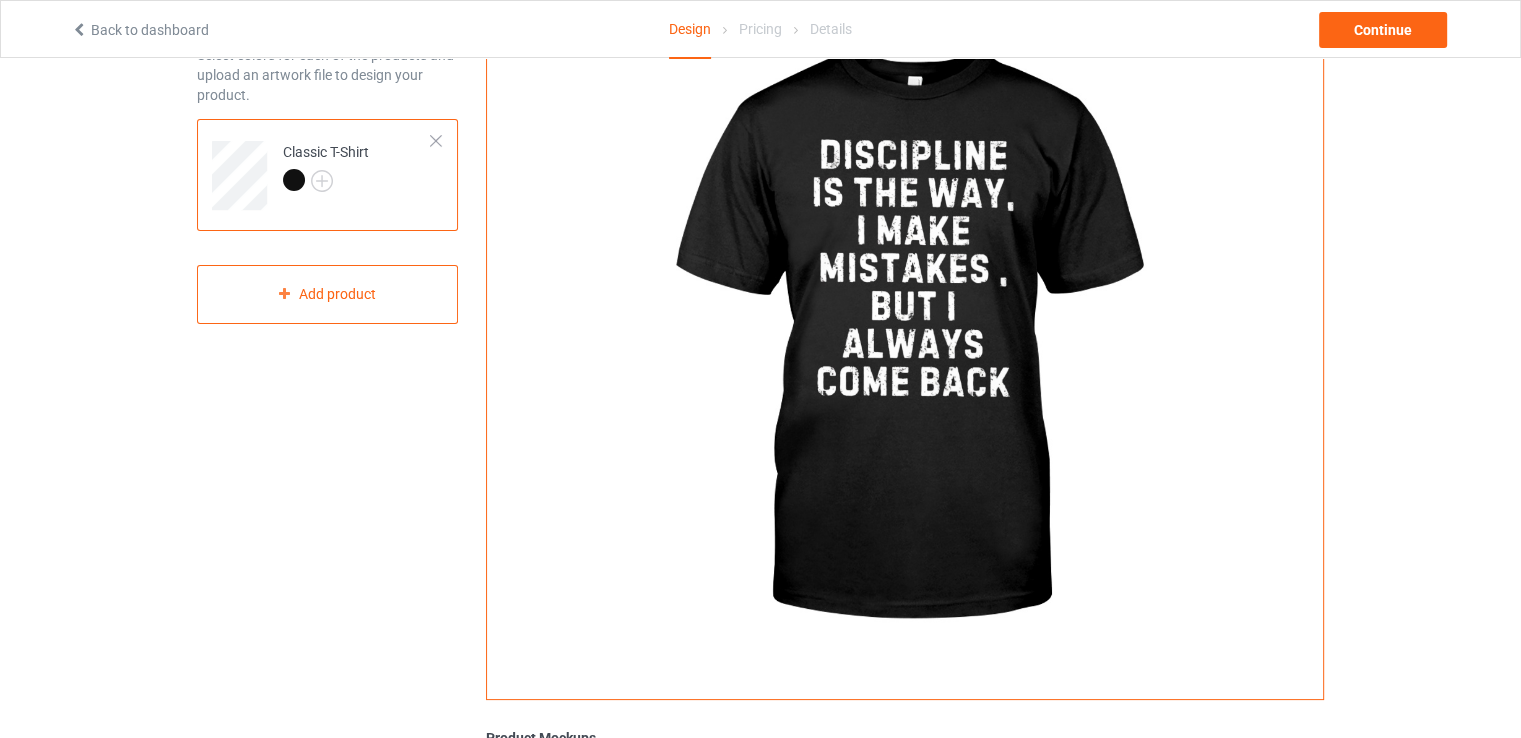 scroll, scrollTop: 135, scrollLeft: 0, axis: vertical 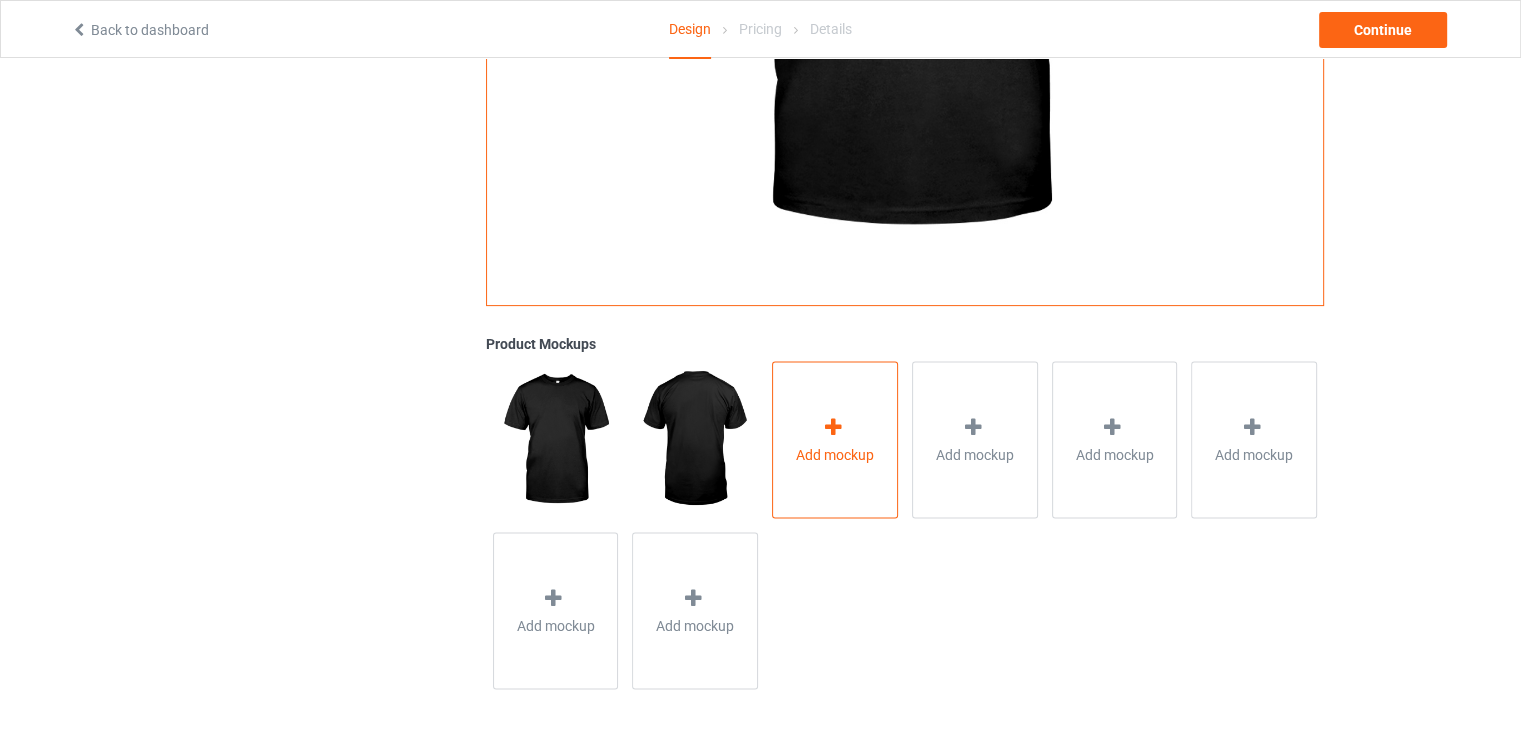 click on "Add mockup" at bounding box center [835, 454] 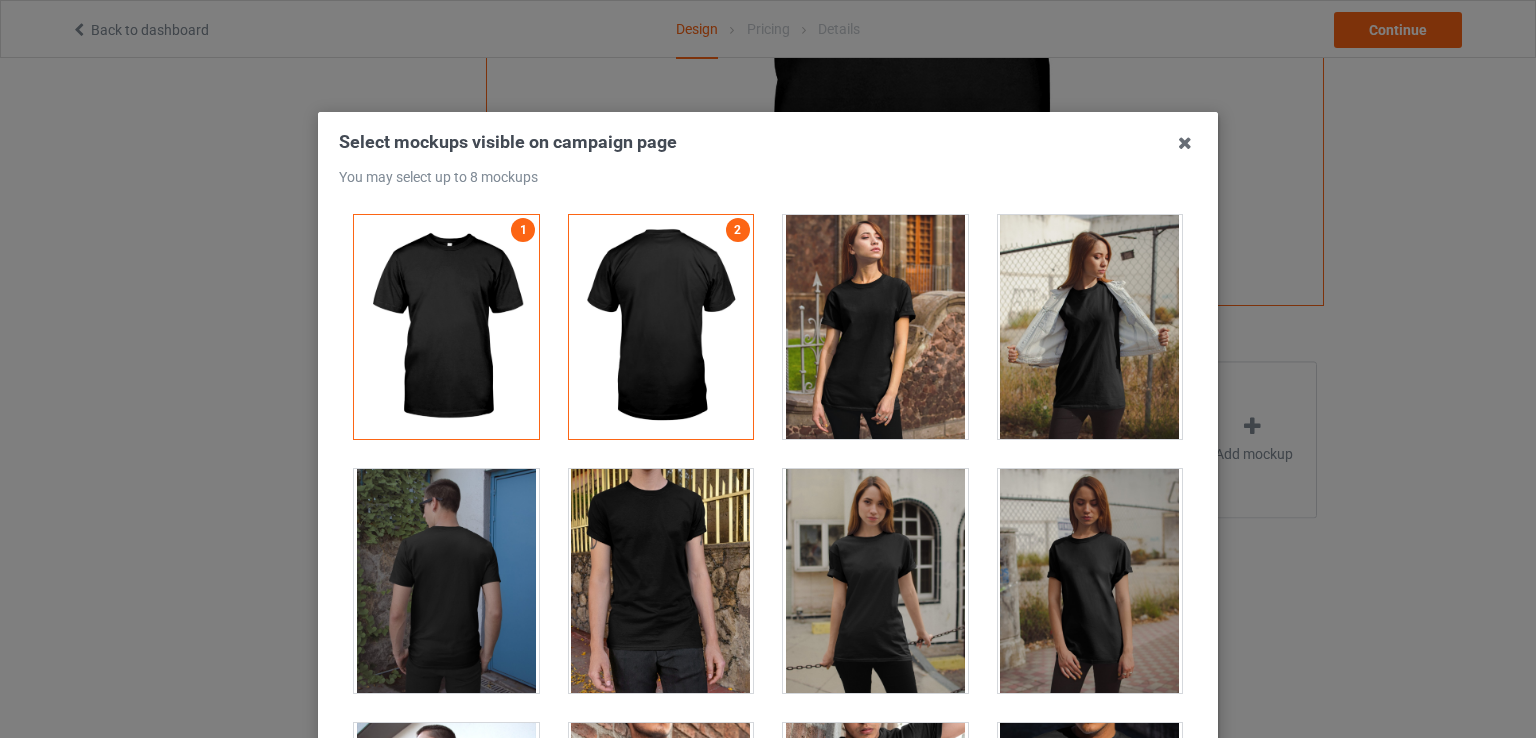 click on "Select mockups visible on campaign page You may select up to 8 mockups 1 2 2 mockups selected Confirm" at bounding box center (768, 369) 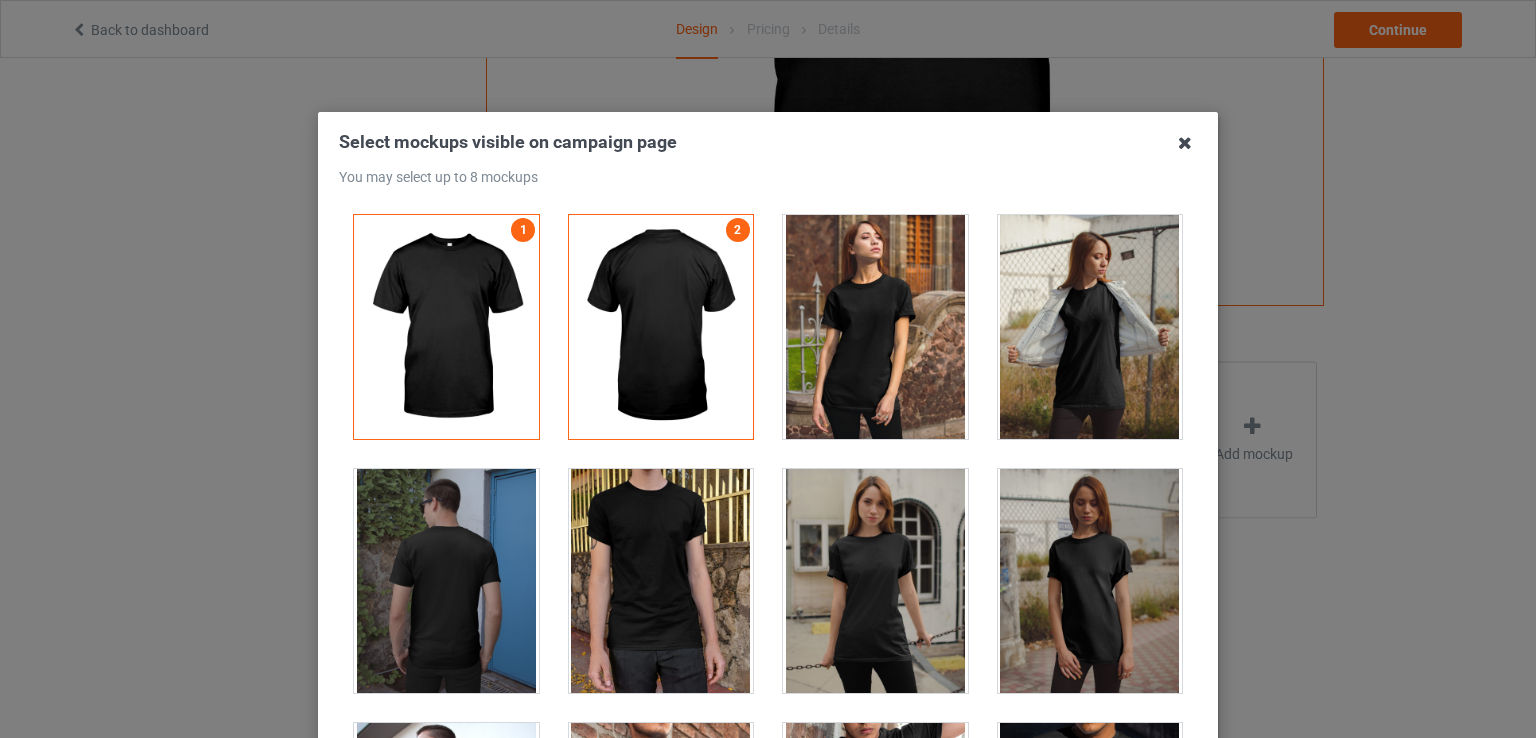 click at bounding box center [1185, 143] 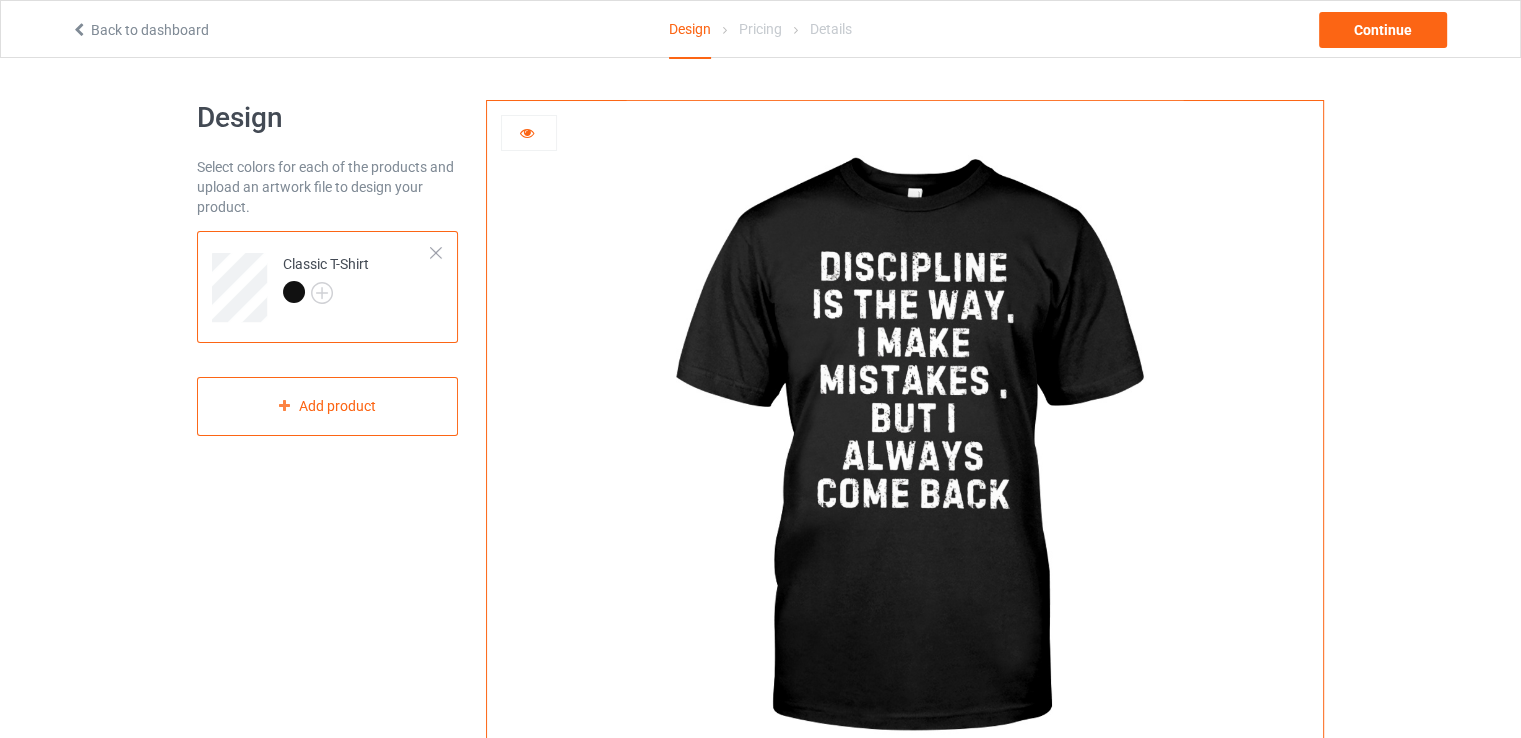 scroll, scrollTop: 0, scrollLeft: 0, axis: both 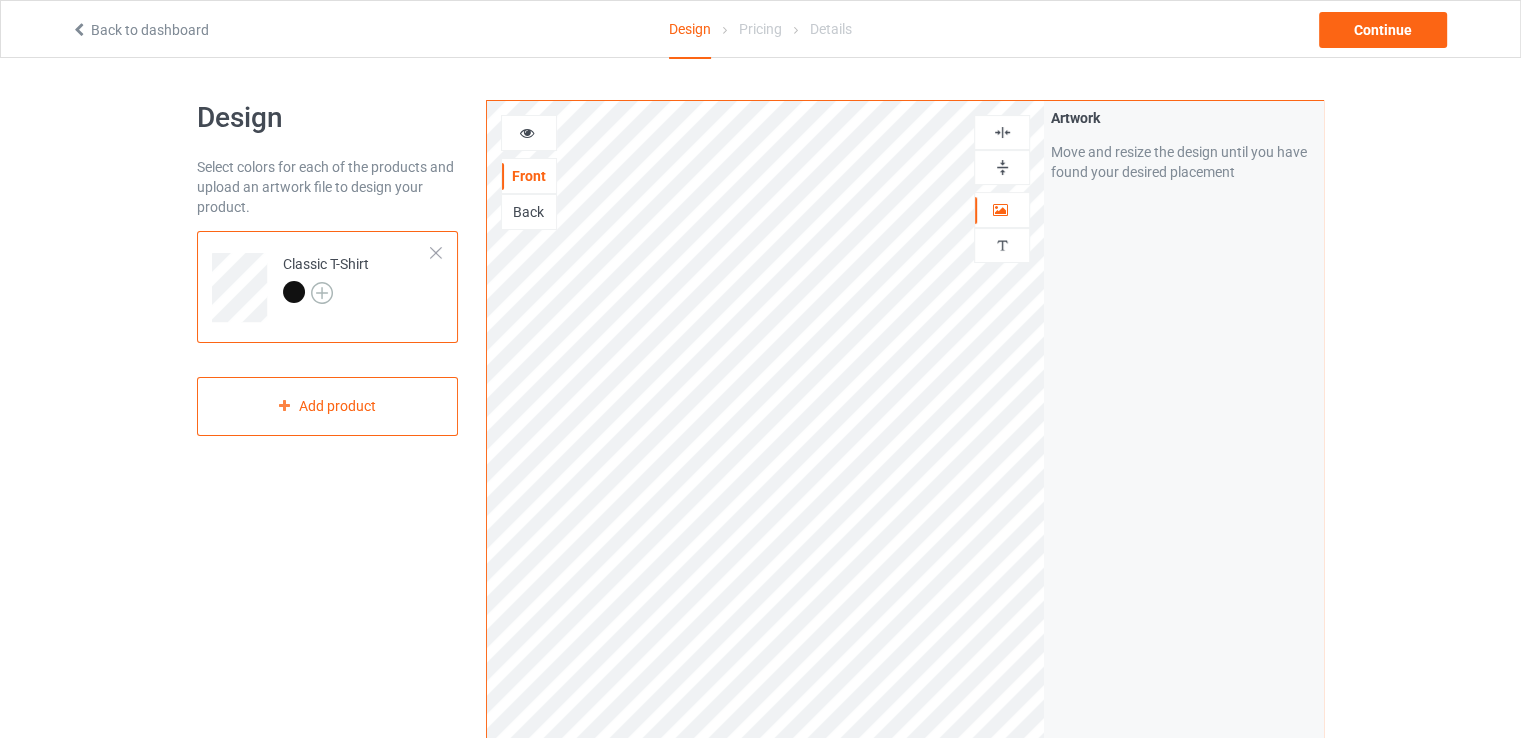 click at bounding box center (322, 293) 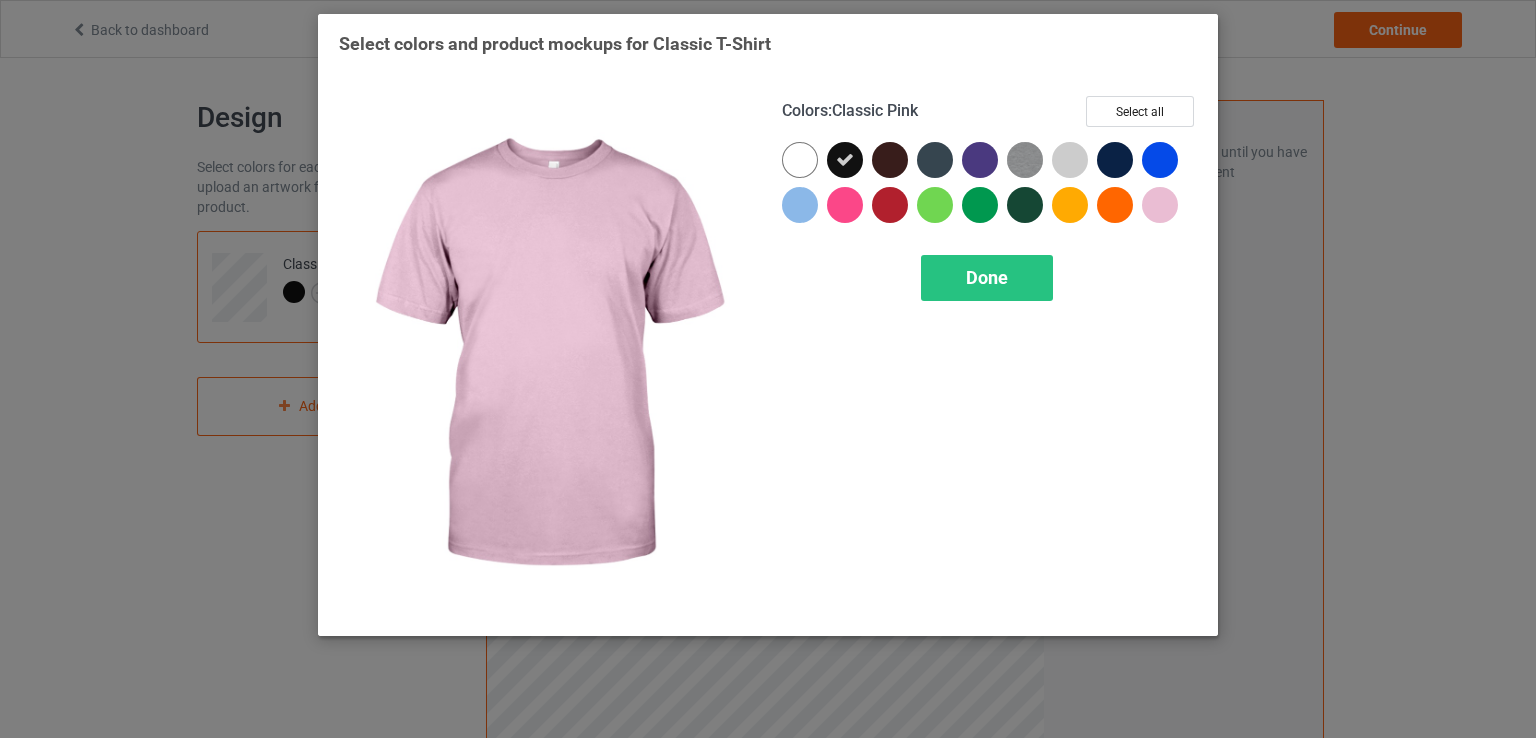 click on "Select colors and product mockups for Classic T-Shirt Colors :  Classic Pink Select all Done" at bounding box center (768, 369) 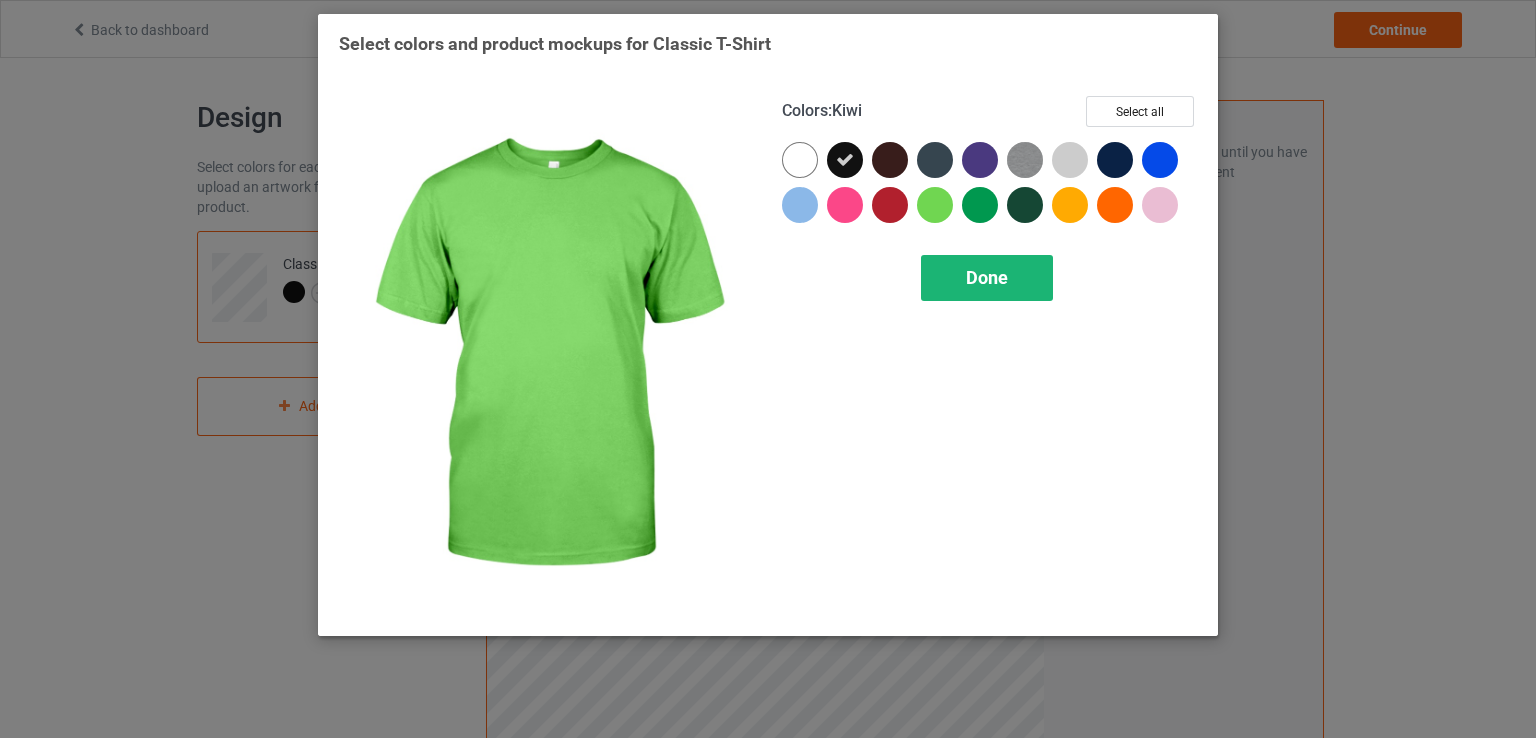 click on "Done" at bounding box center [987, 277] 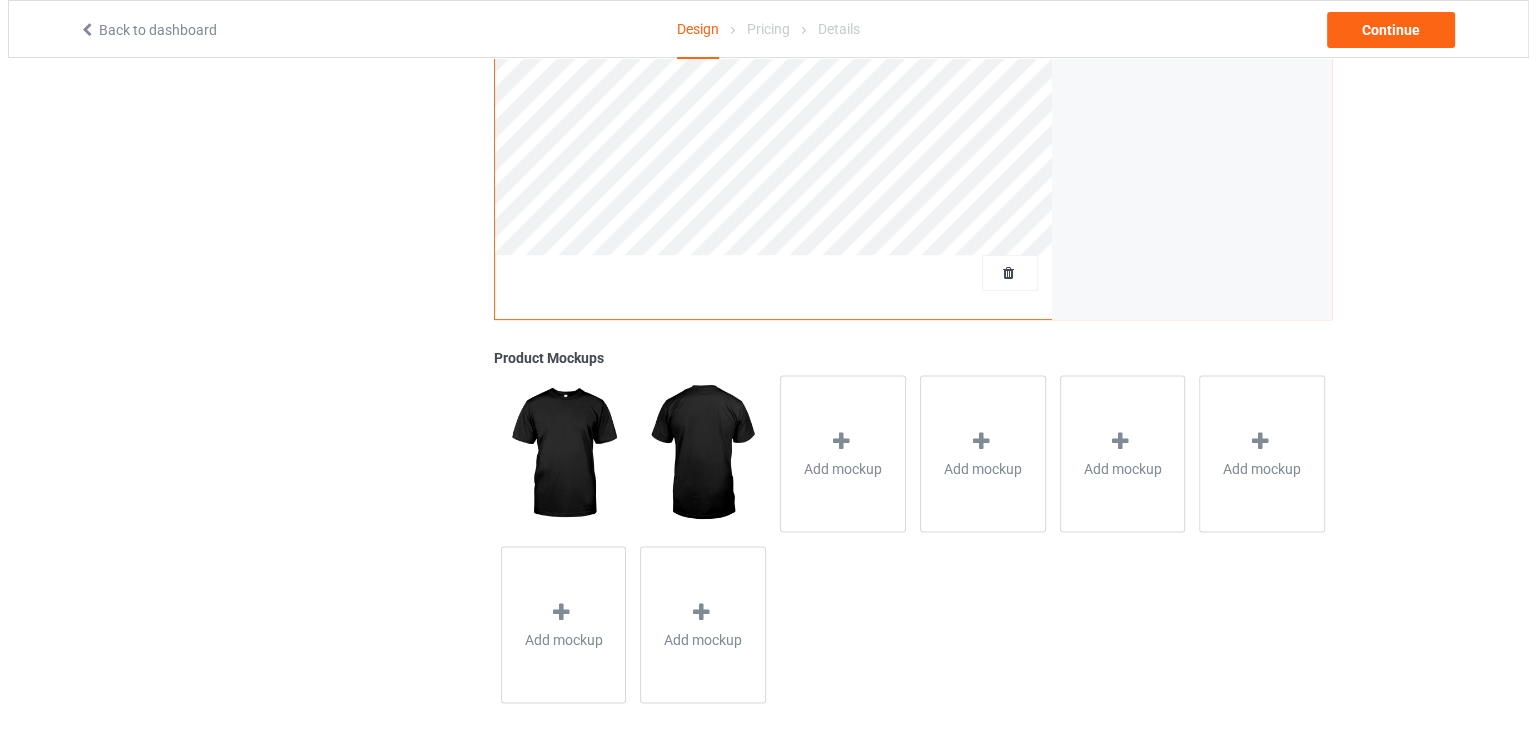 scroll, scrollTop: 555, scrollLeft: 0, axis: vertical 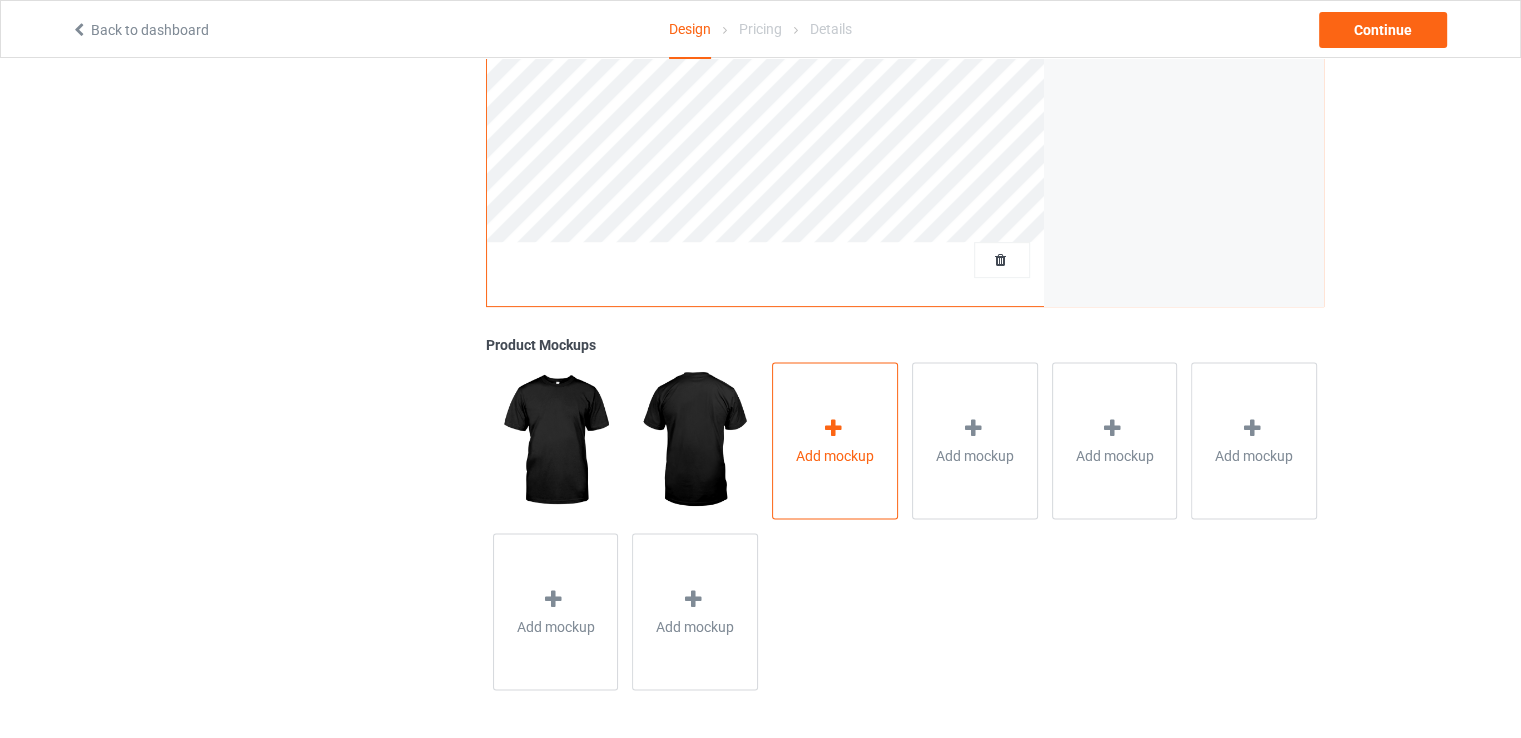 click on "Add mockup" at bounding box center [835, 440] 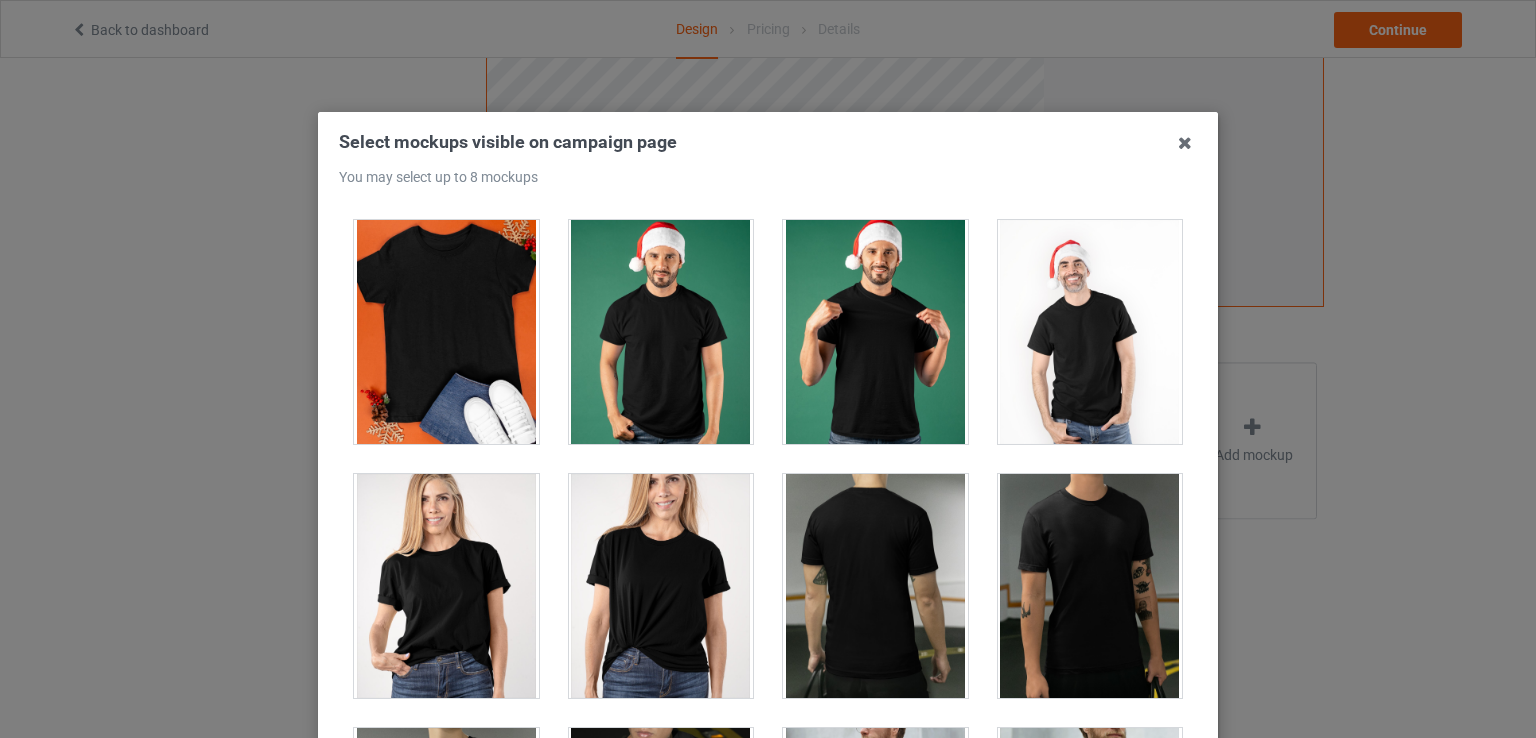 scroll, scrollTop: 3048, scrollLeft: 0, axis: vertical 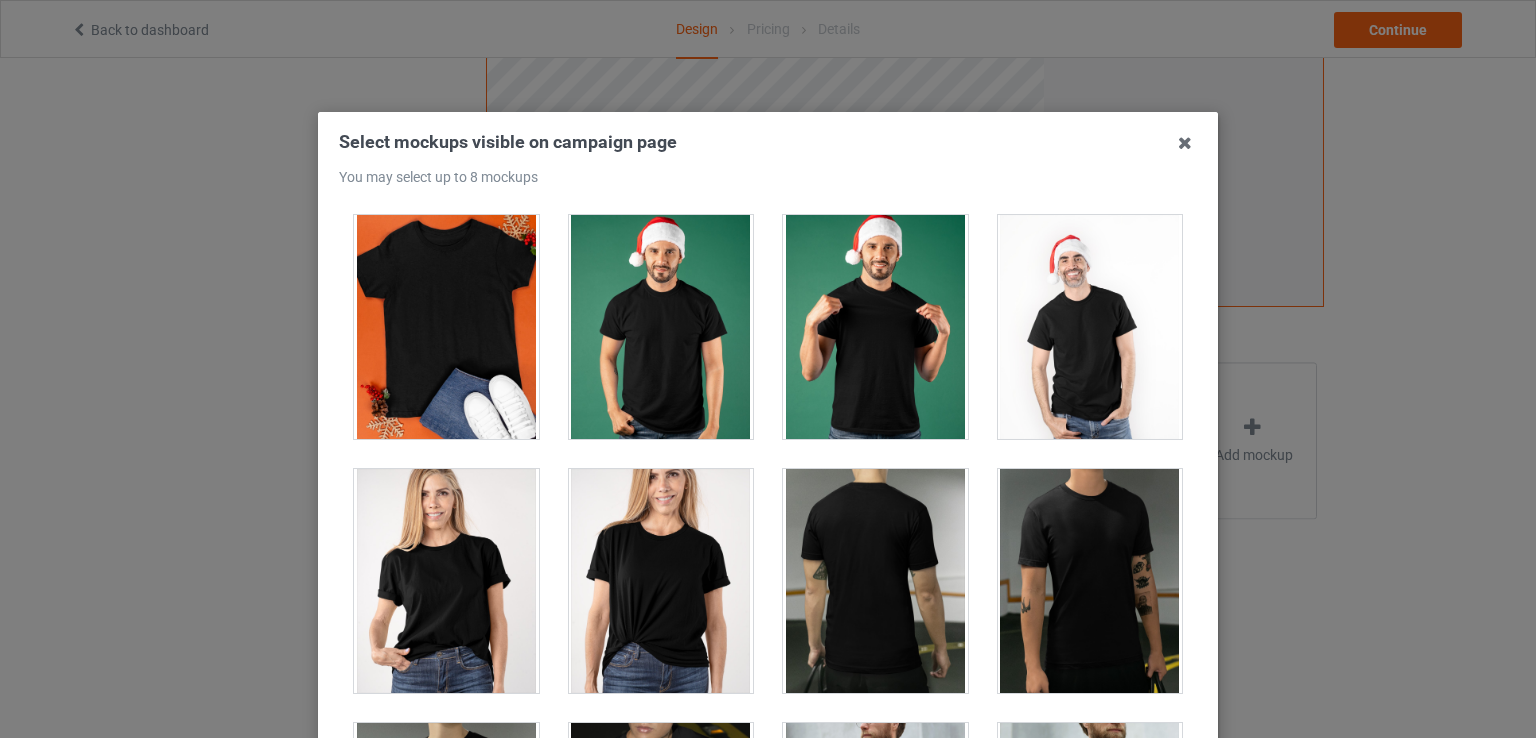 click at bounding box center (1090, 581) 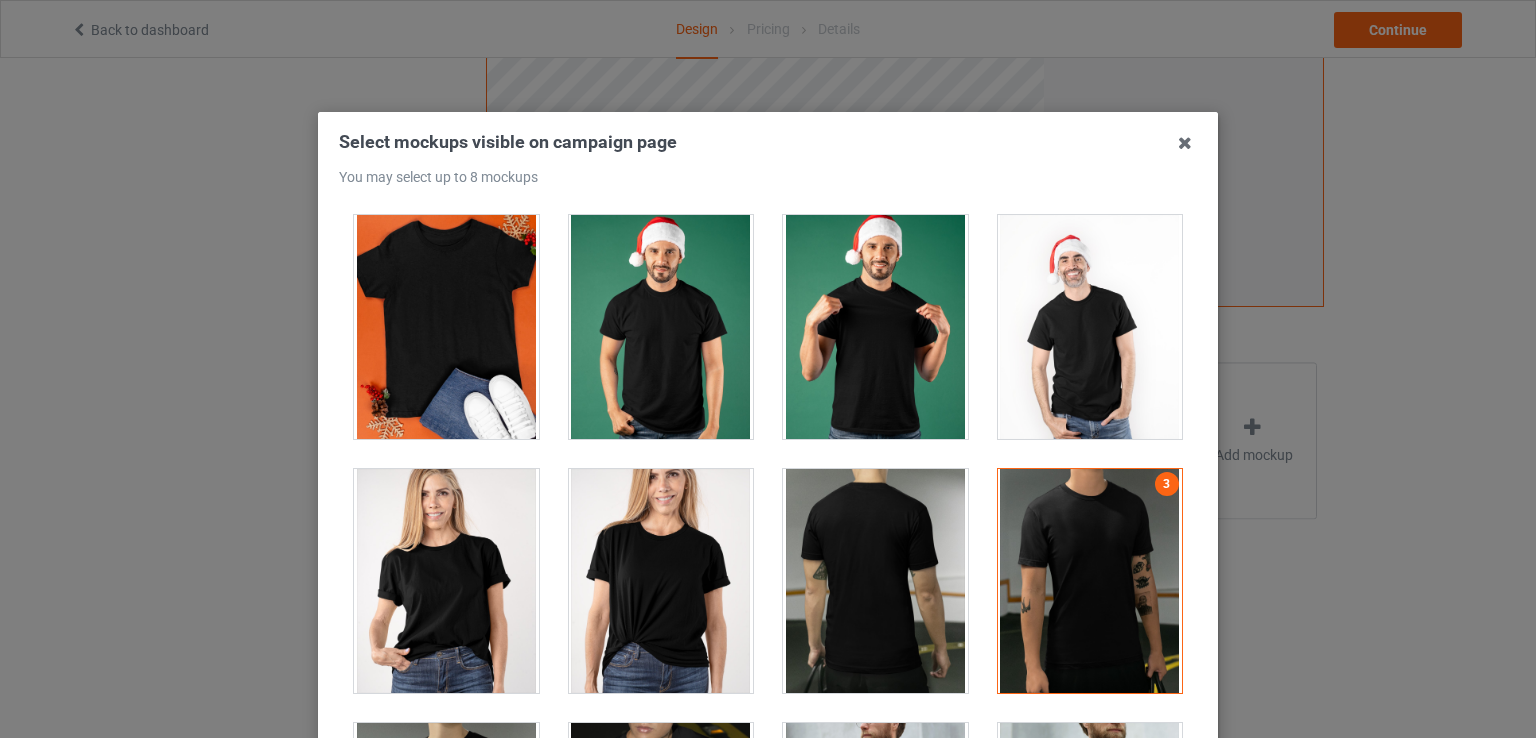 click at bounding box center (1090, 581) 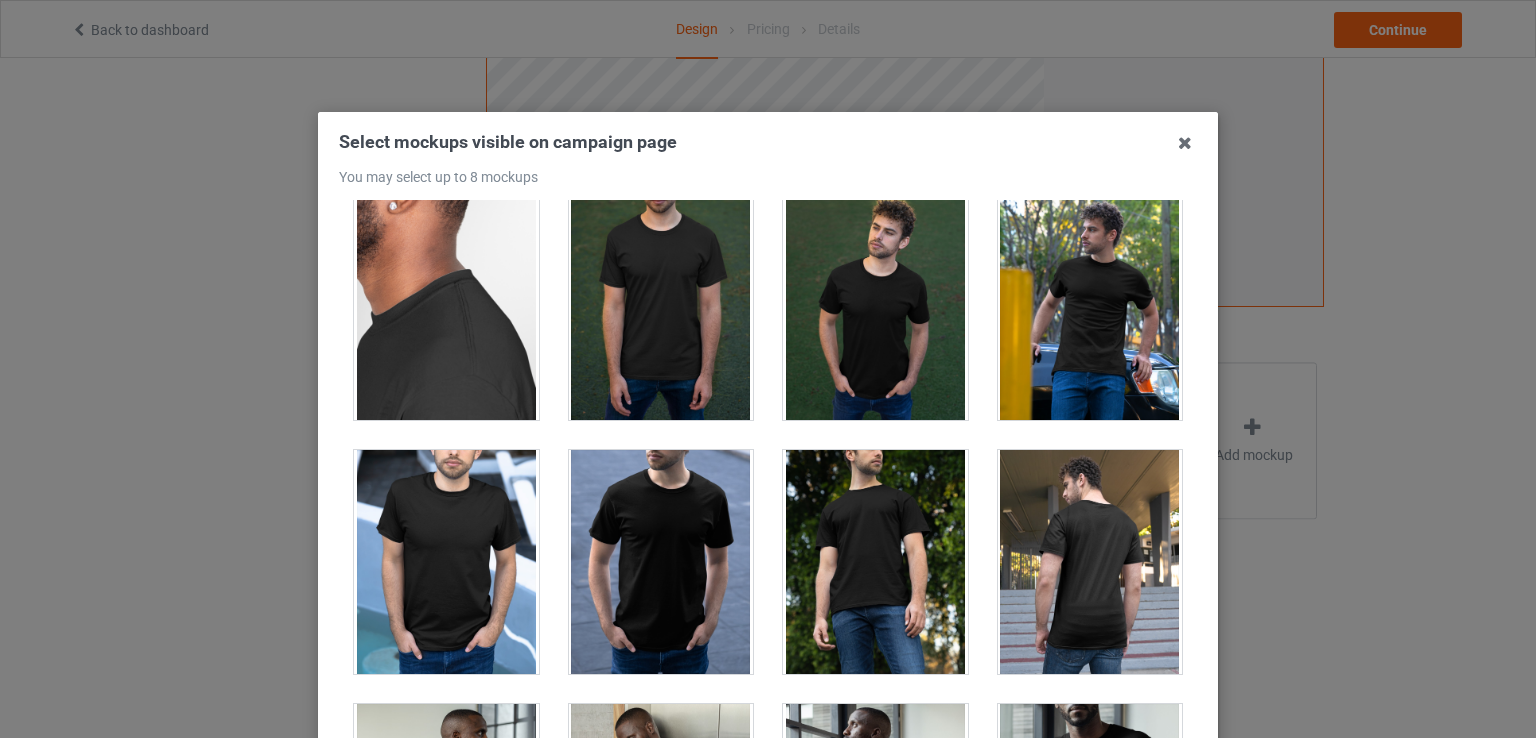 scroll, scrollTop: 1546, scrollLeft: 0, axis: vertical 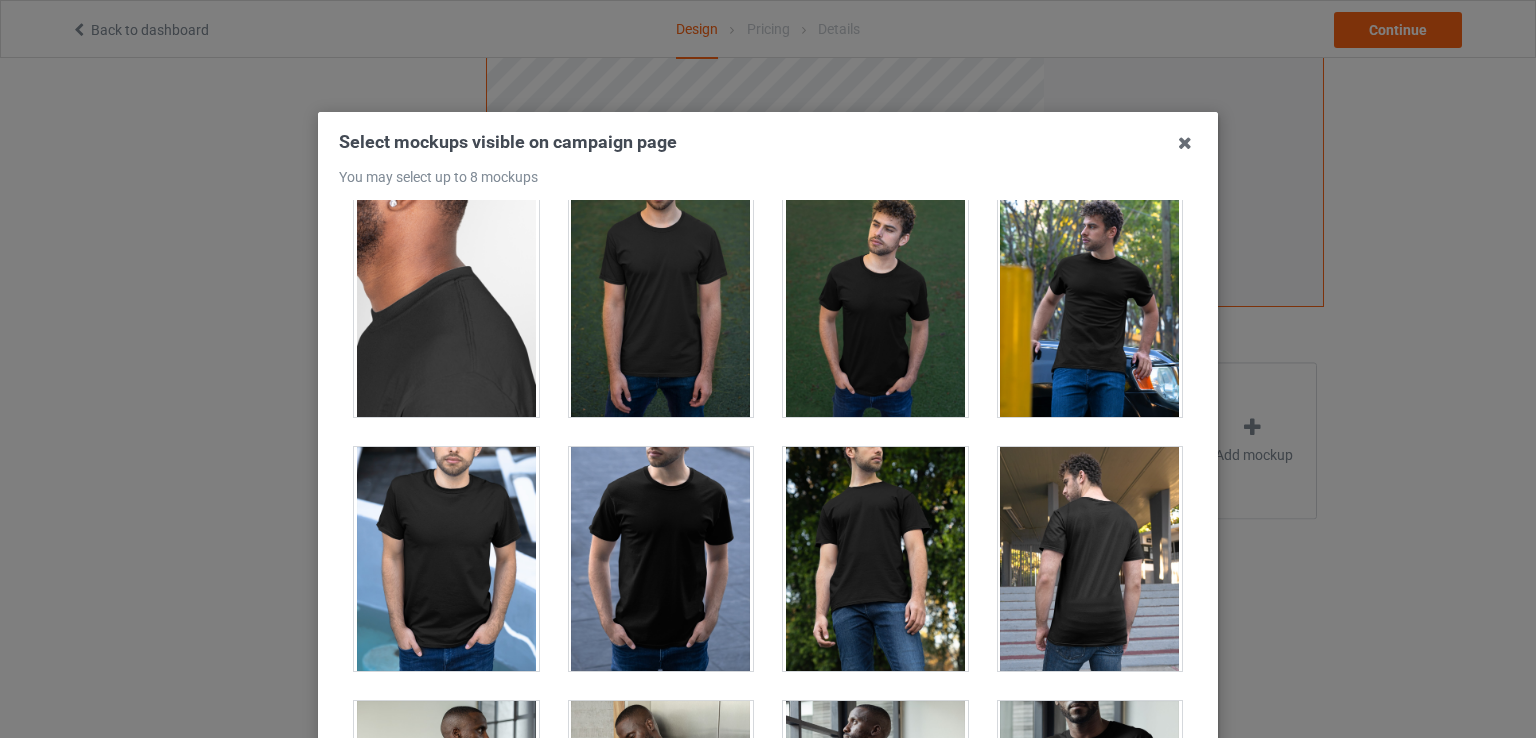 click at bounding box center (1090, 305) 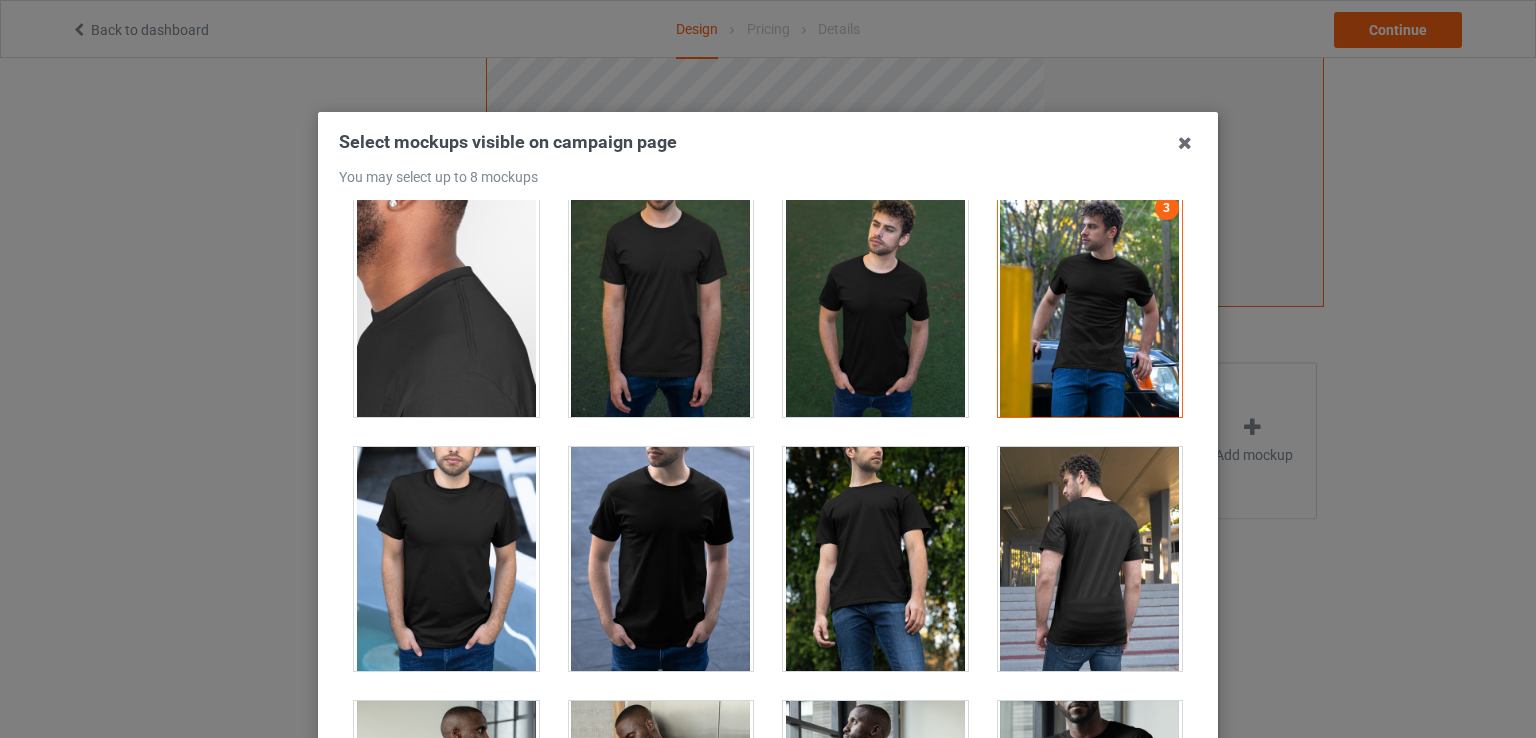 click at bounding box center (1090, 305) 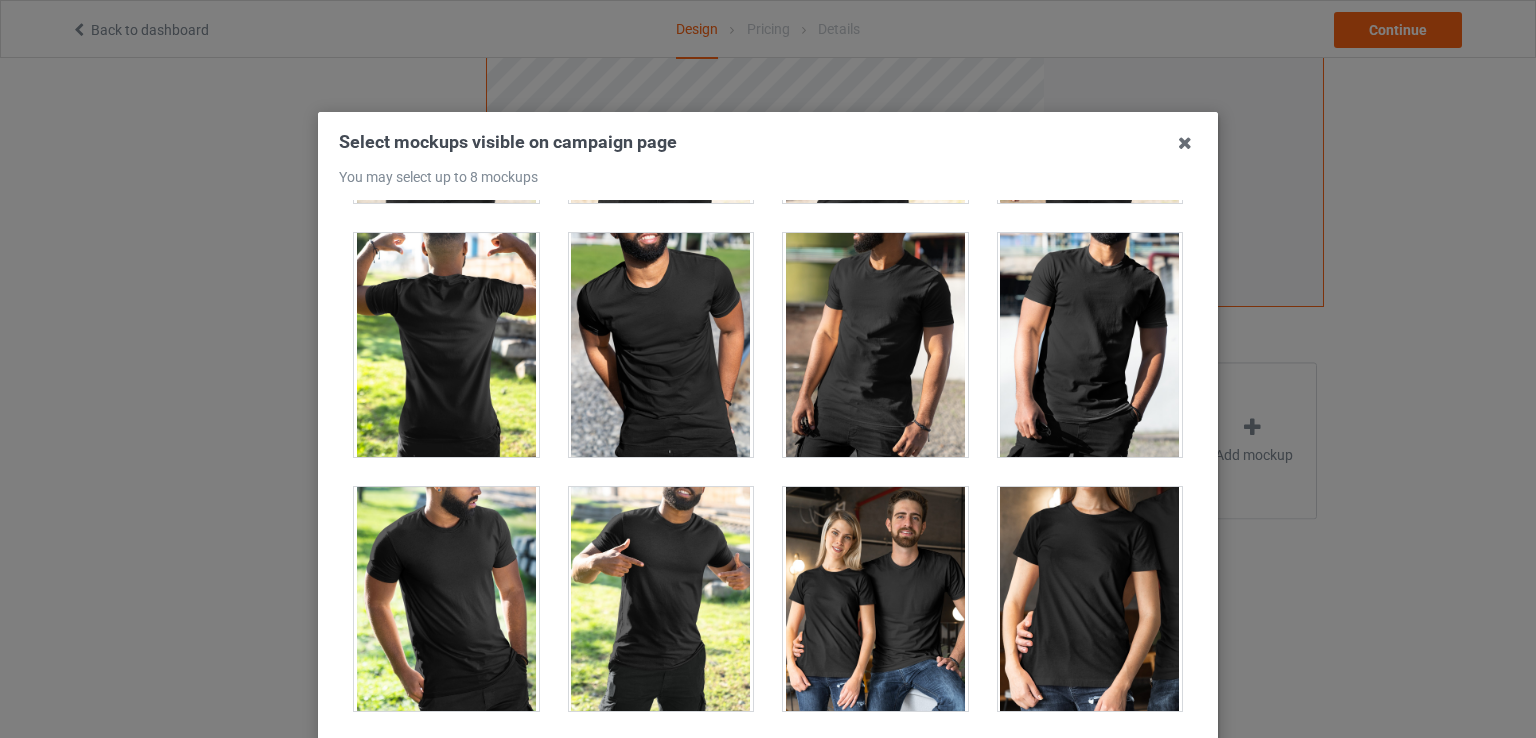scroll, scrollTop: 23859, scrollLeft: 0, axis: vertical 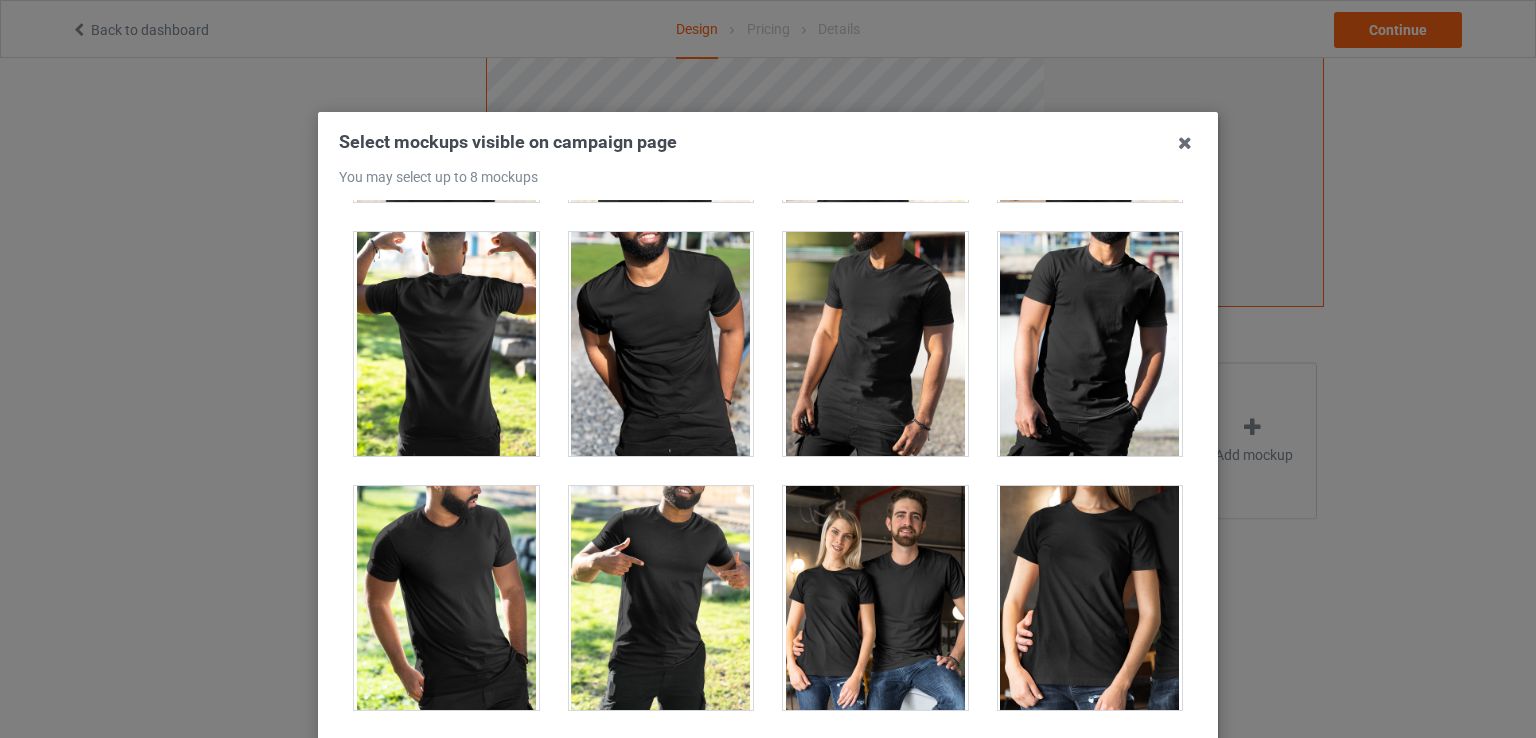 click at bounding box center (661, 344) 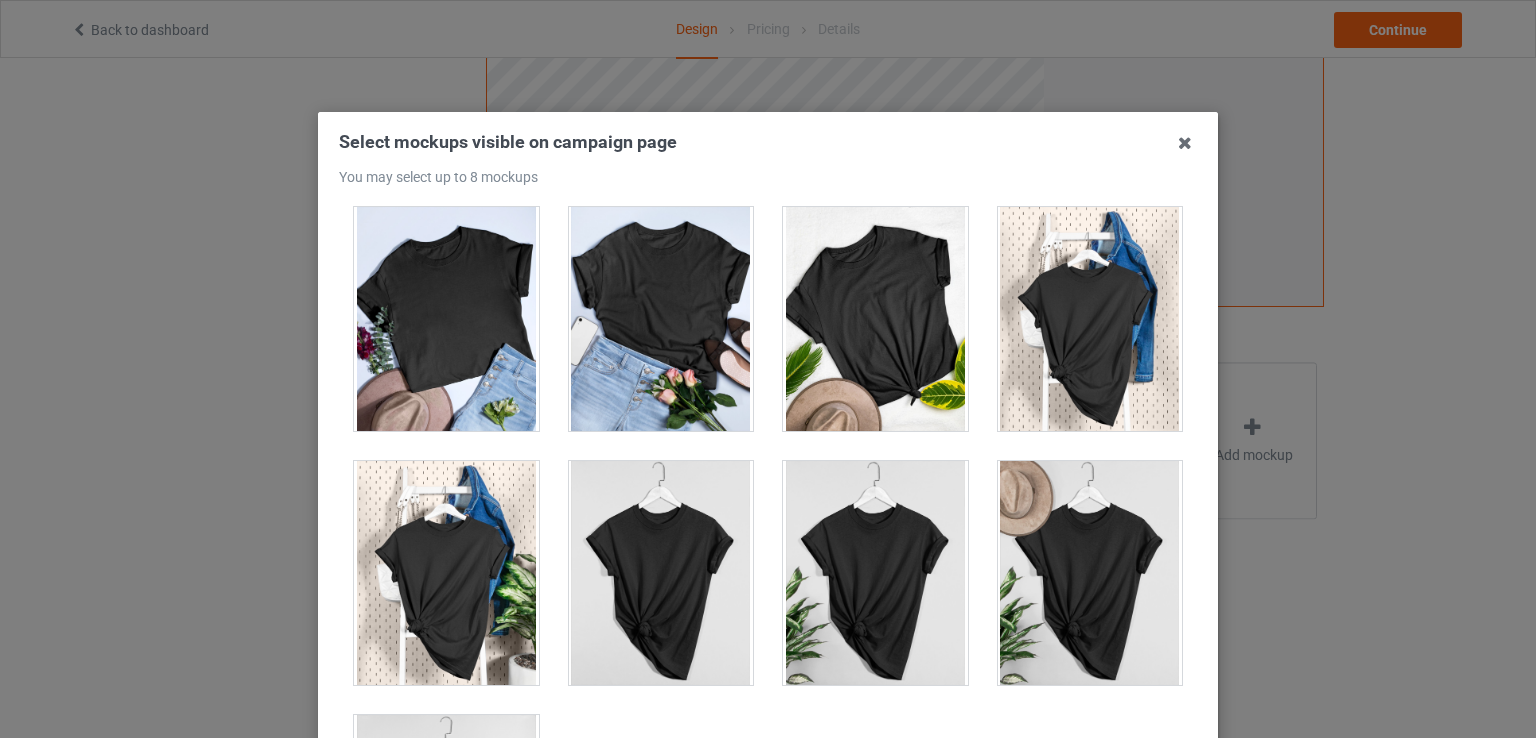 scroll, scrollTop: 28573, scrollLeft: 0, axis: vertical 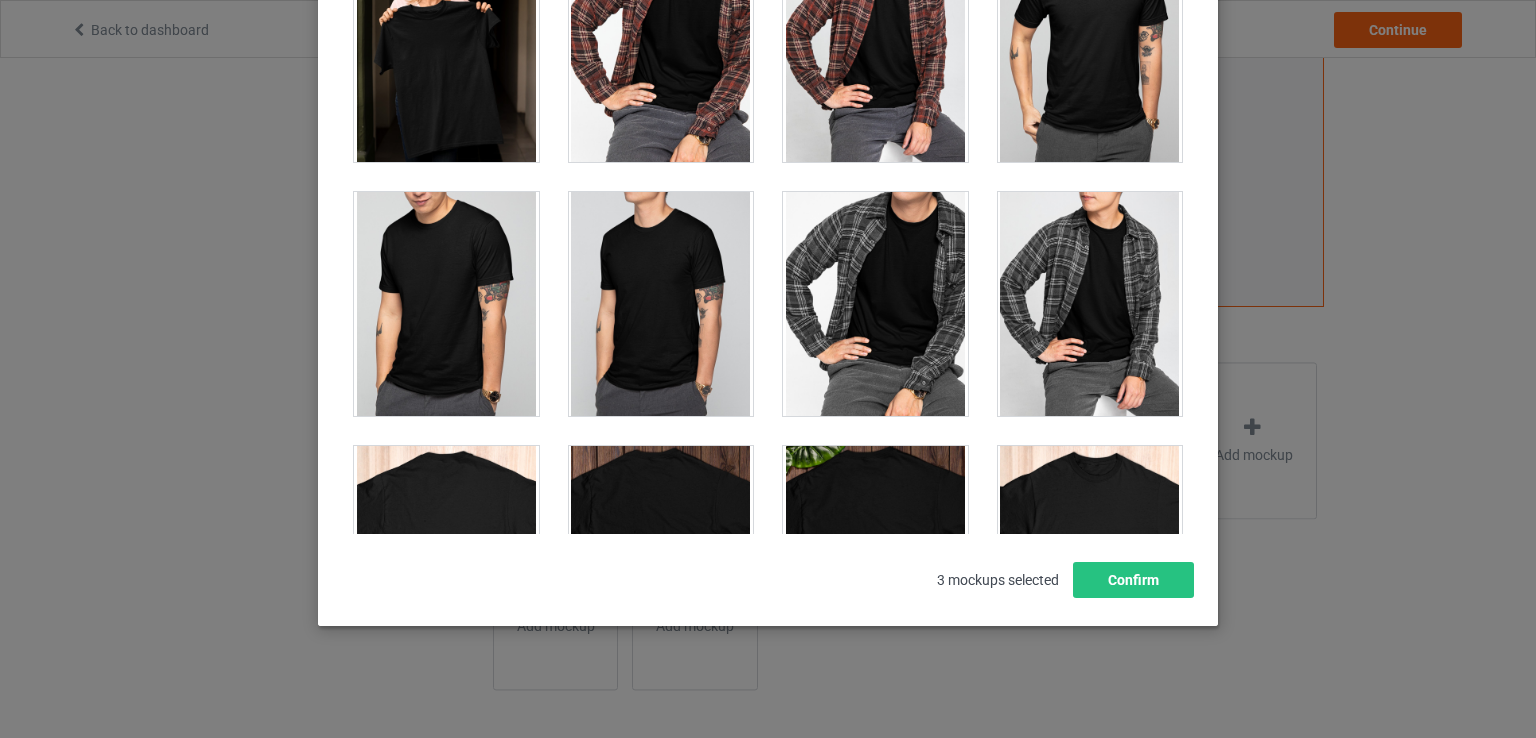click at bounding box center (661, 304) 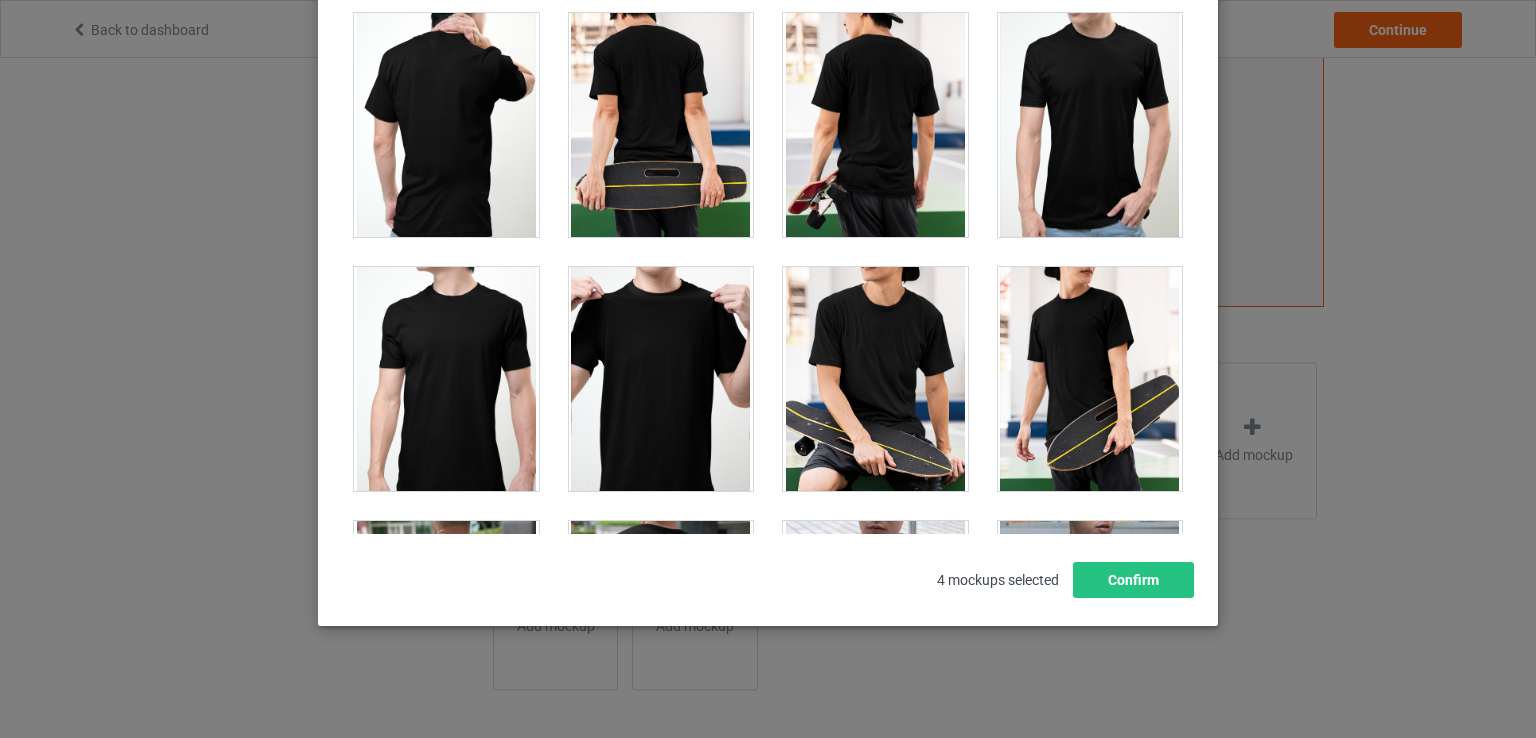 scroll, scrollTop: 4516, scrollLeft: 0, axis: vertical 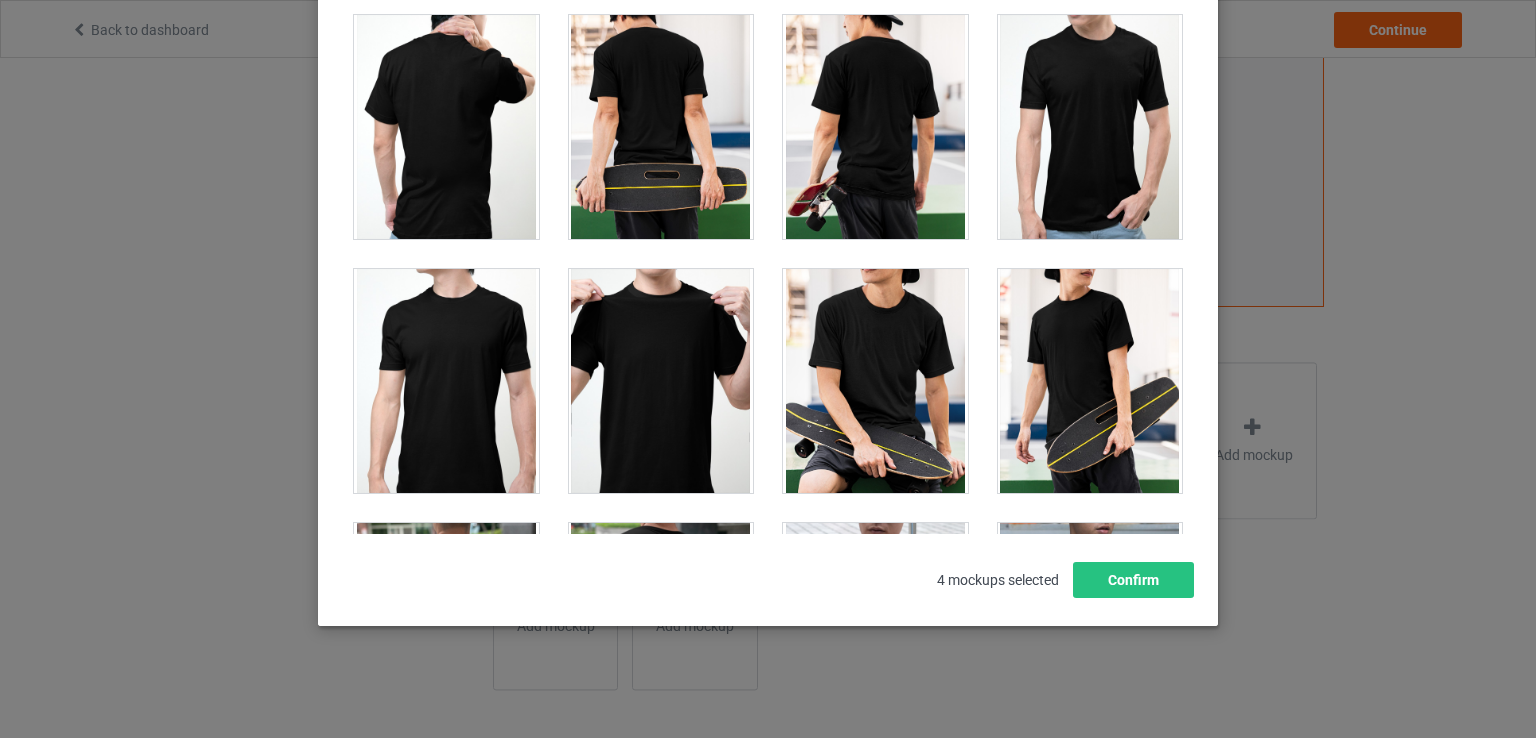 click at bounding box center [446, 381] 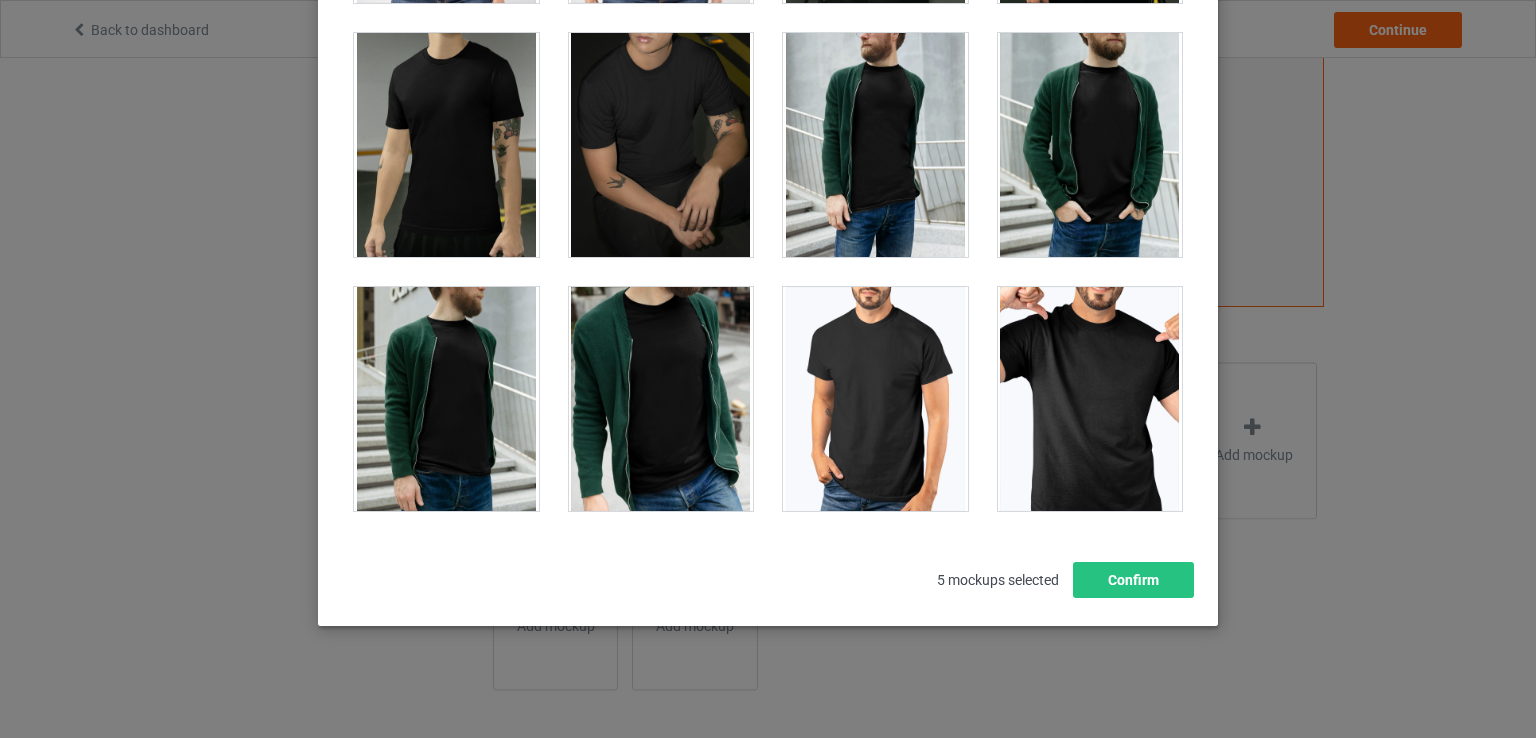 scroll, scrollTop: 3480, scrollLeft: 0, axis: vertical 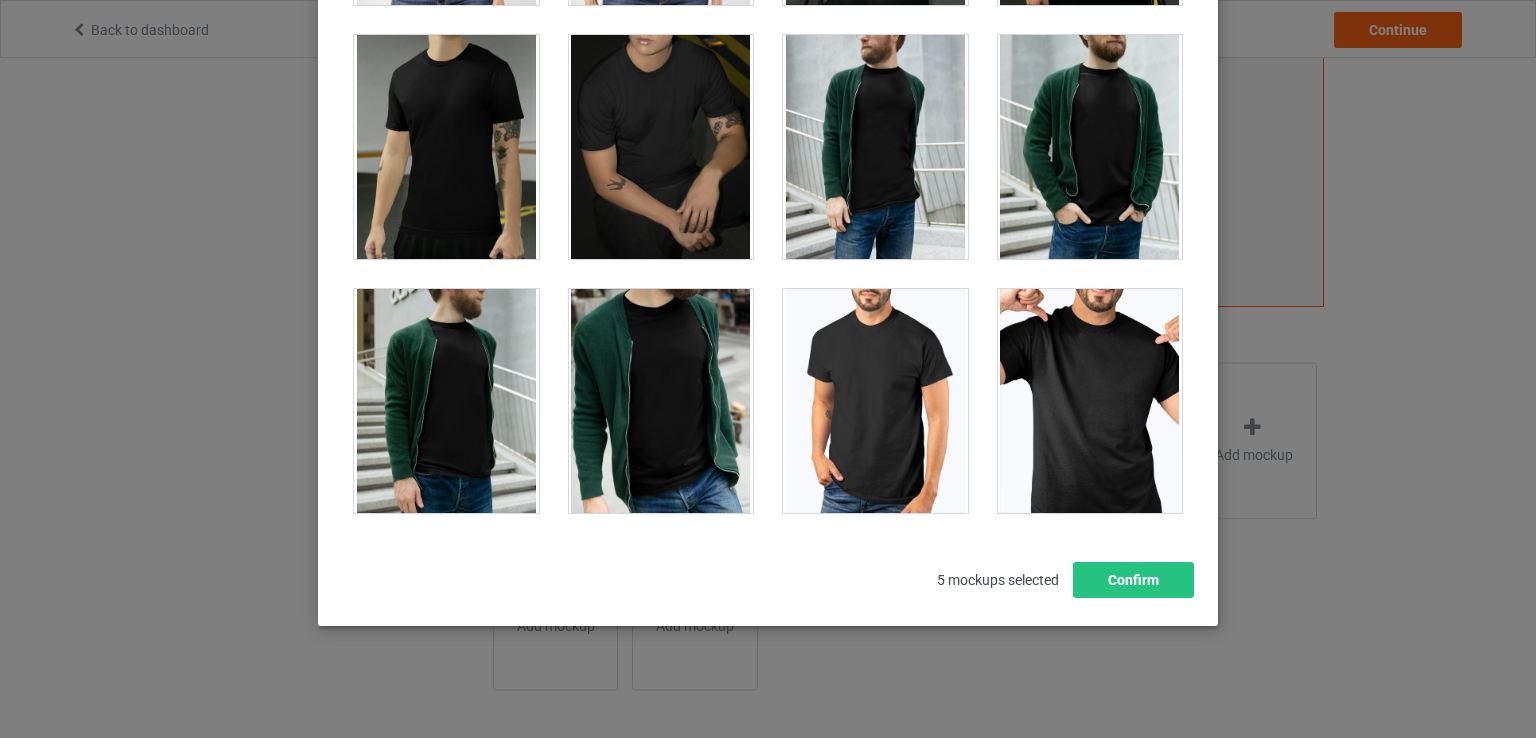 click at bounding box center (446, 147) 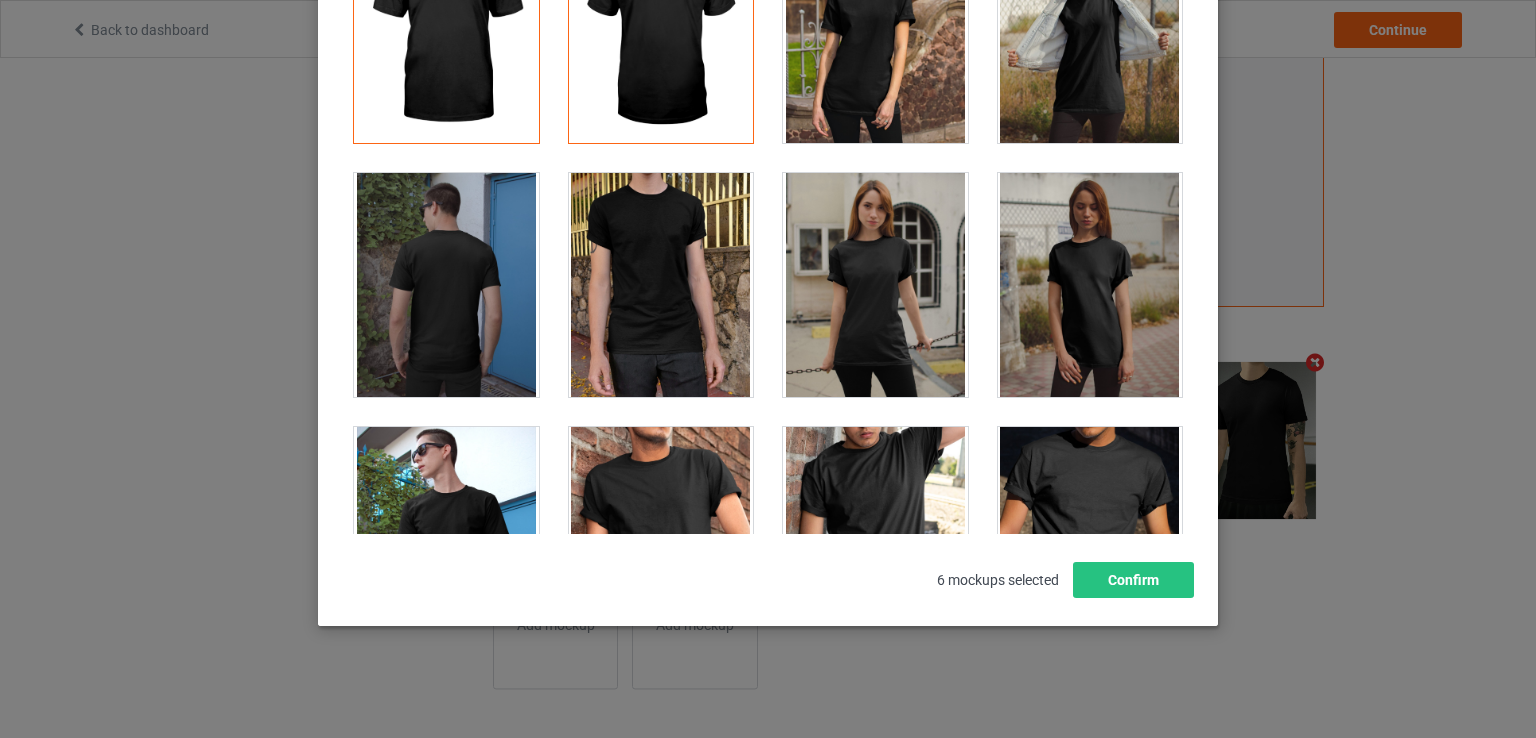 scroll, scrollTop: 0, scrollLeft: 0, axis: both 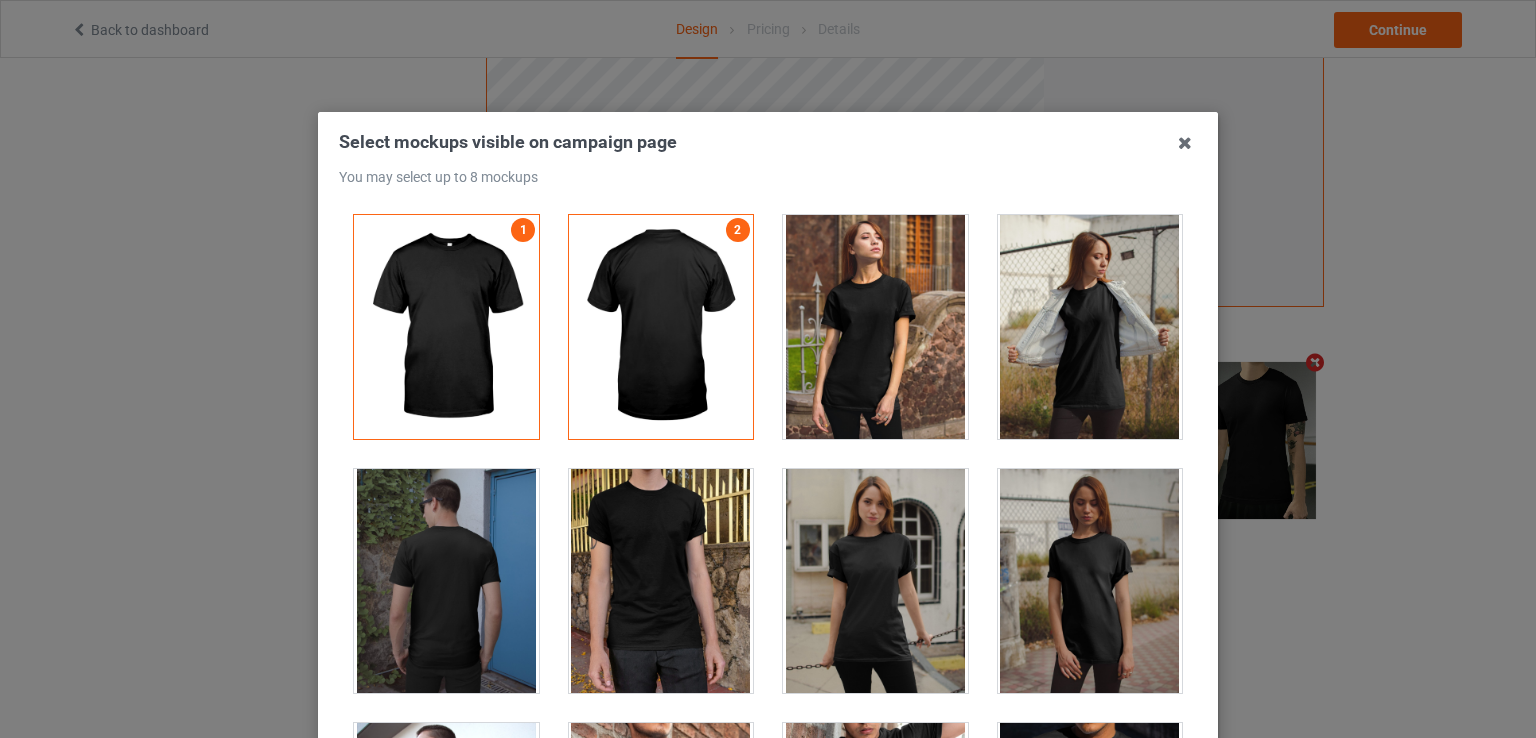click at bounding box center [661, 327] 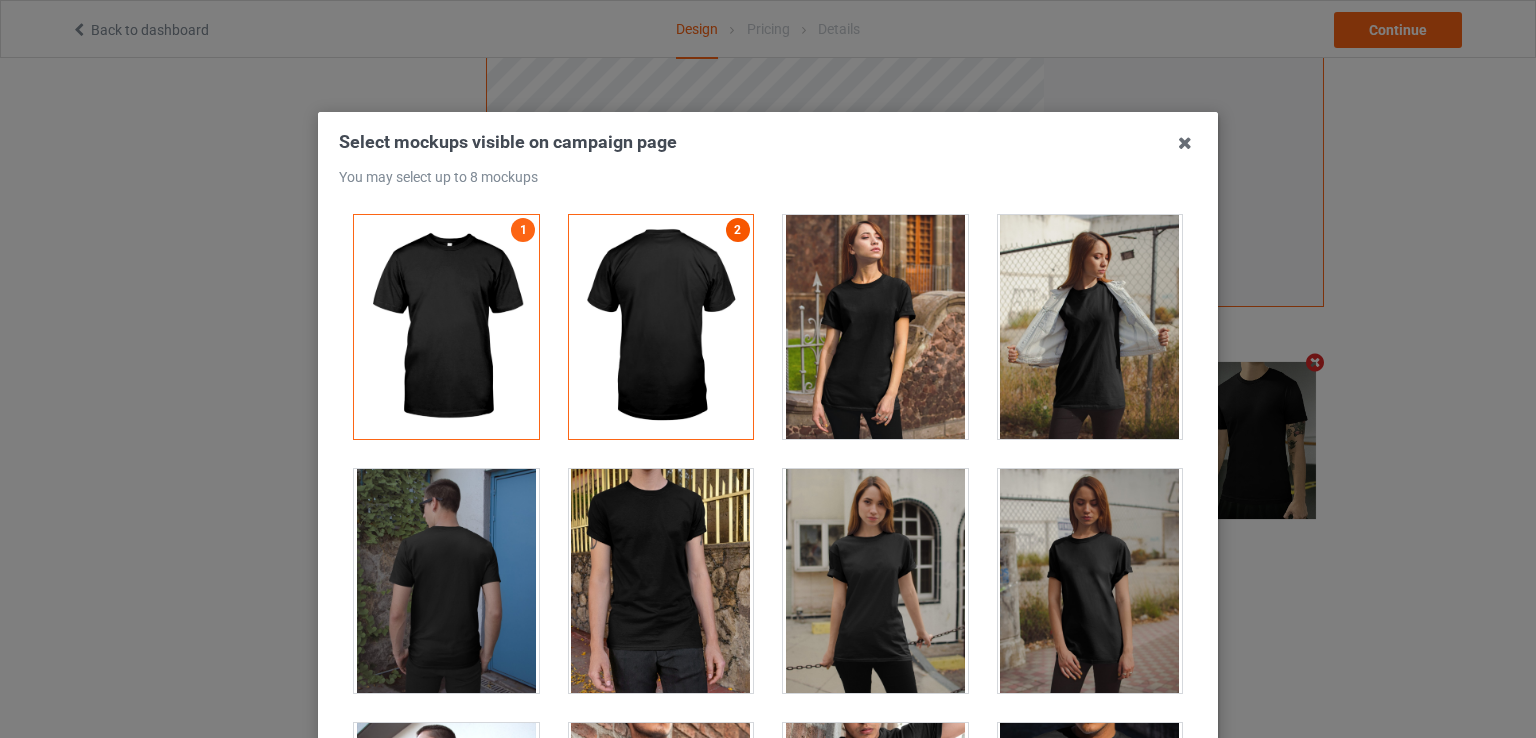 click on "2" at bounding box center (738, 230) 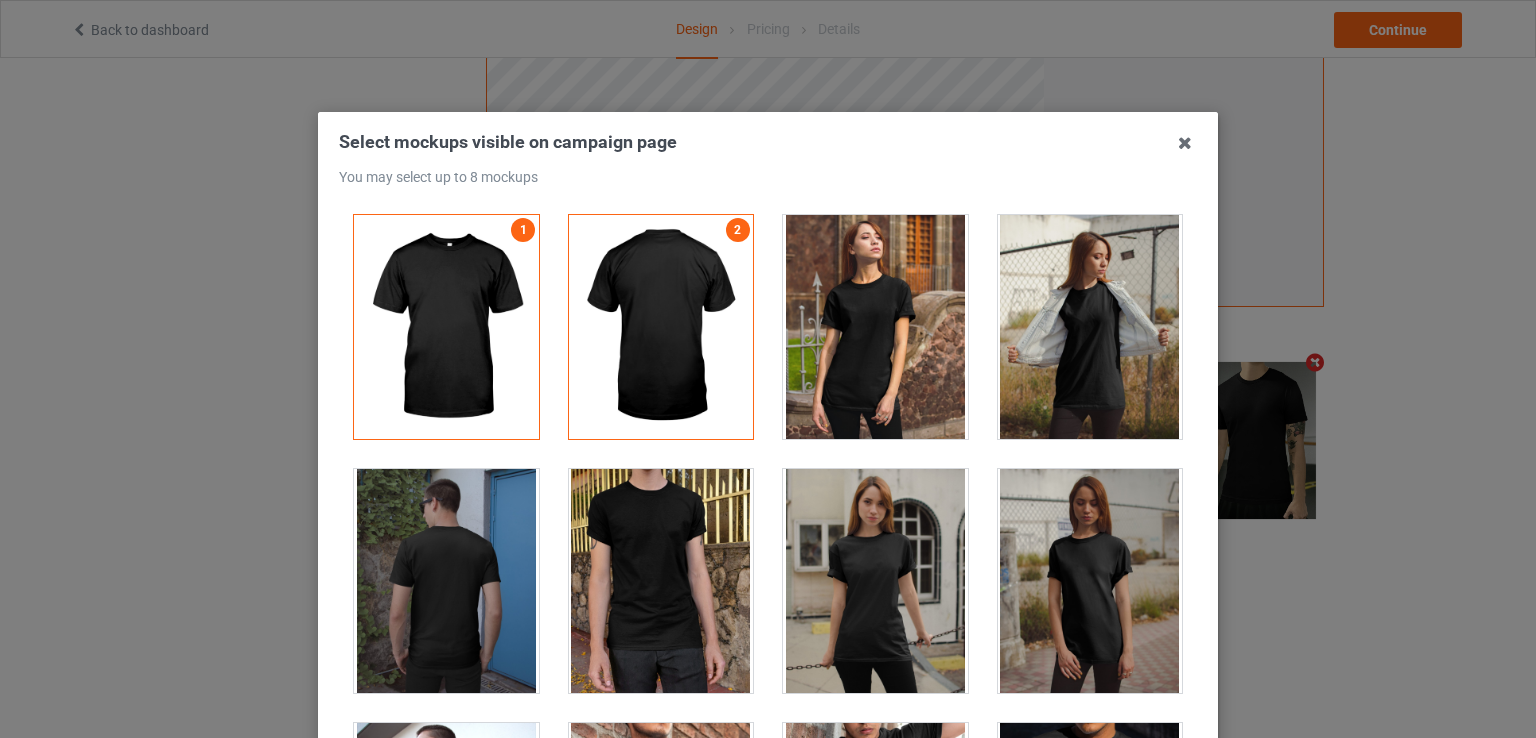 click at bounding box center [661, 327] 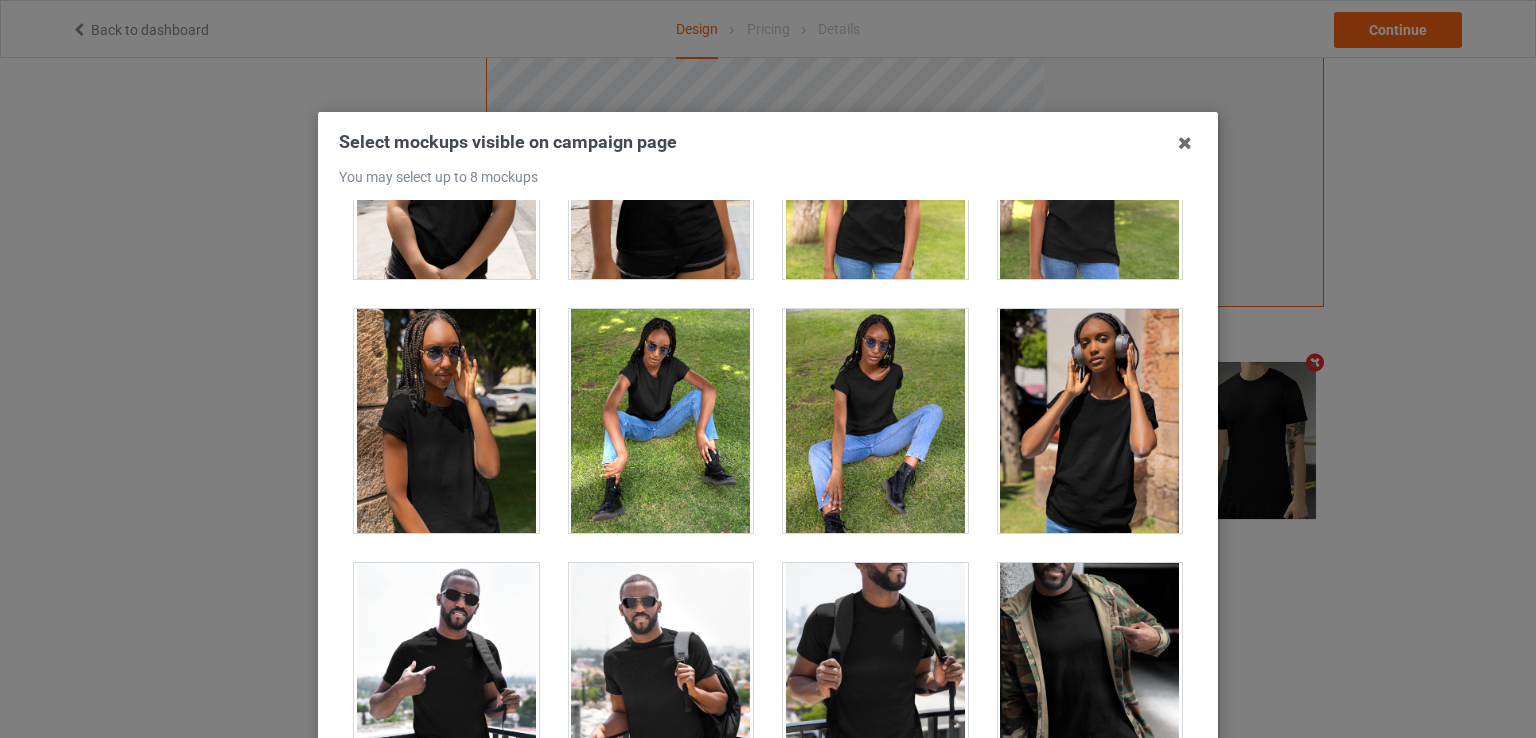 scroll, scrollTop: 12370, scrollLeft: 0, axis: vertical 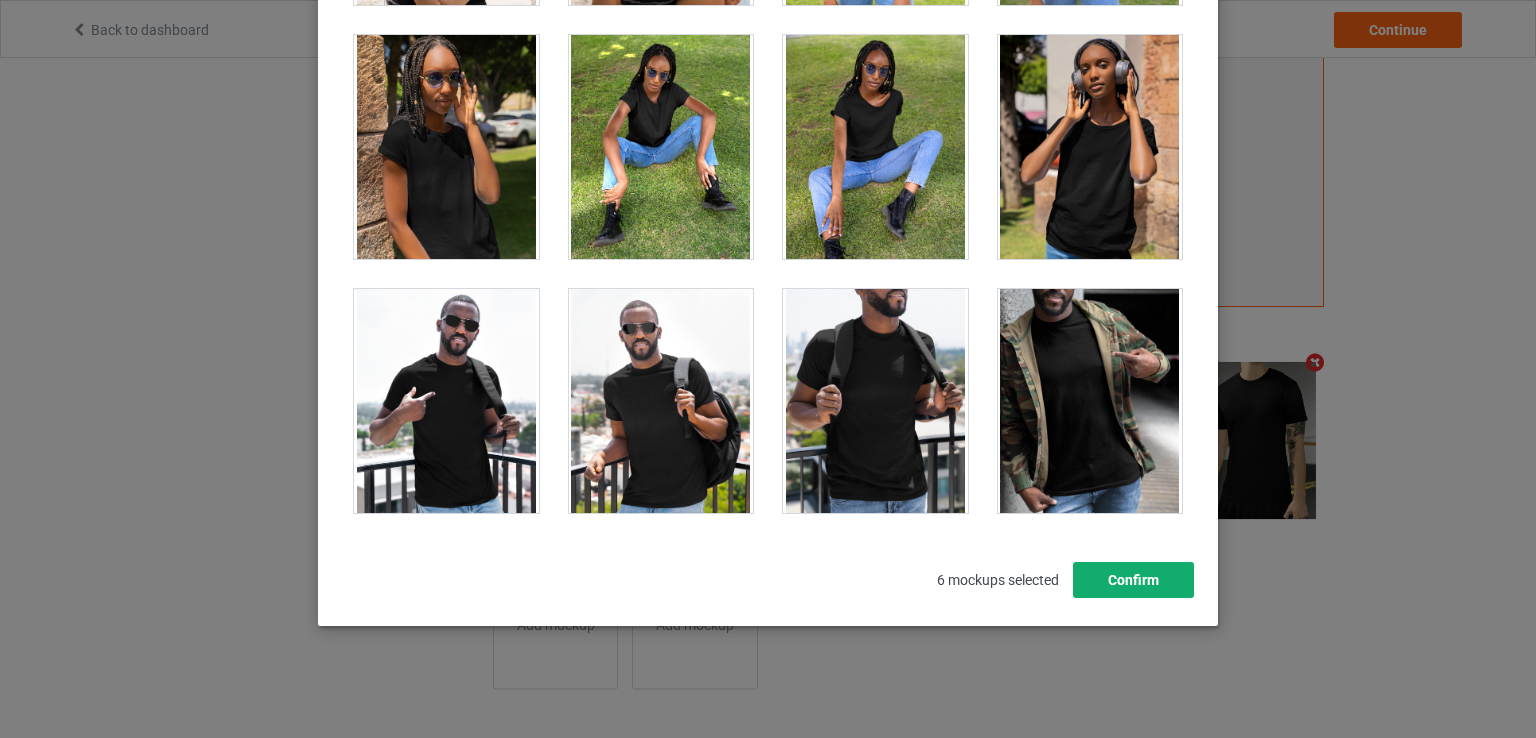 click on "Confirm" at bounding box center (1133, 580) 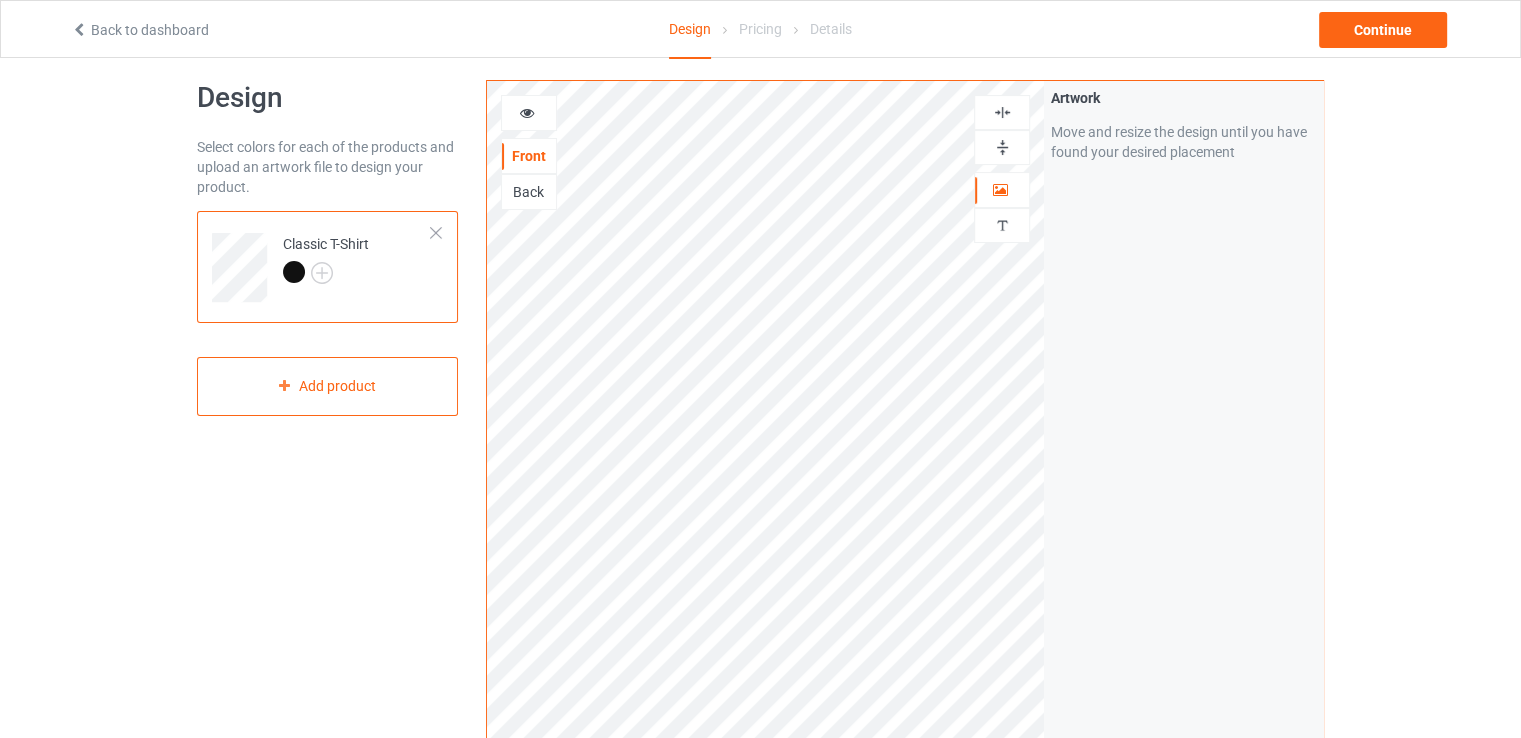 scroll, scrollTop: 10, scrollLeft: 0, axis: vertical 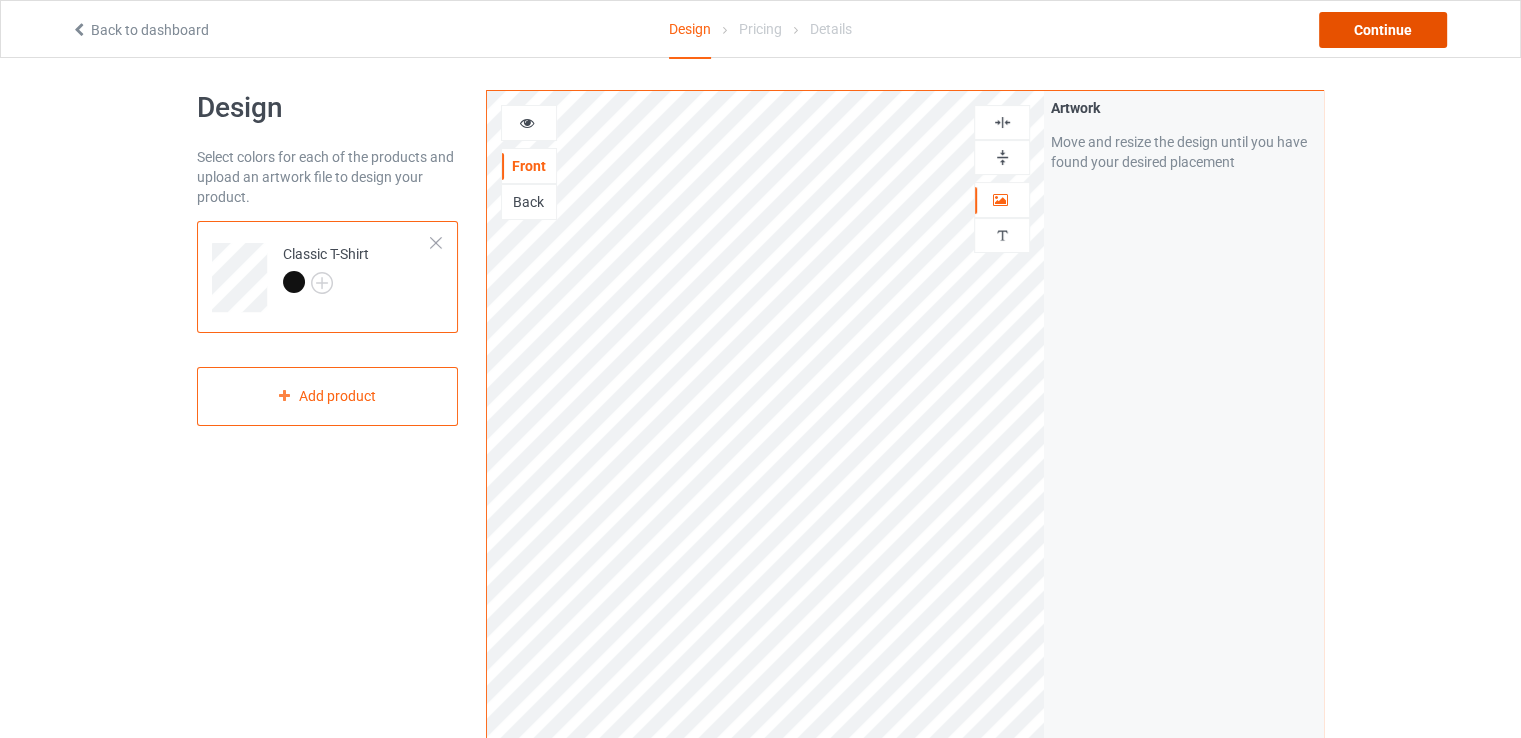 click on "Continue" at bounding box center [1383, 30] 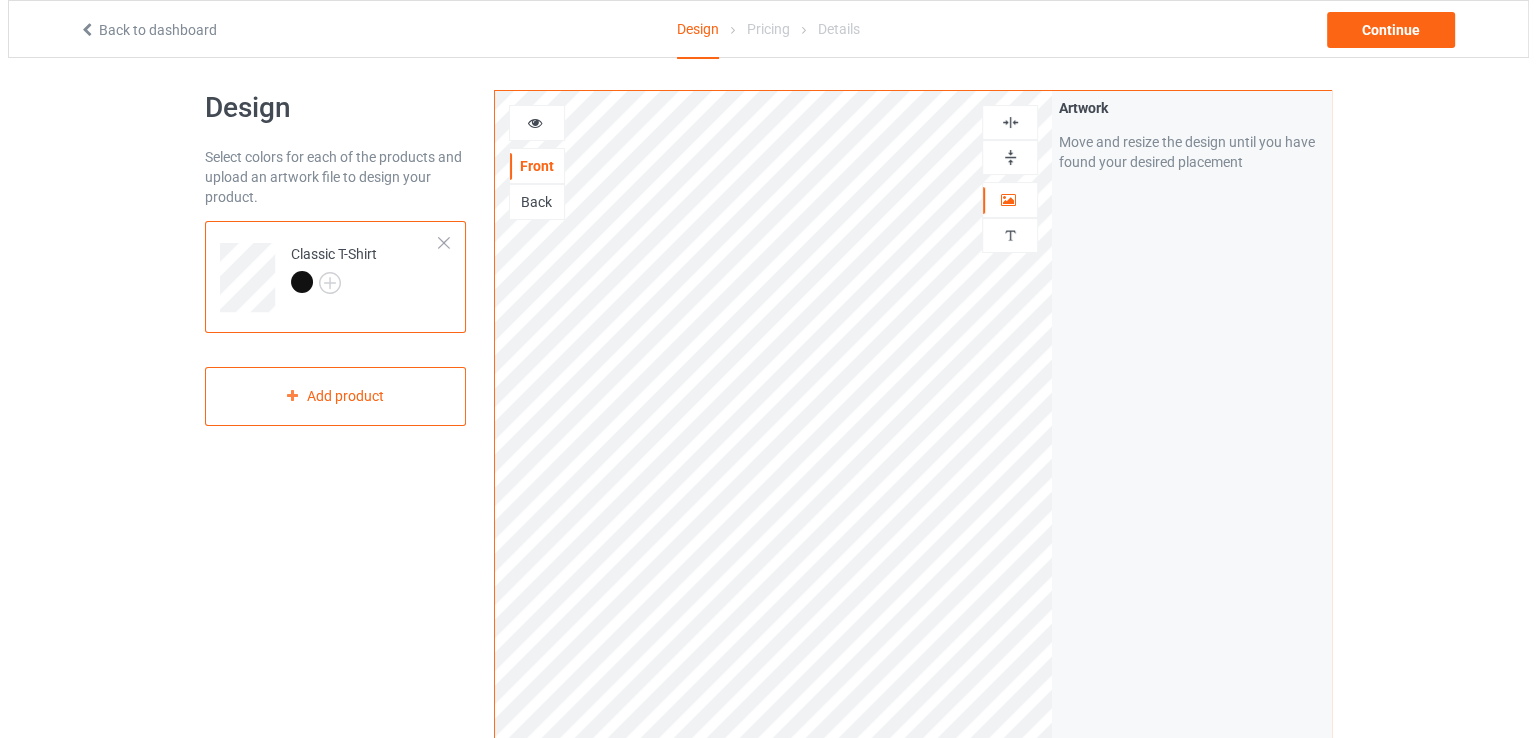 scroll, scrollTop: 0, scrollLeft: 0, axis: both 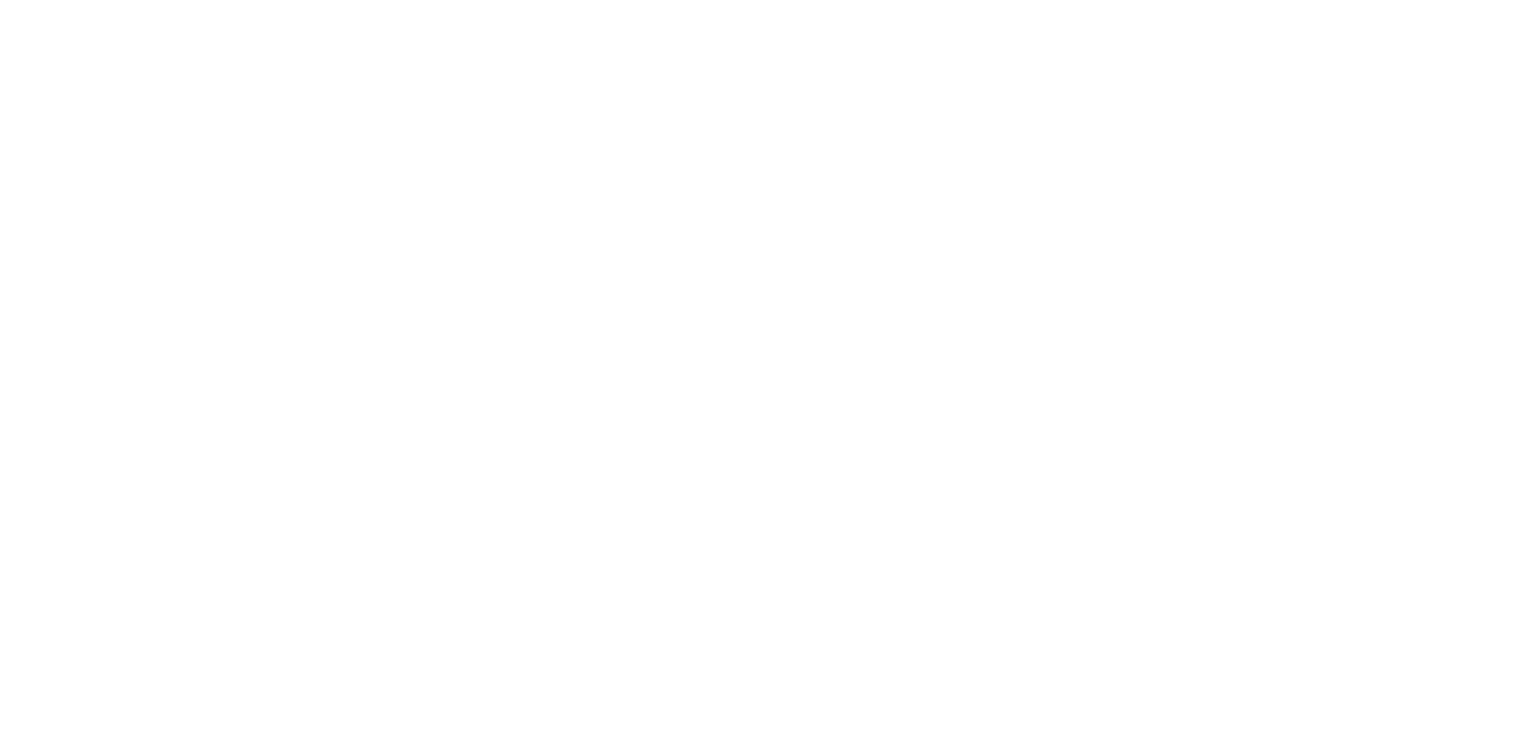 click at bounding box center [768, 369] 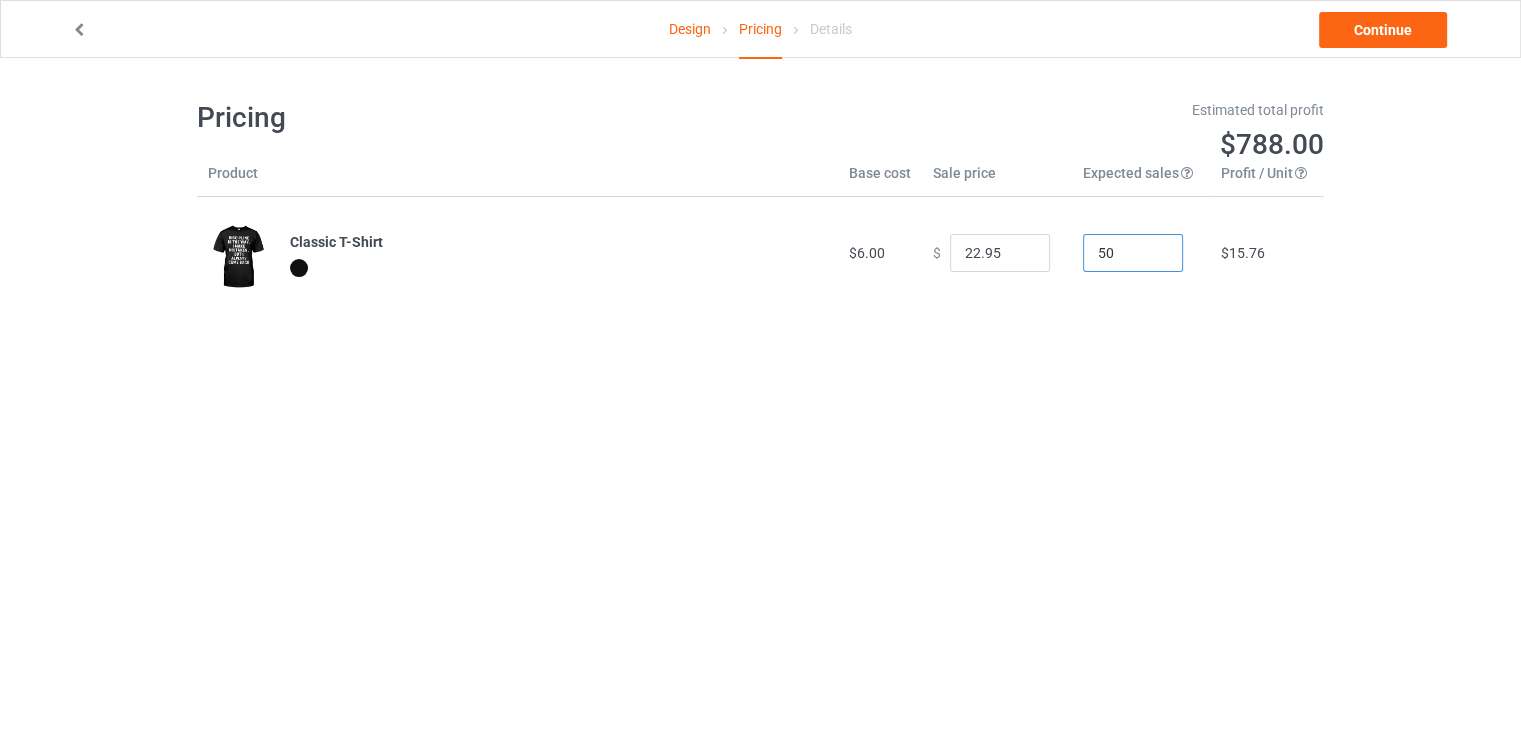 click on "50" at bounding box center [1133, 253] 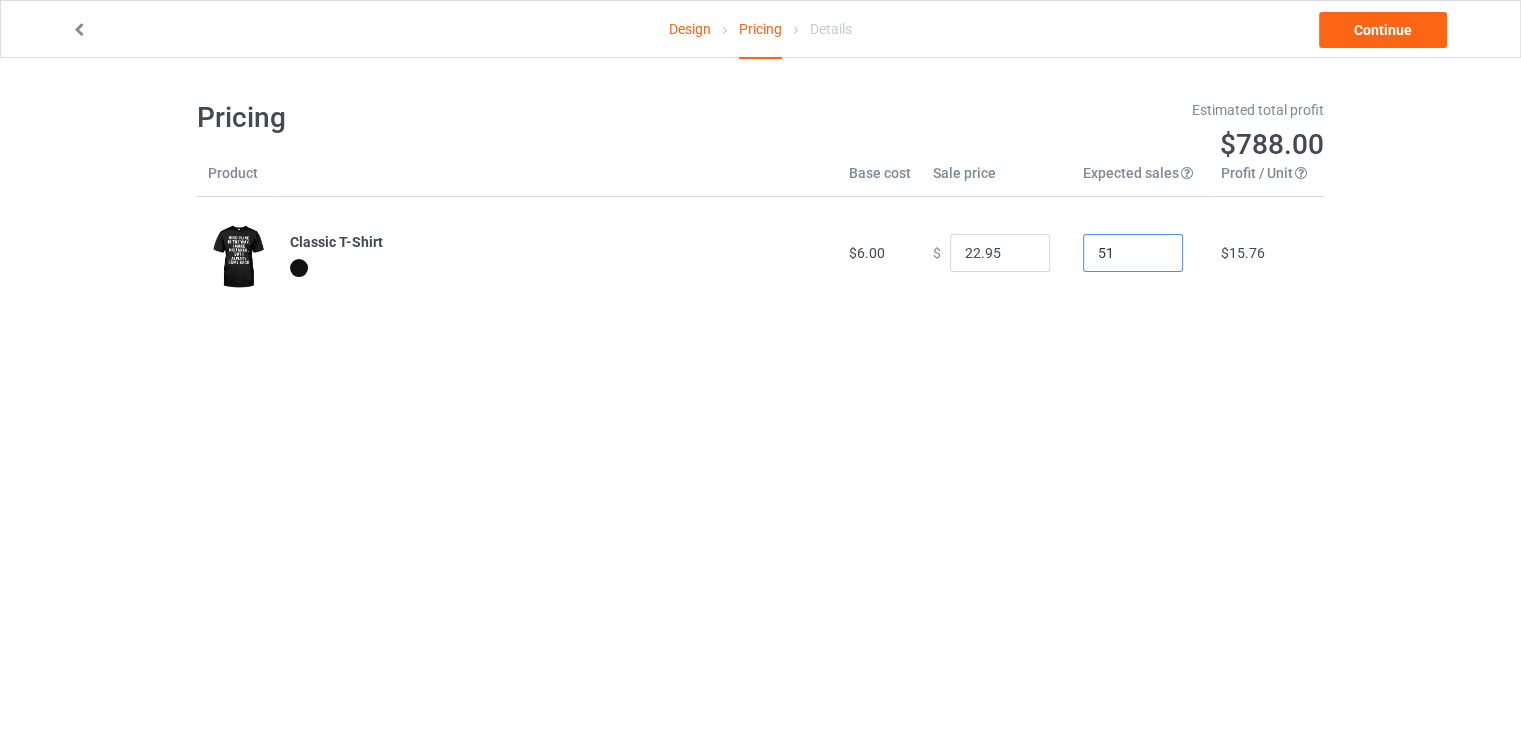click on "51" at bounding box center (1133, 253) 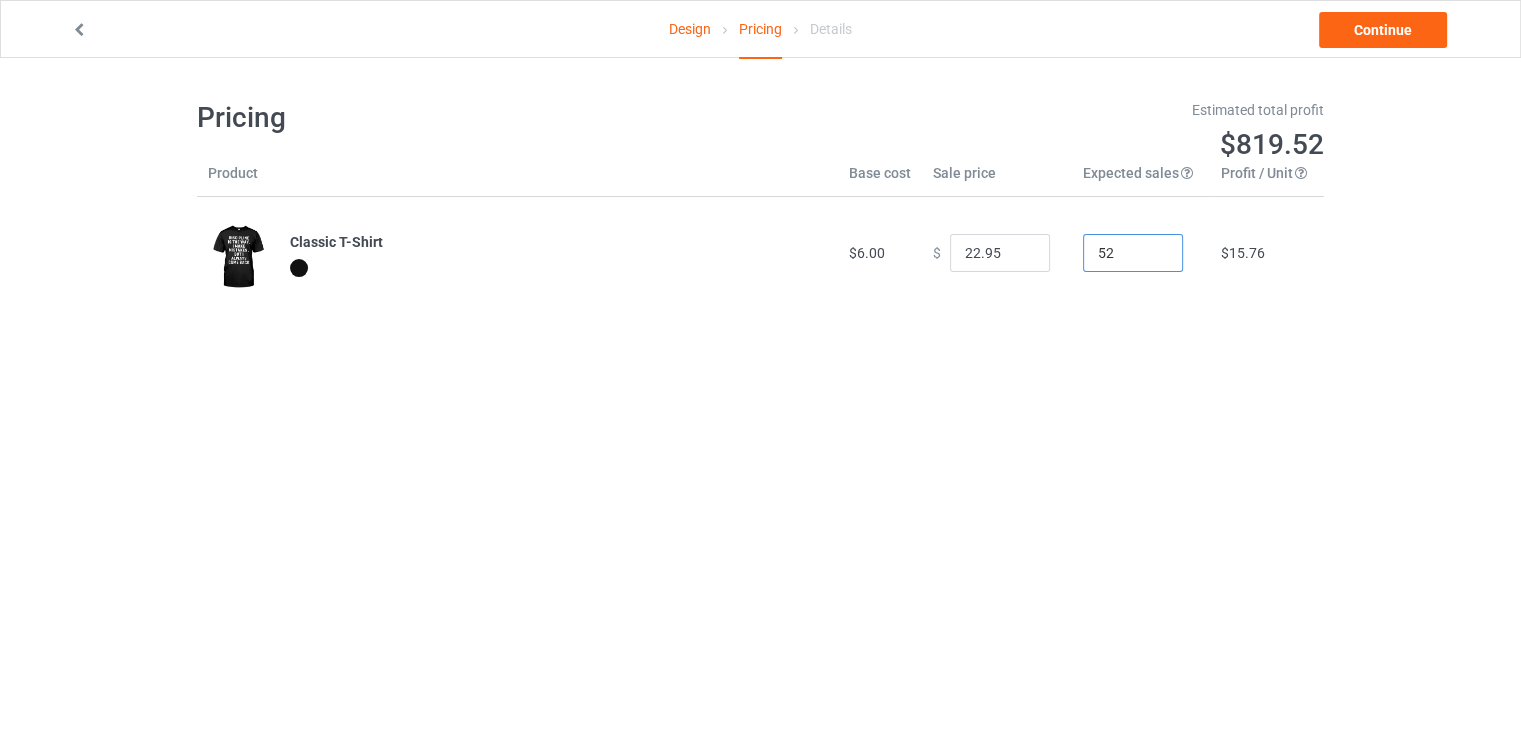 click on "52" at bounding box center (1133, 253) 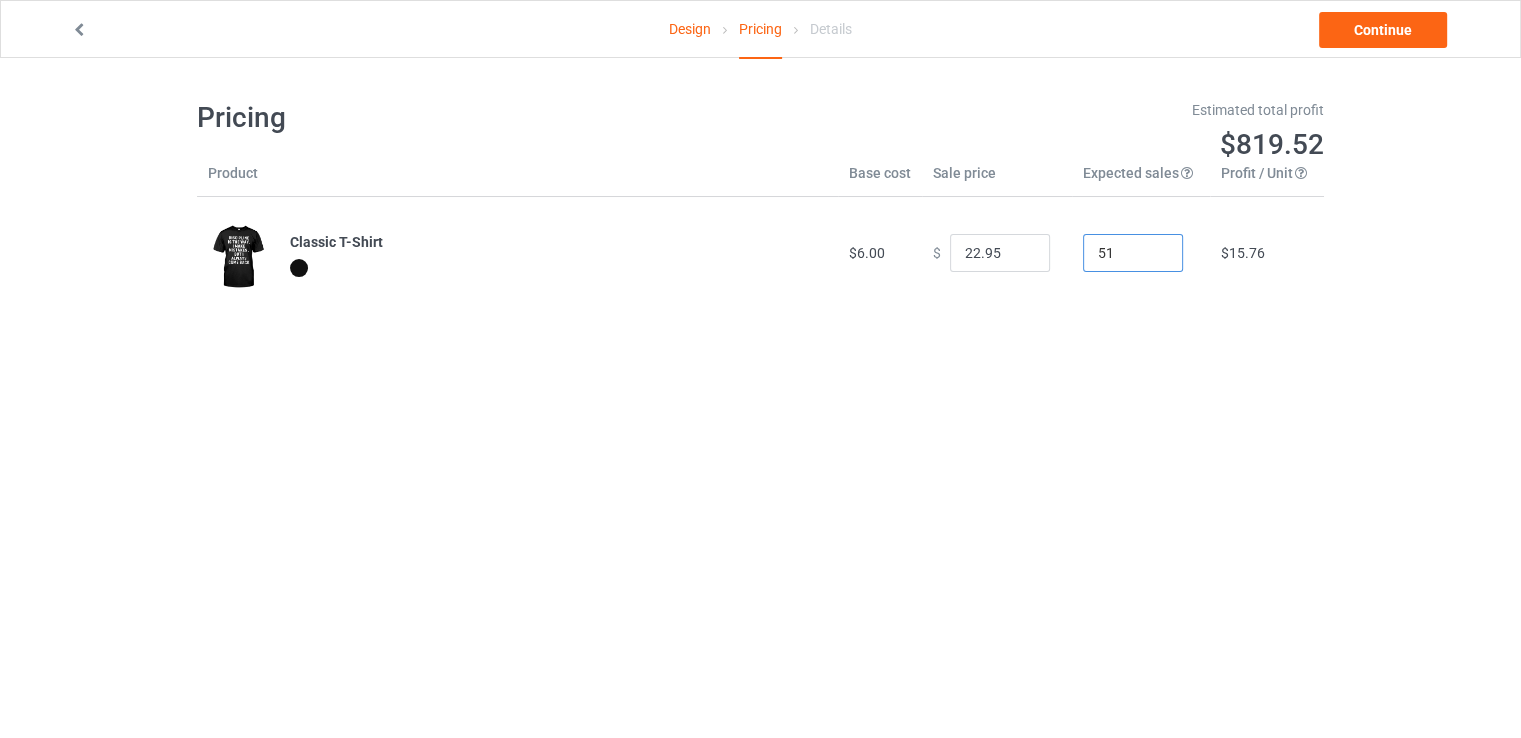 click on "51" at bounding box center [1133, 253] 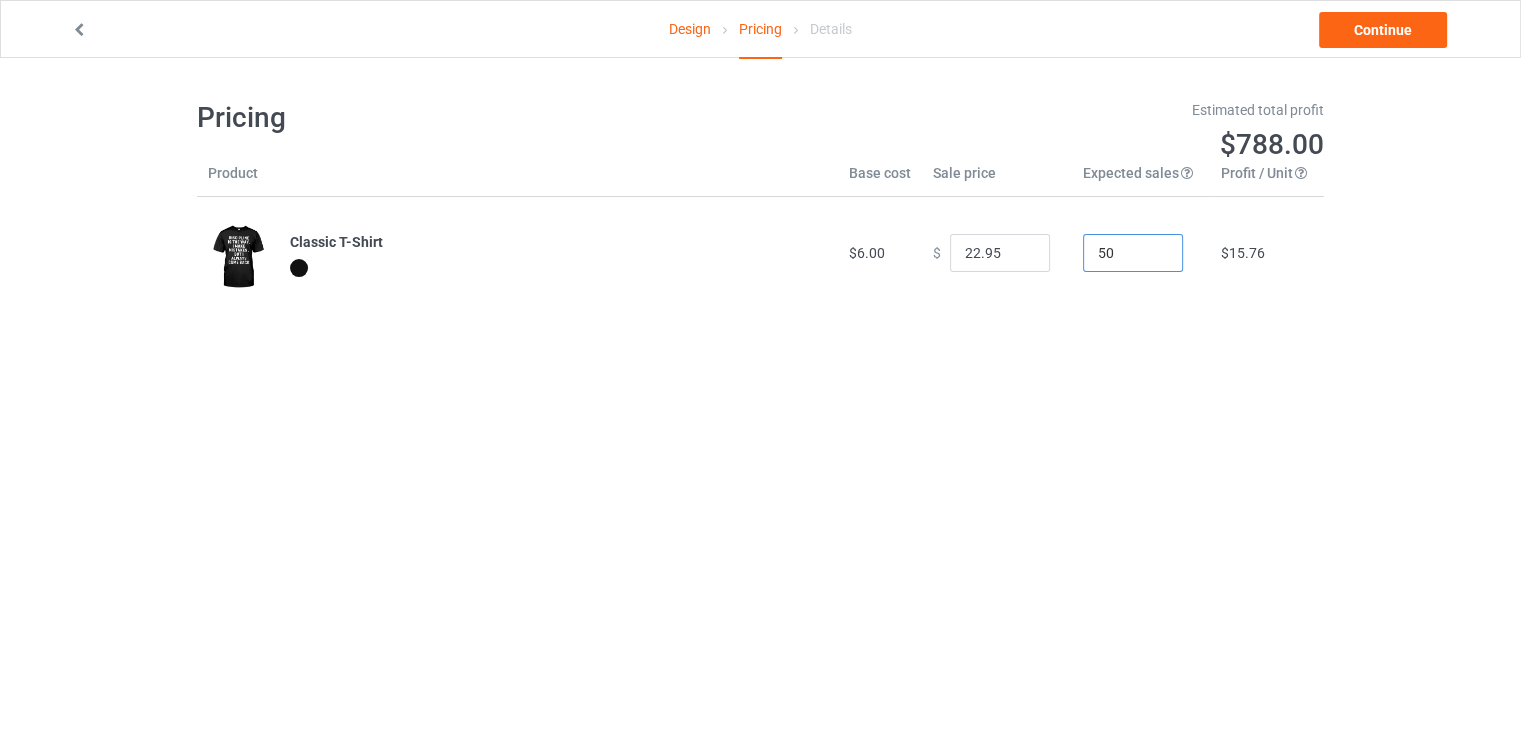 click on "50" at bounding box center [1133, 253] 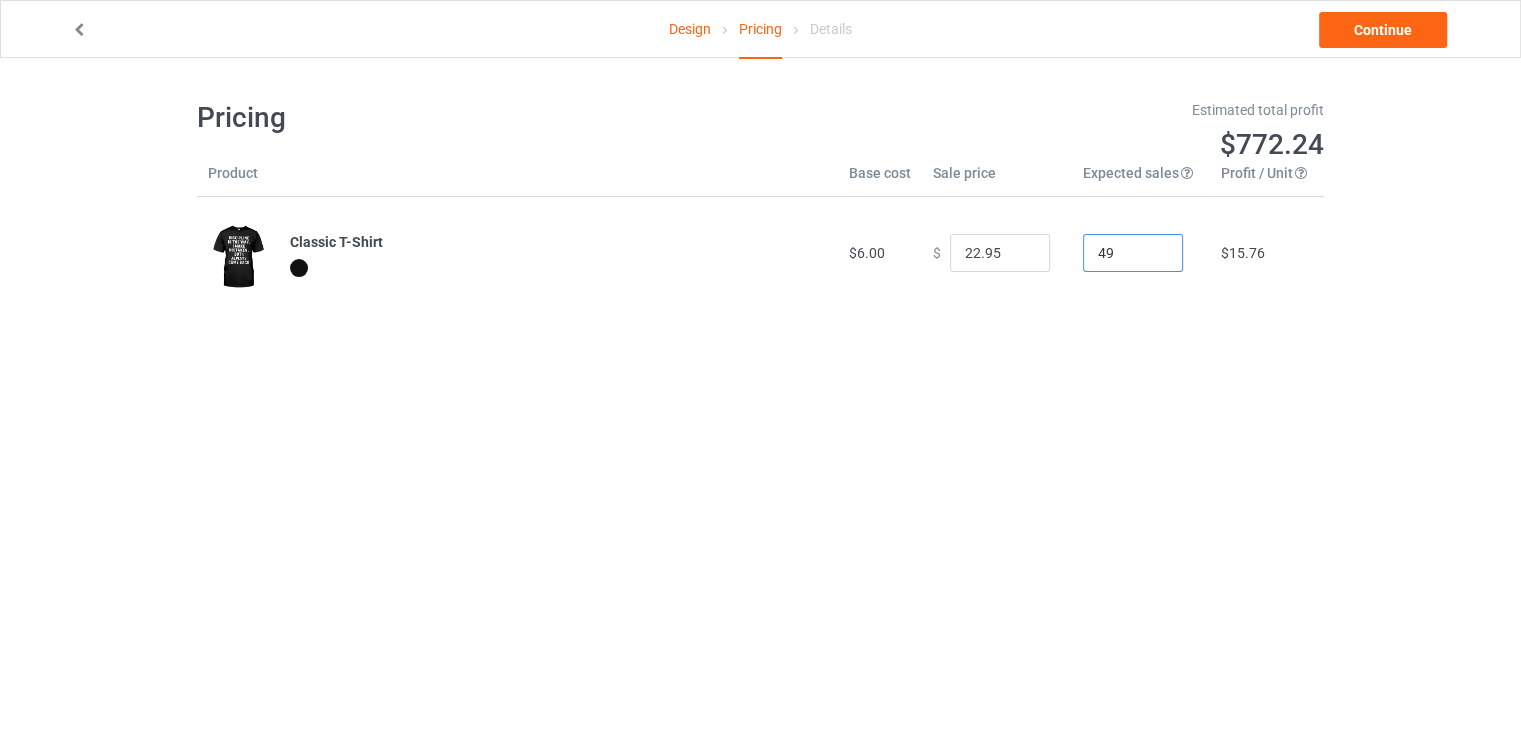click on "49" at bounding box center [1133, 253] 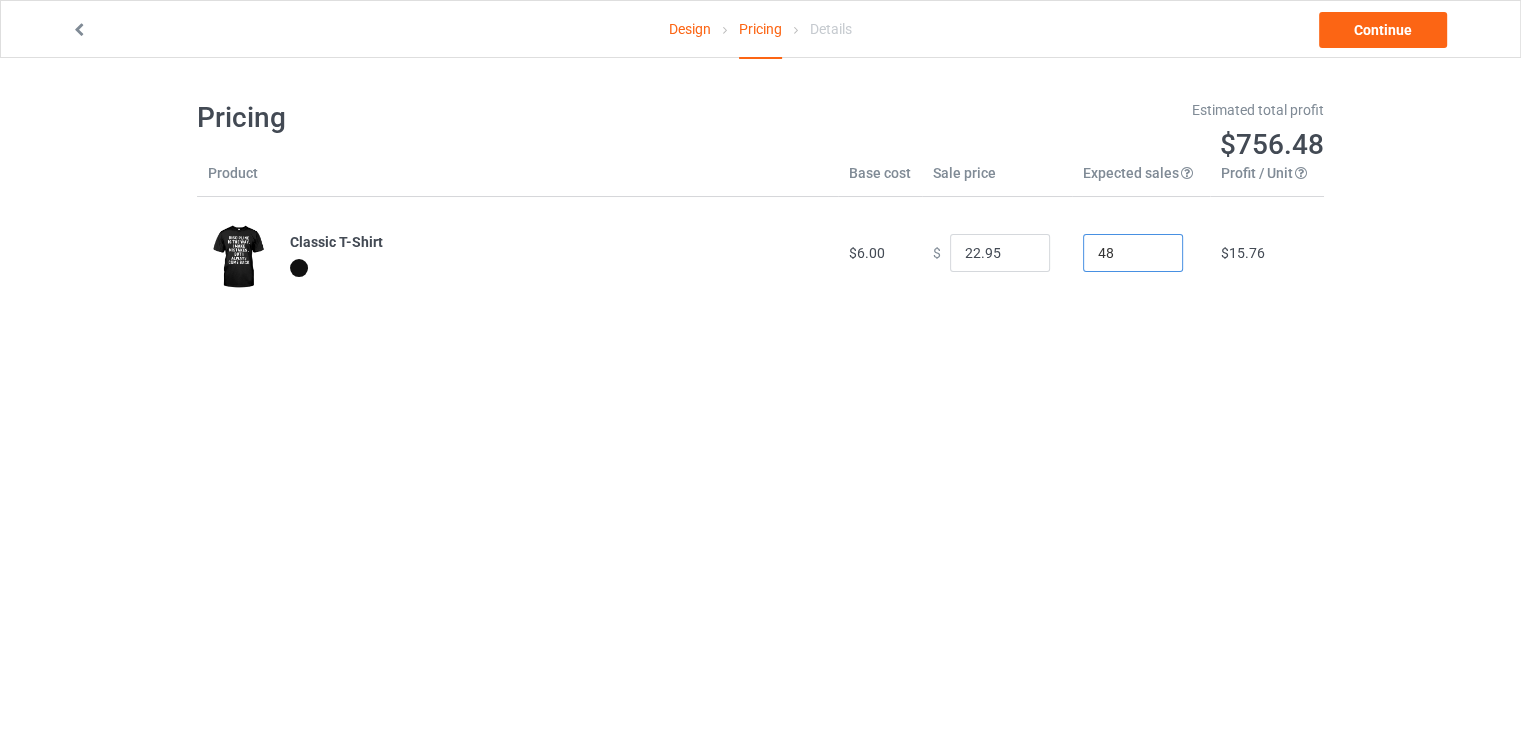 click on "48" at bounding box center (1133, 253) 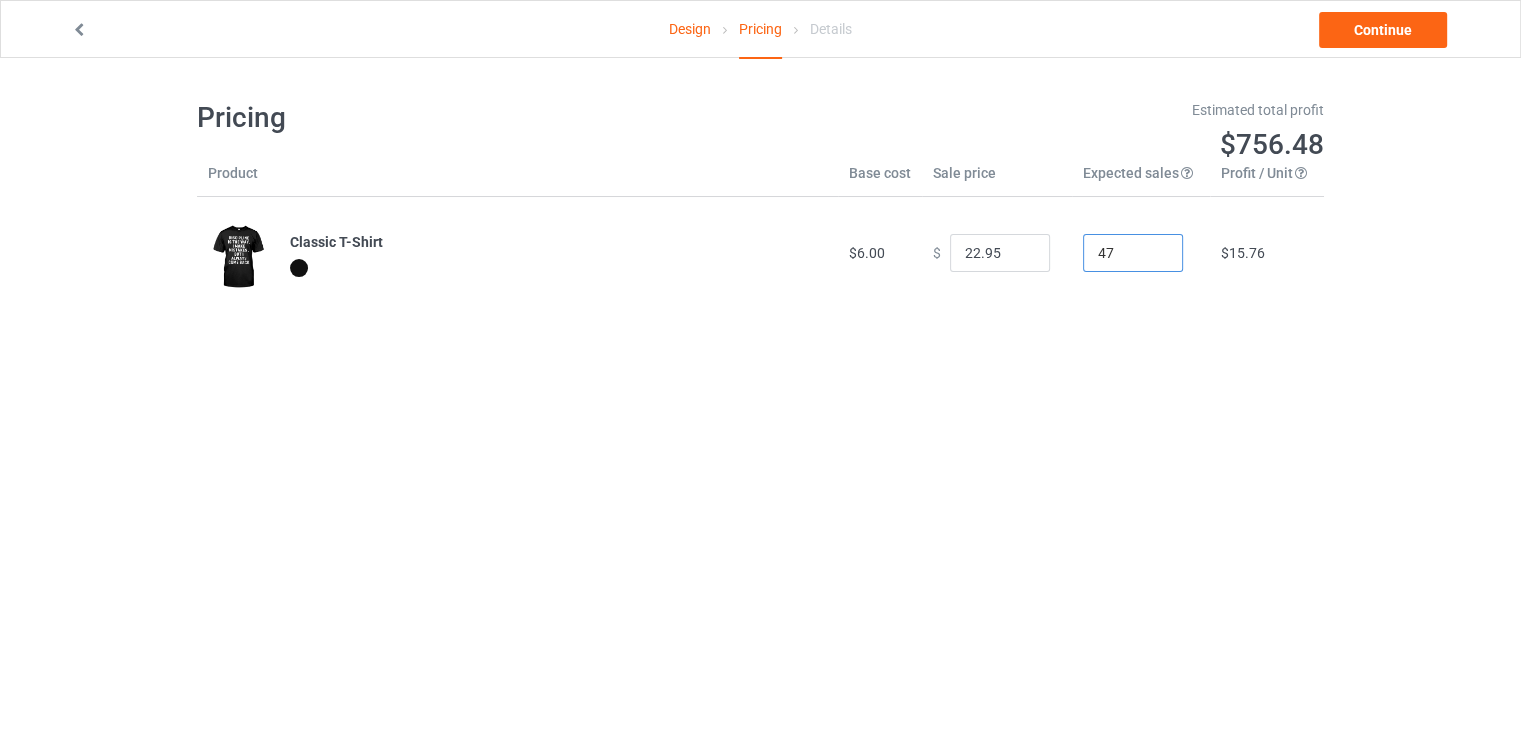 click on "47" at bounding box center (1133, 253) 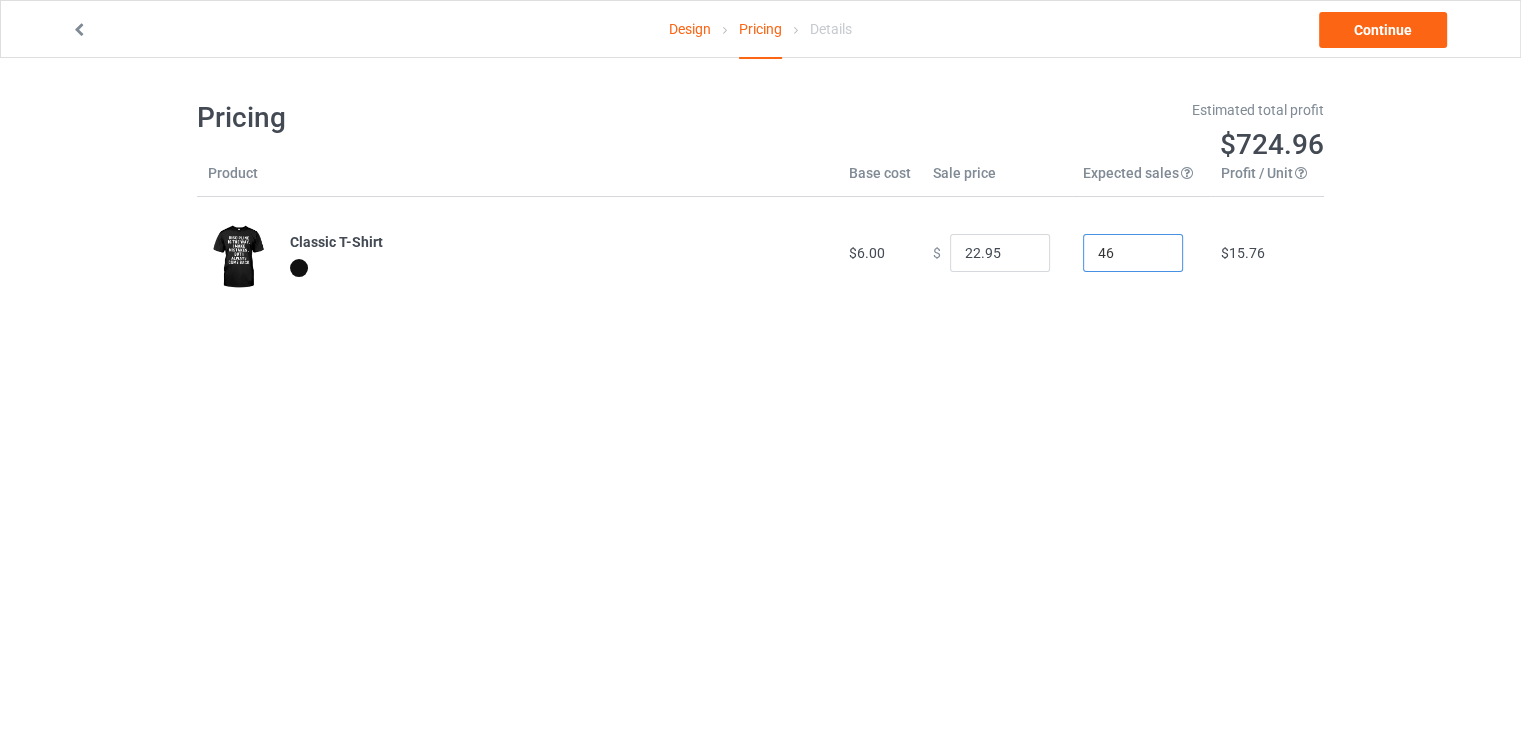 click on "46" at bounding box center [1133, 253] 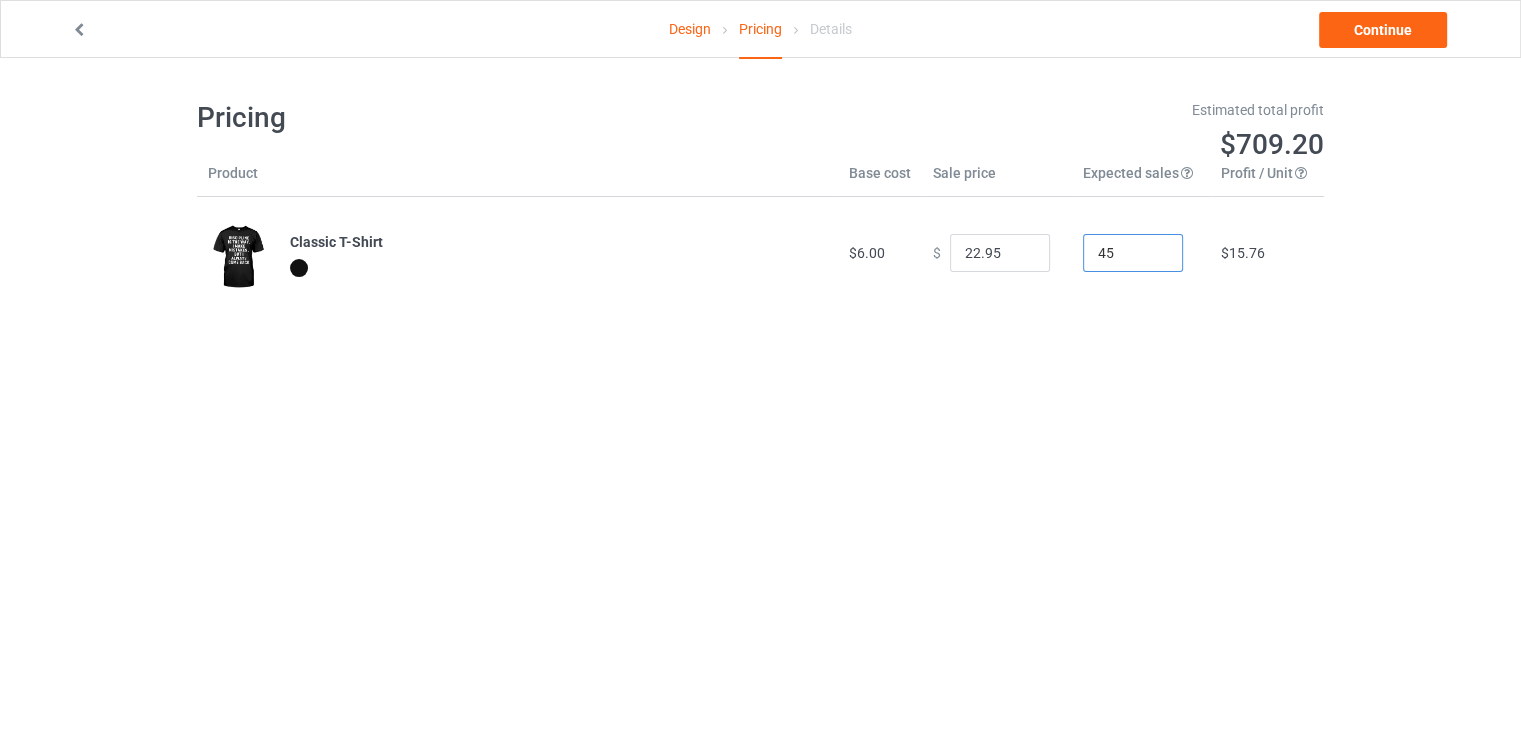 click on "45" at bounding box center [1133, 253] 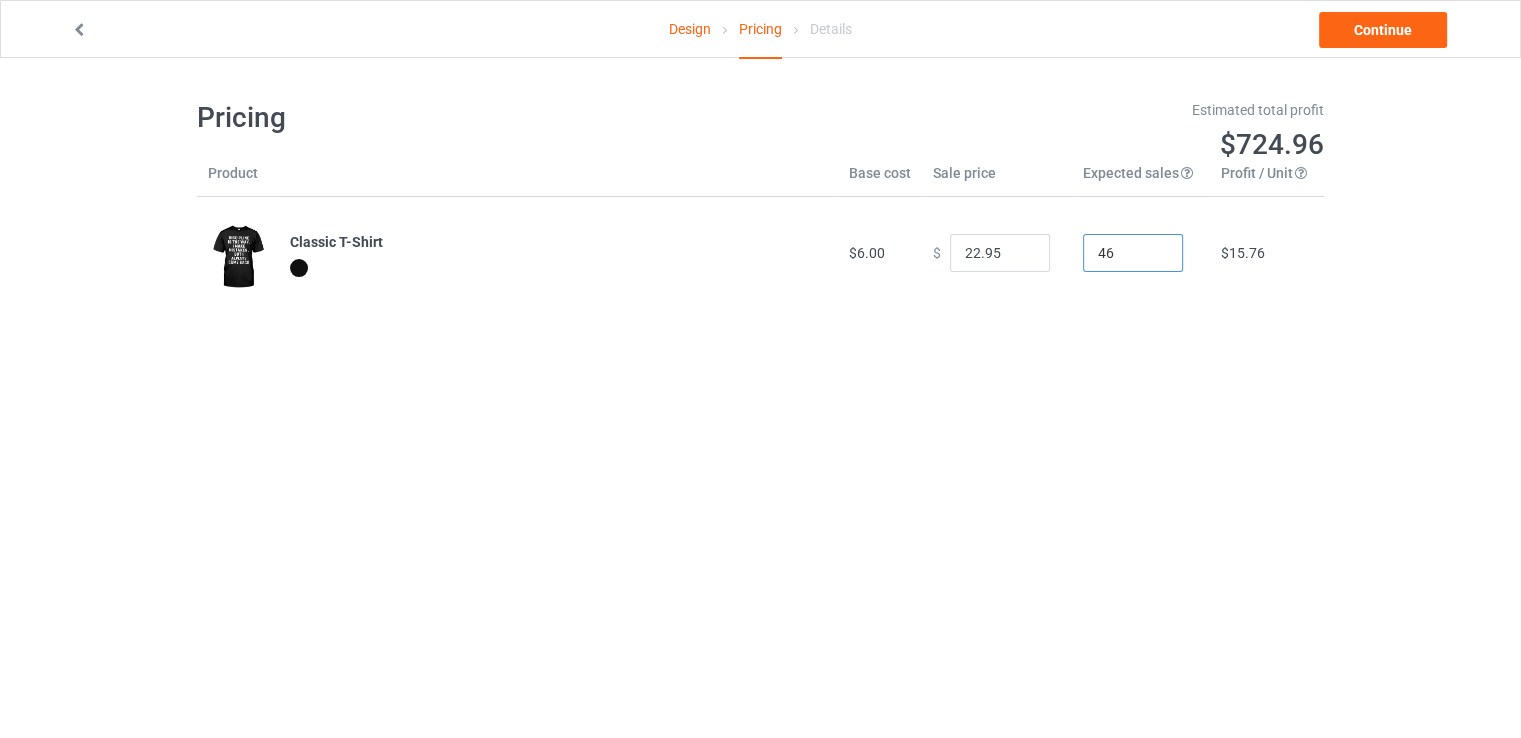 click on "46" at bounding box center [1133, 253] 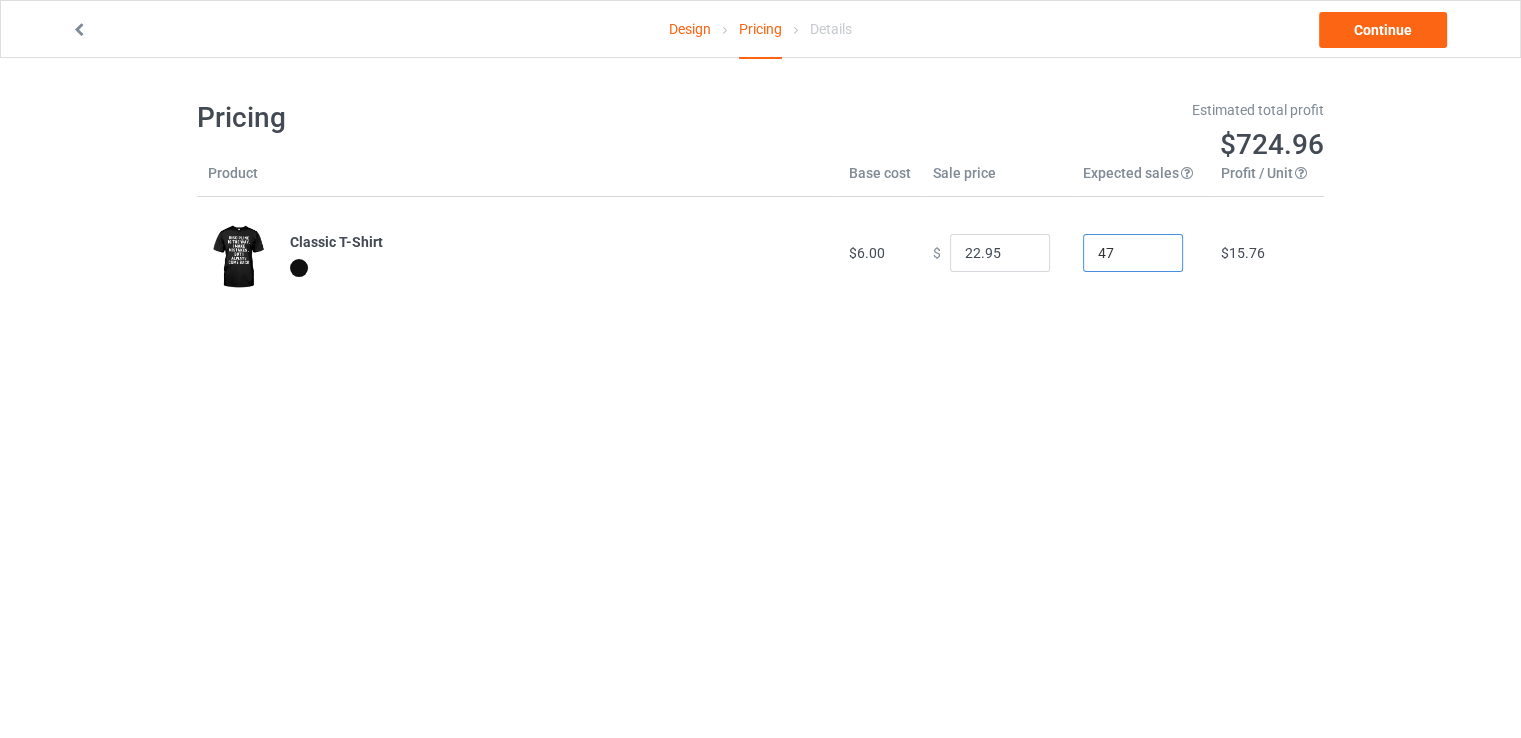 click on "47" at bounding box center [1133, 253] 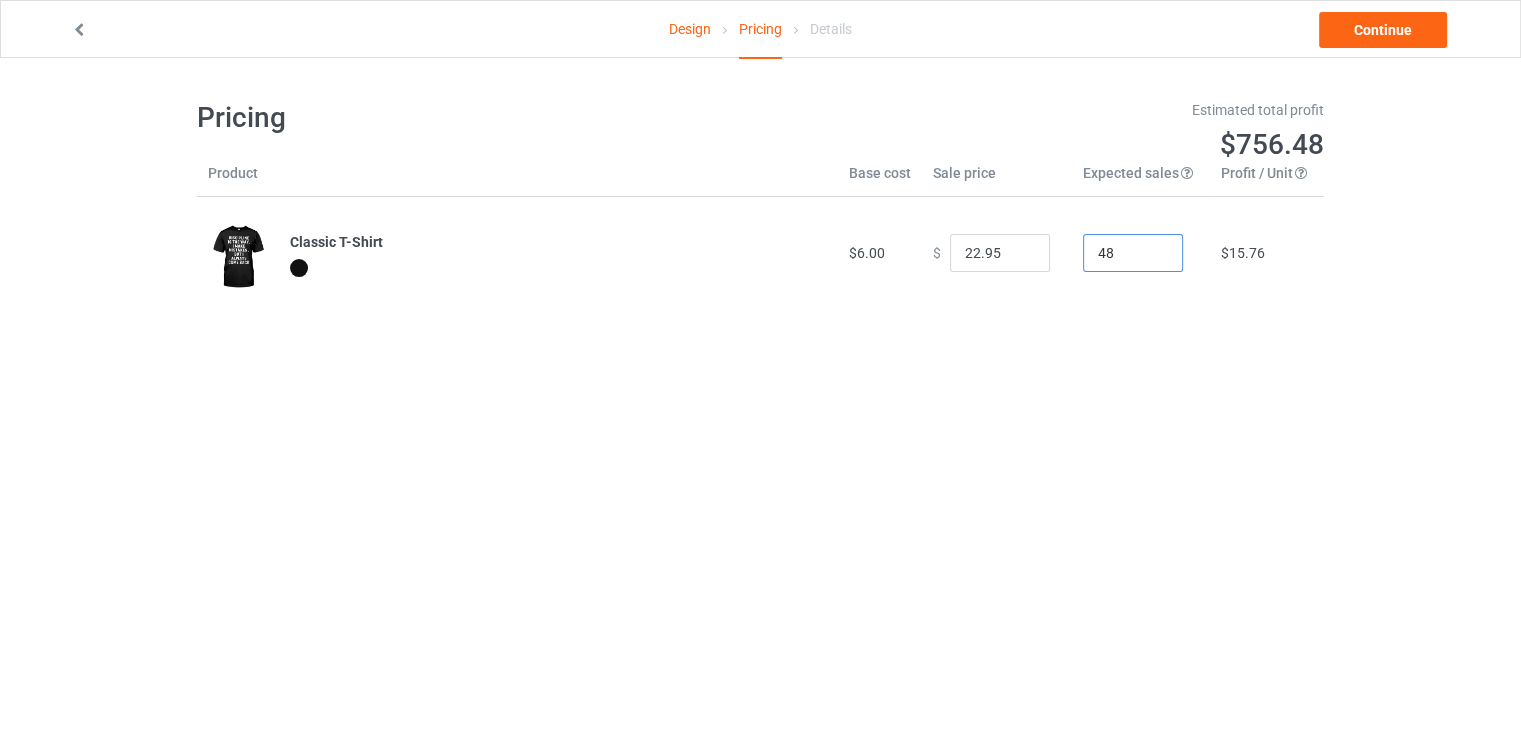 click on "48" at bounding box center [1133, 253] 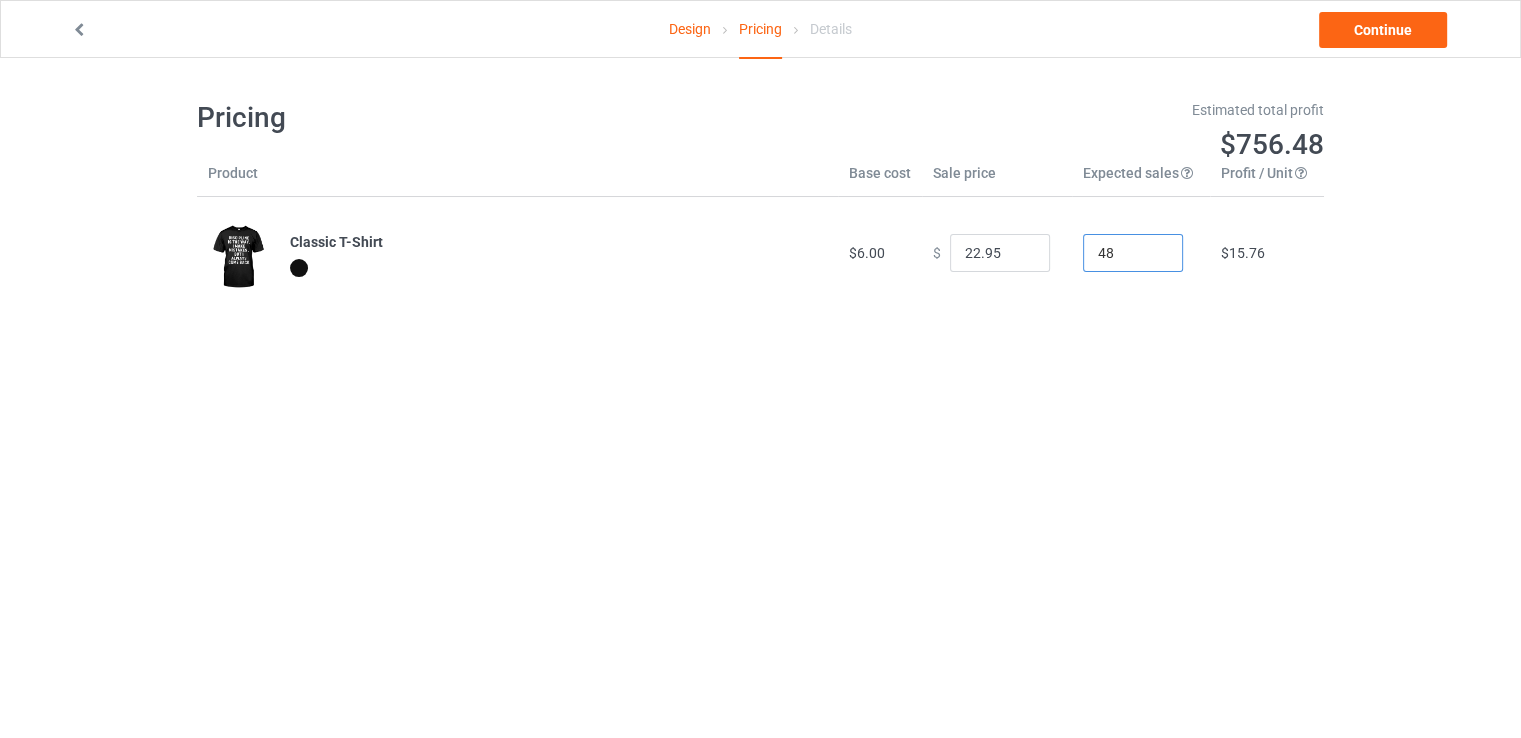 click on "48" at bounding box center (1133, 253) 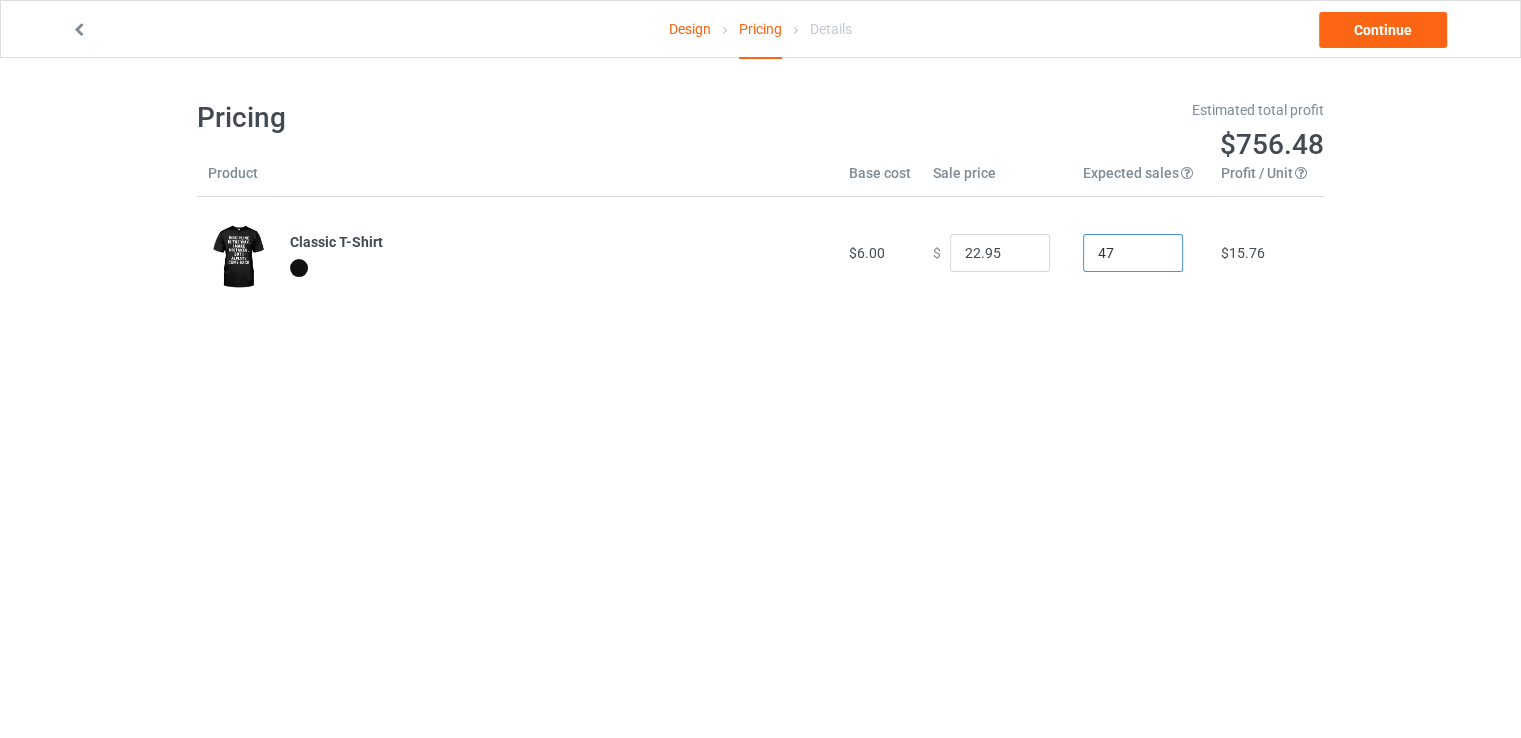 click on "47" at bounding box center [1133, 253] 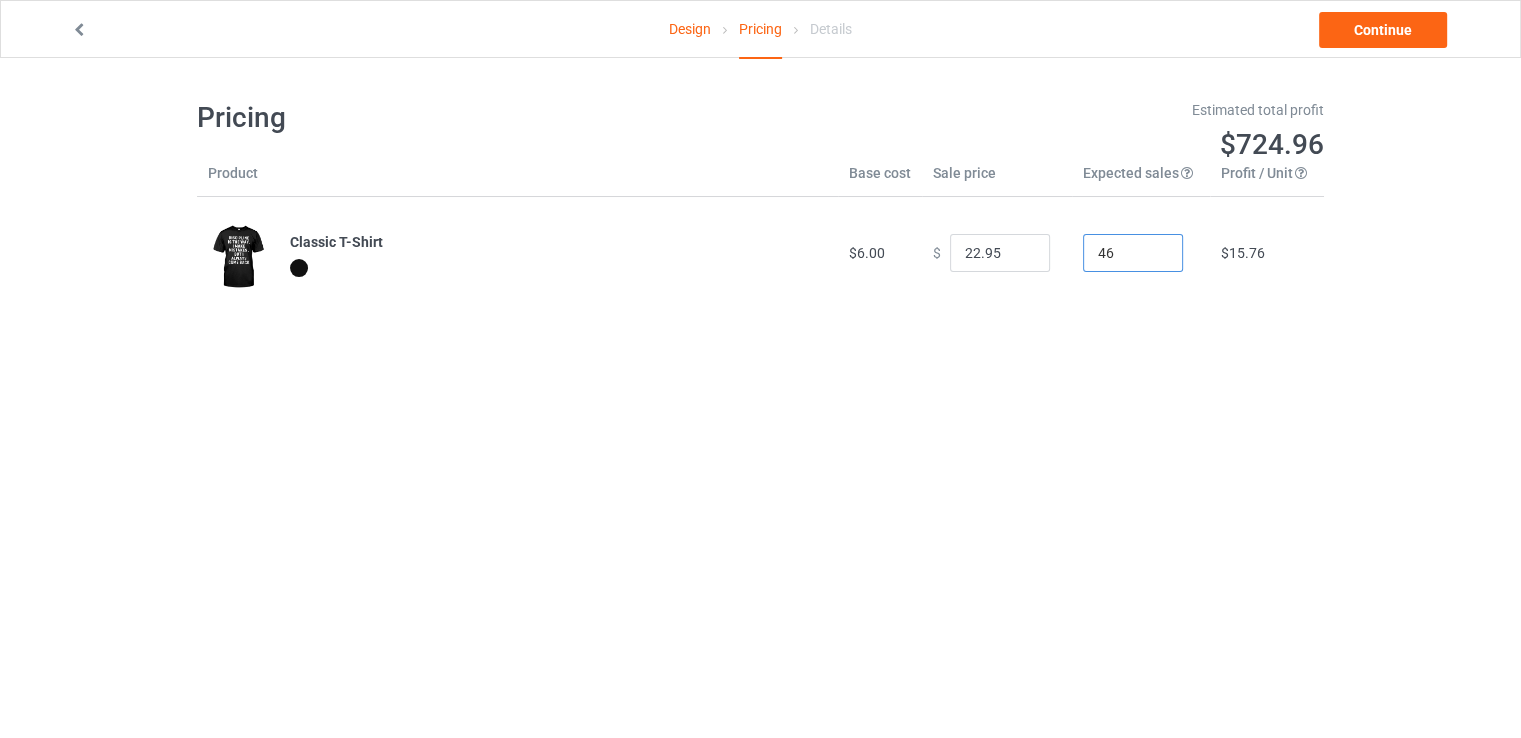 click on "46" at bounding box center [1133, 253] 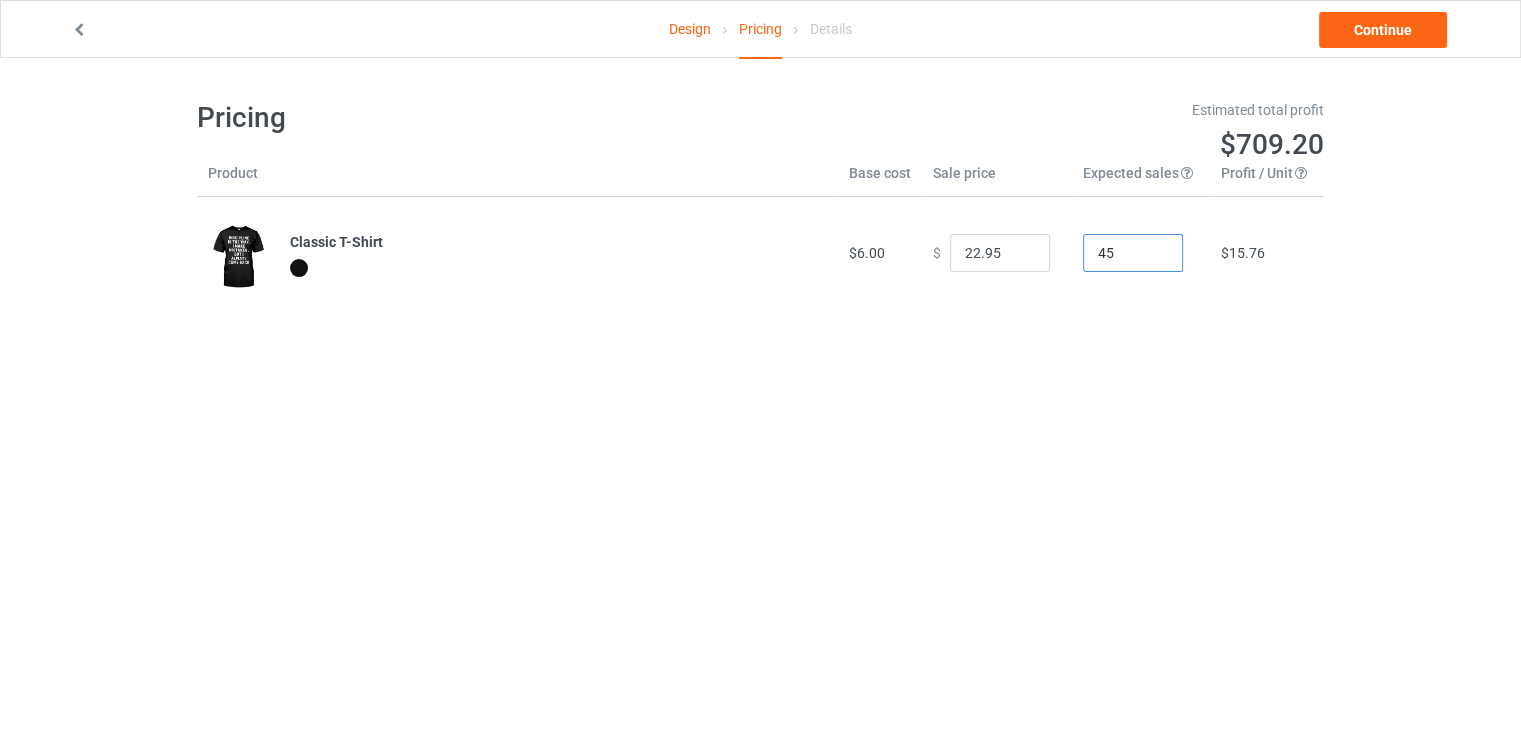 click on "45" at bounding box center [1133, 253] 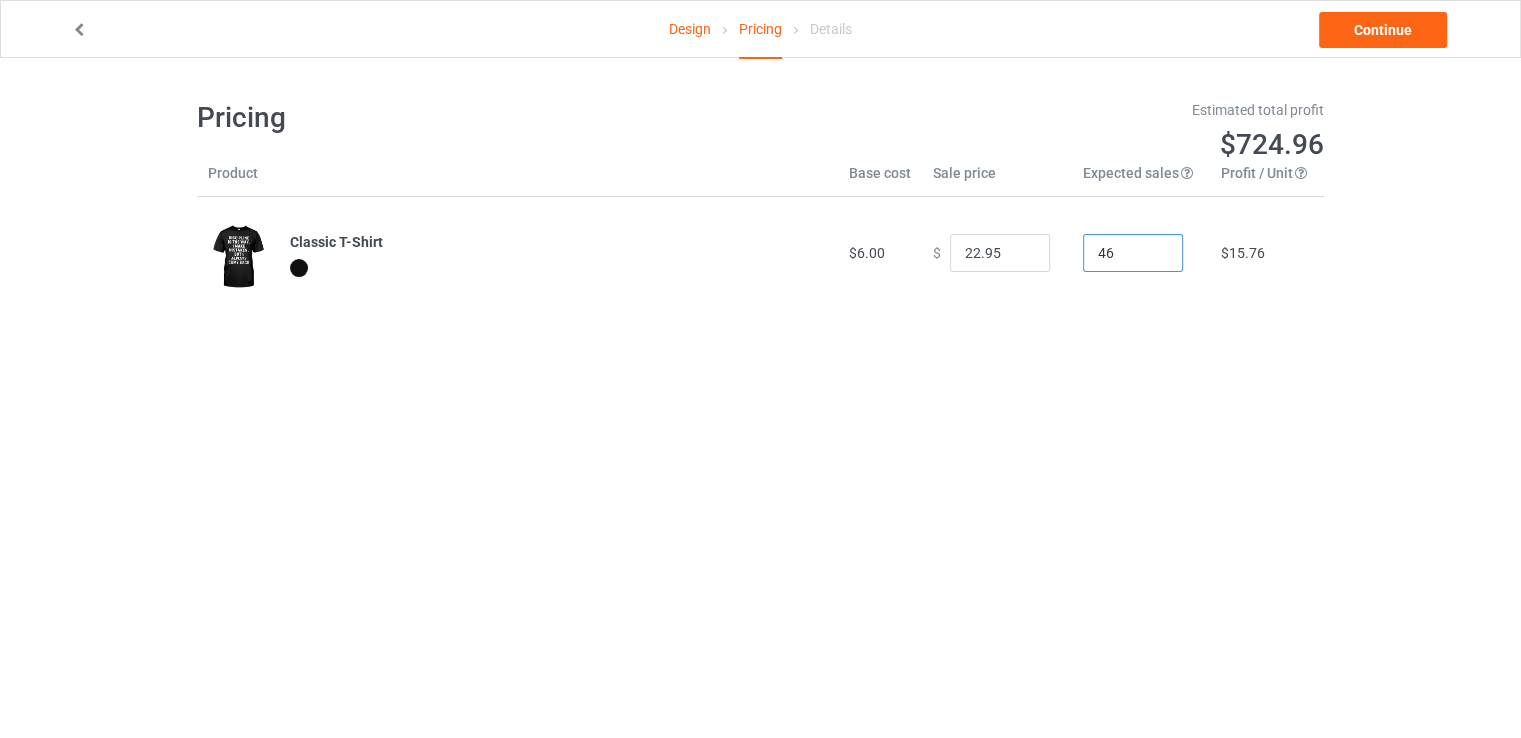 click on "46" at bounding box center (1133, 253) 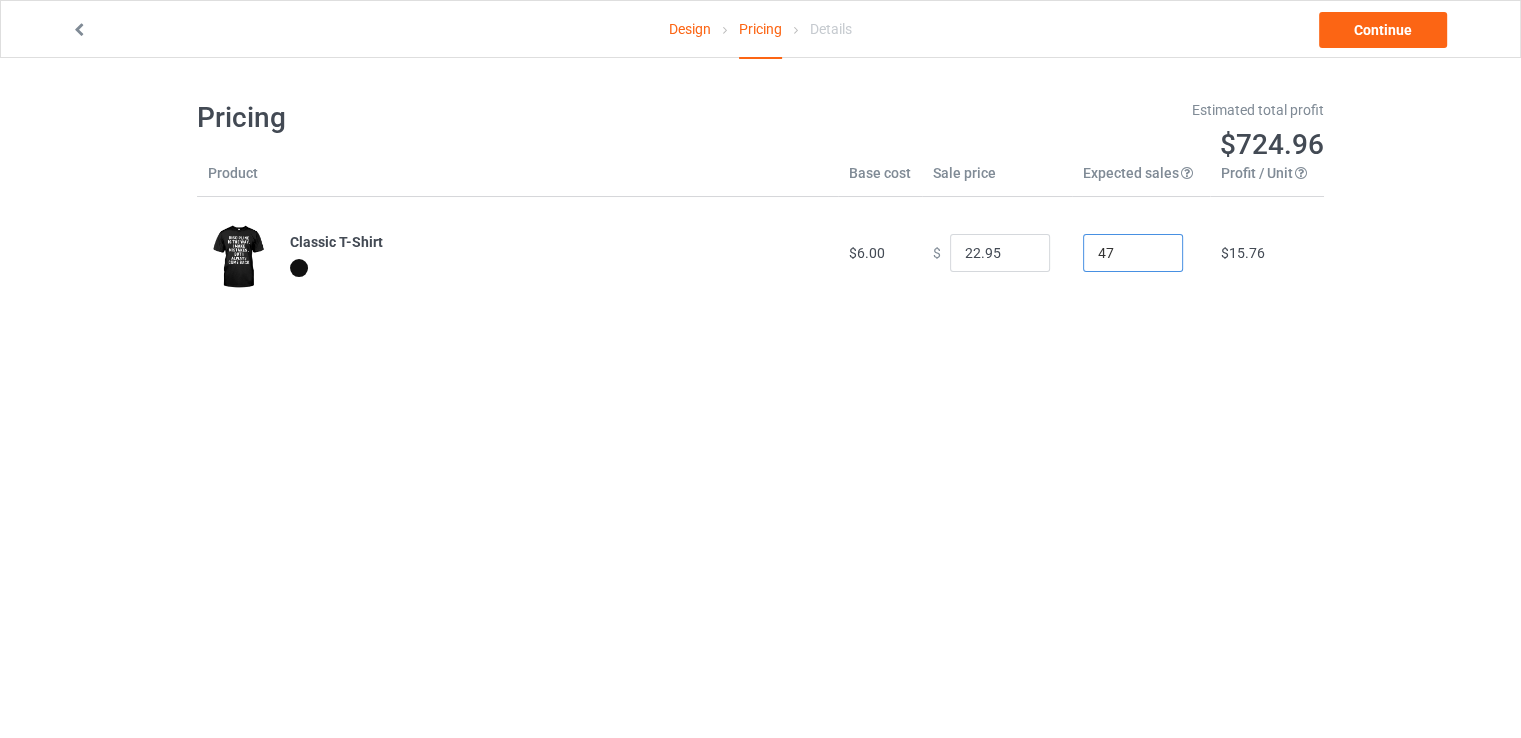 click on "47" at bounding box center [1133, 253] 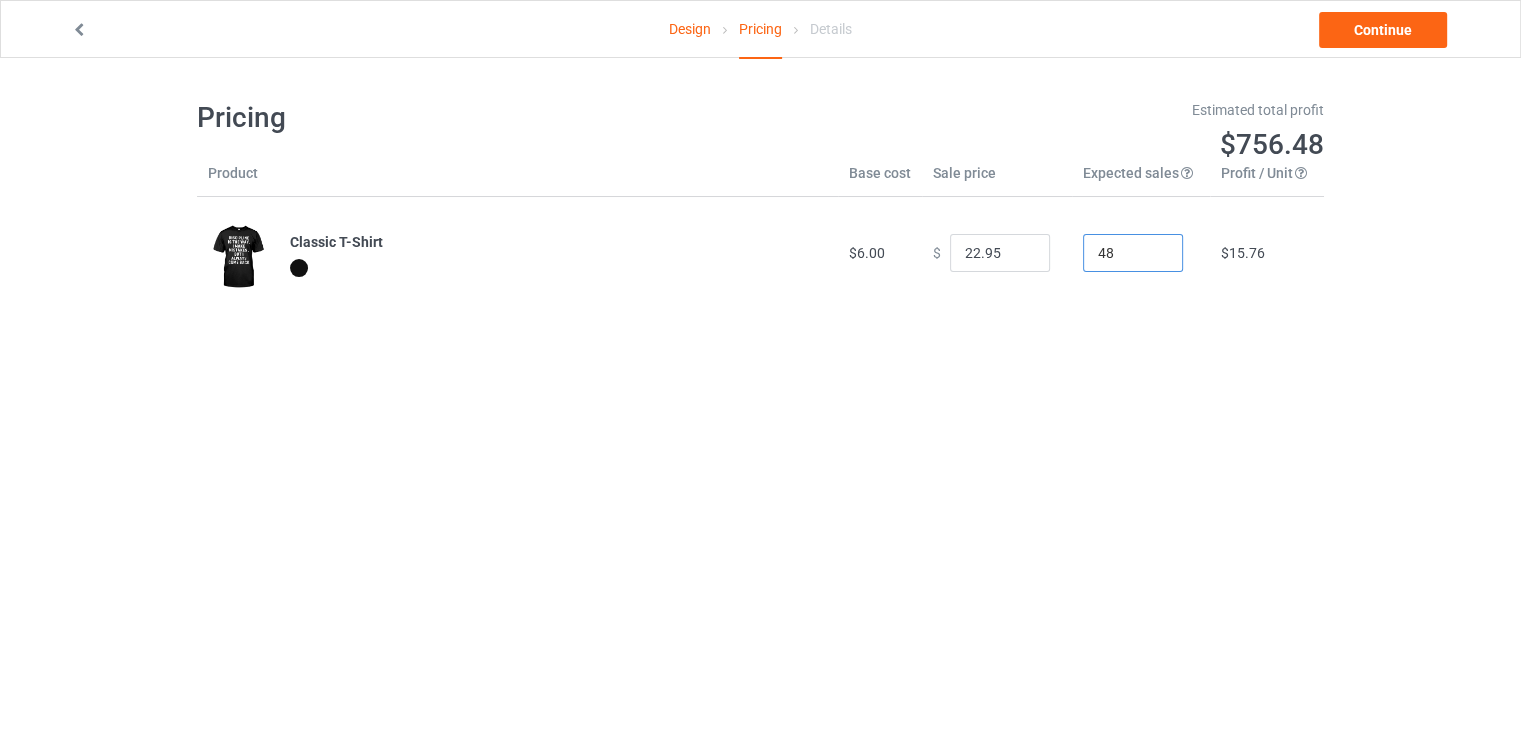 click on "48" at bounding box center [1133, 253] 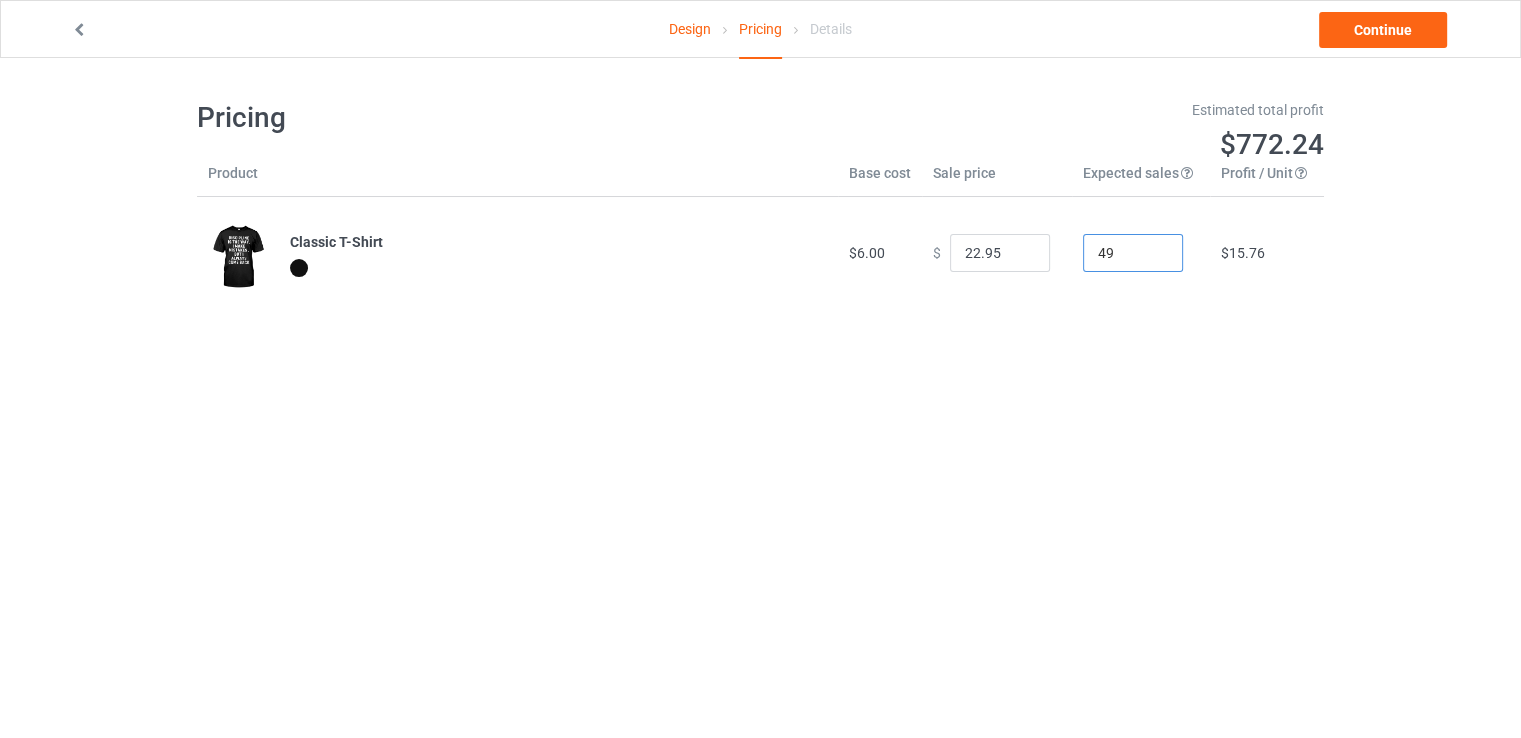 click on "49" at bounding box center [1133, 253] 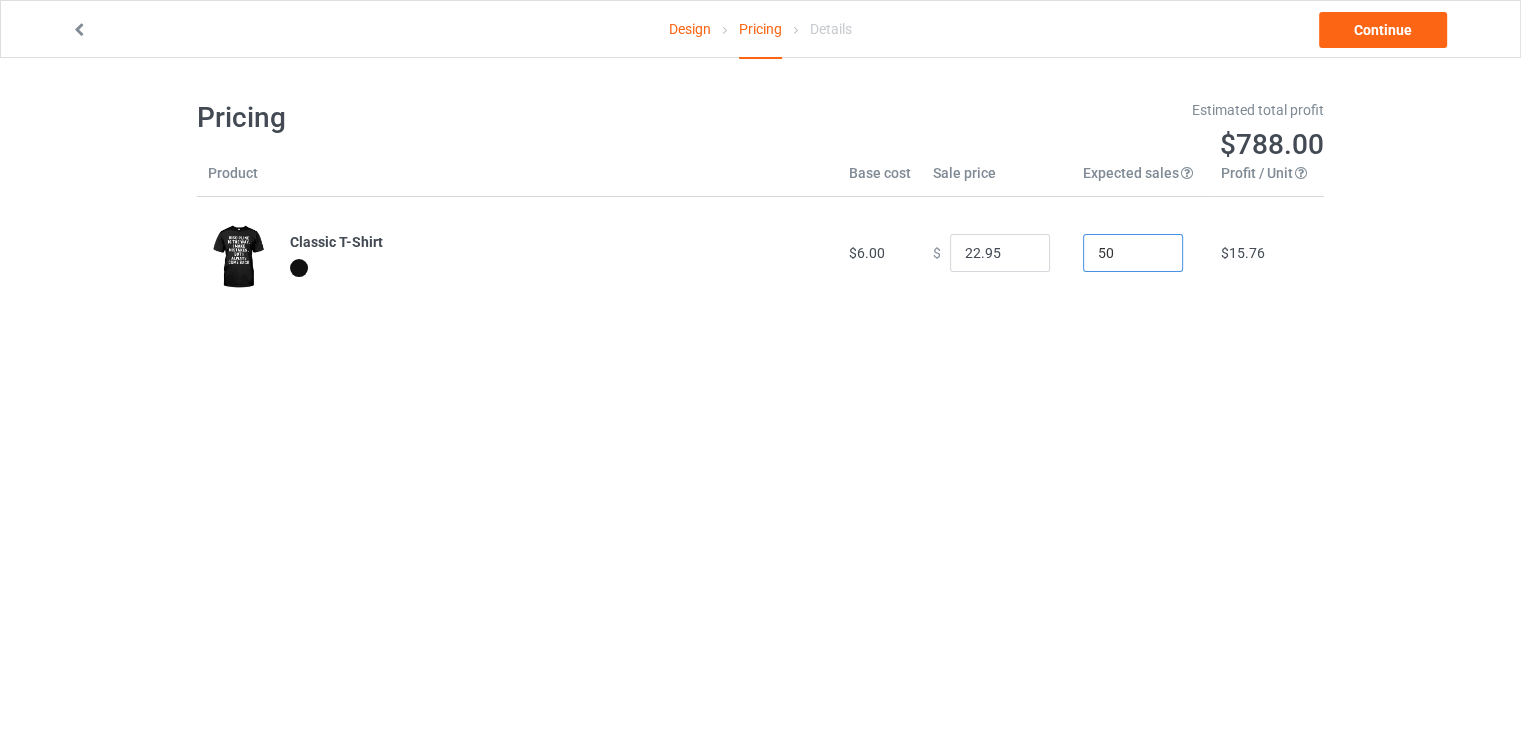 click on "50" at bounding box center [1133, 253] 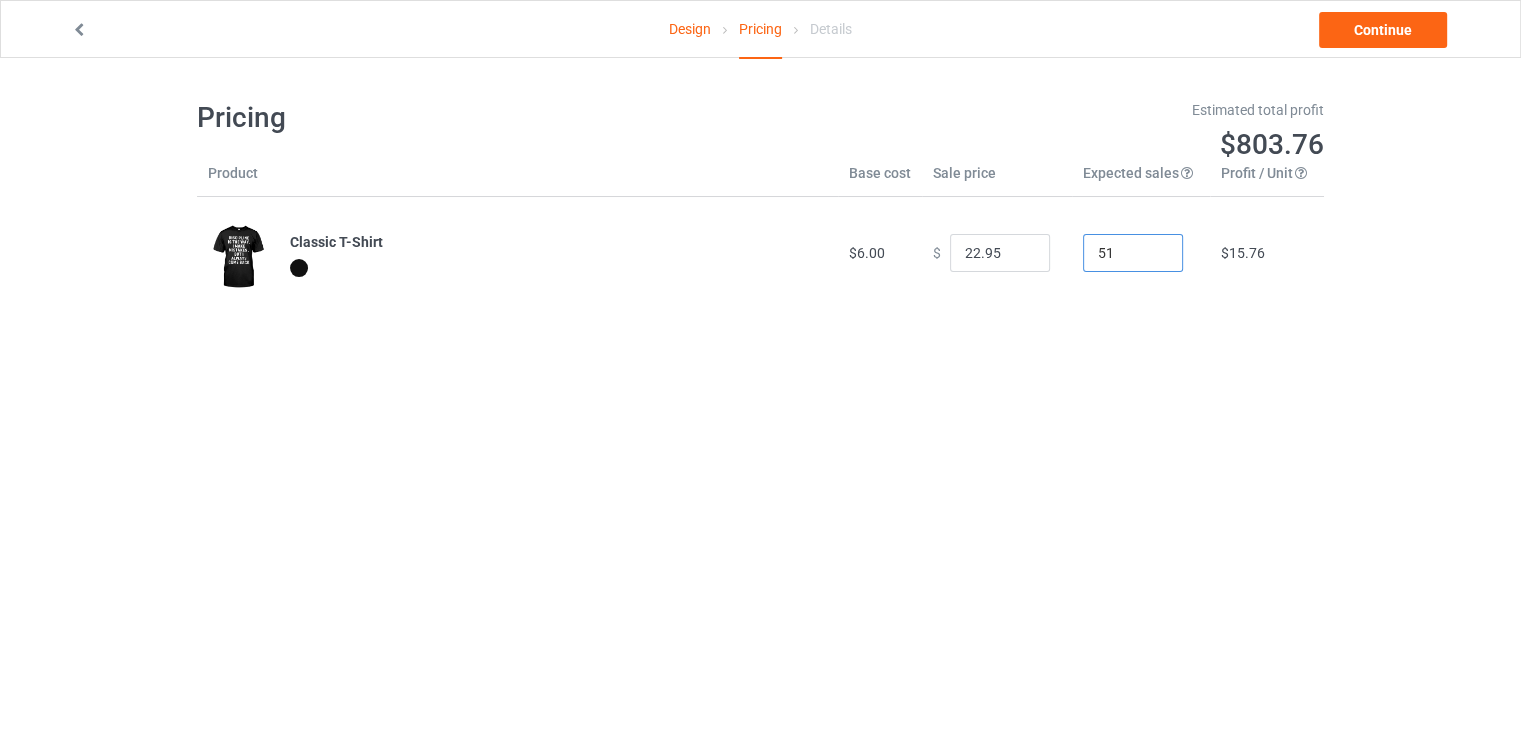 click on "51" at bounding box center [1133, 253] 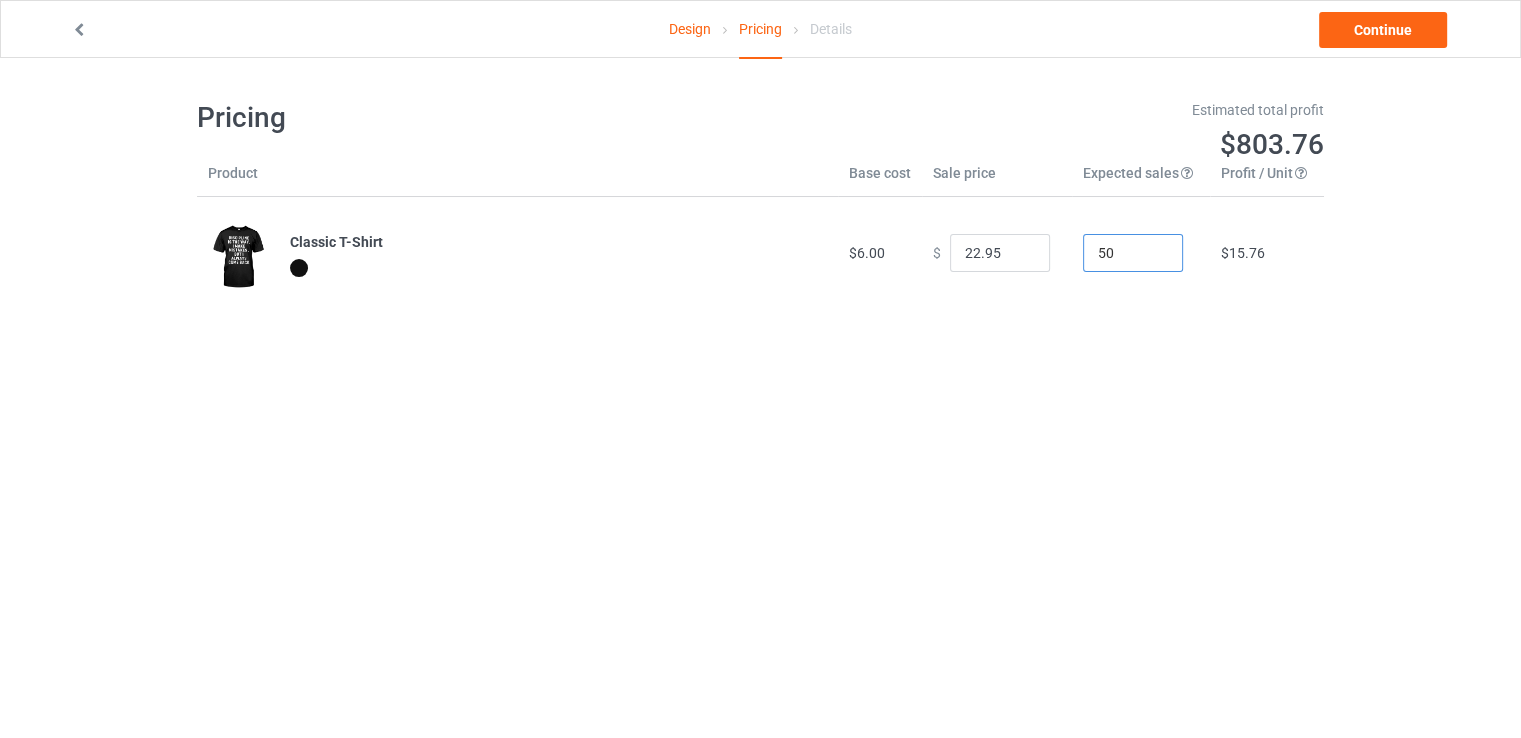 type on "50" 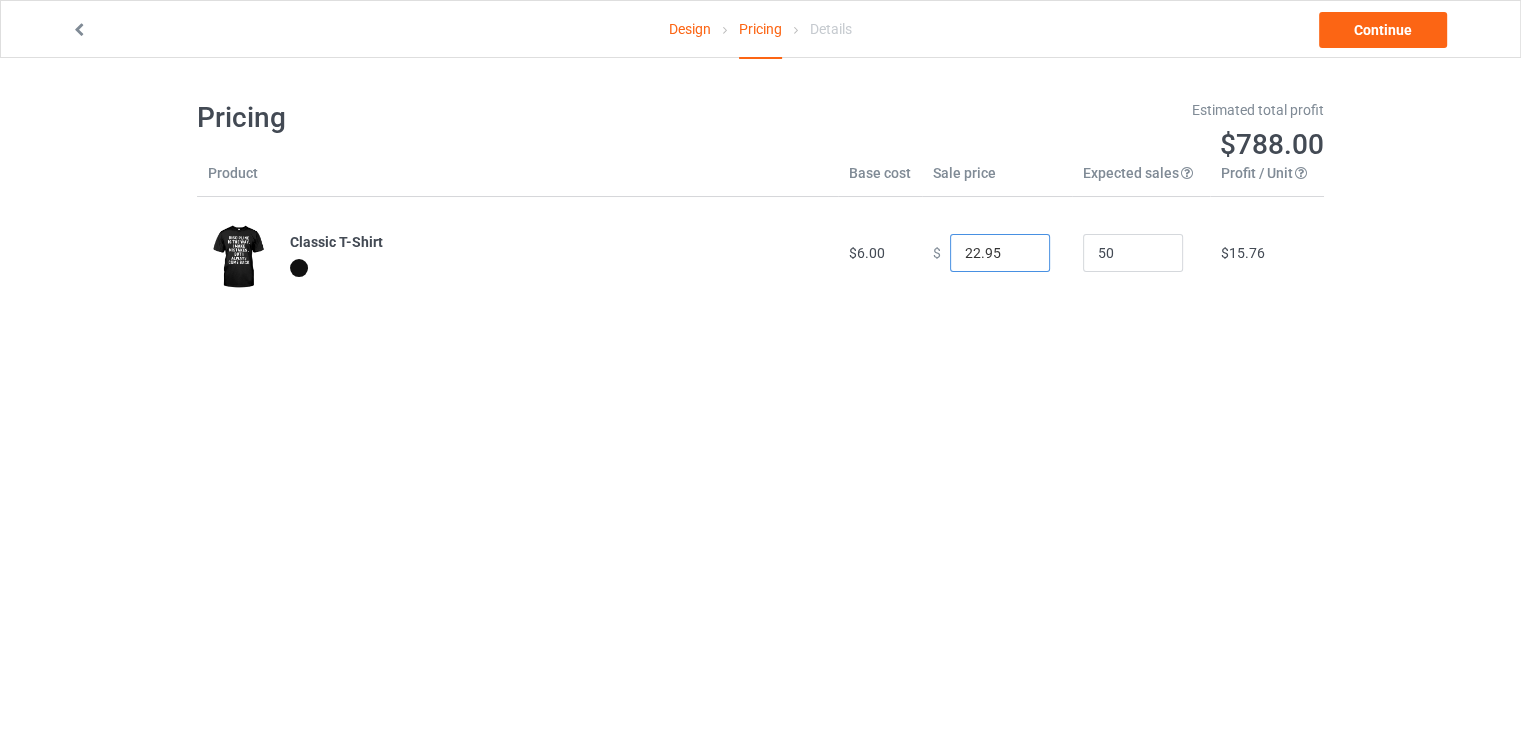 click on "22.95" at bounding box center (1000, 253) 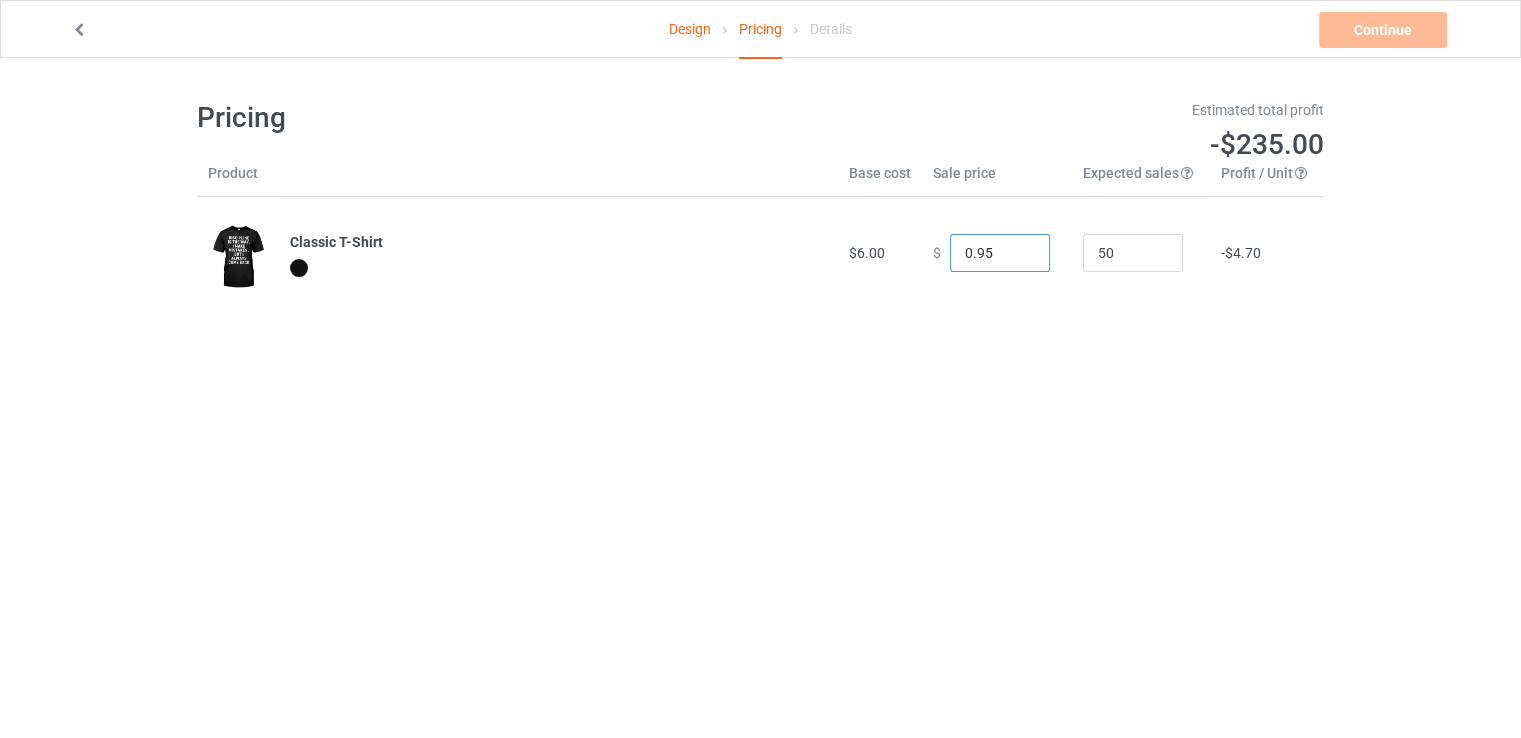 click on "0.95" at bounding box center (1000, 253) 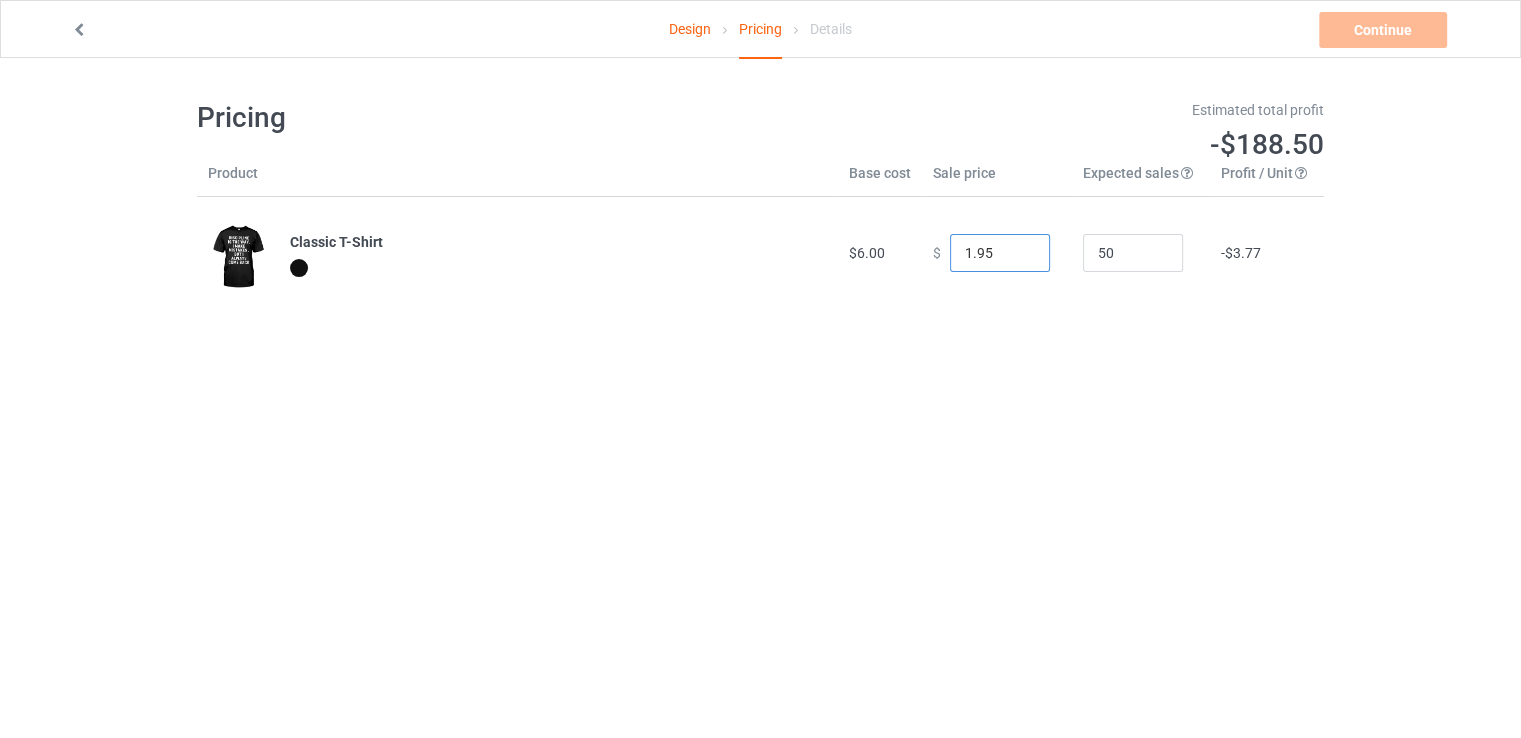 click on "1.95" at bounding box center [1000, 253] 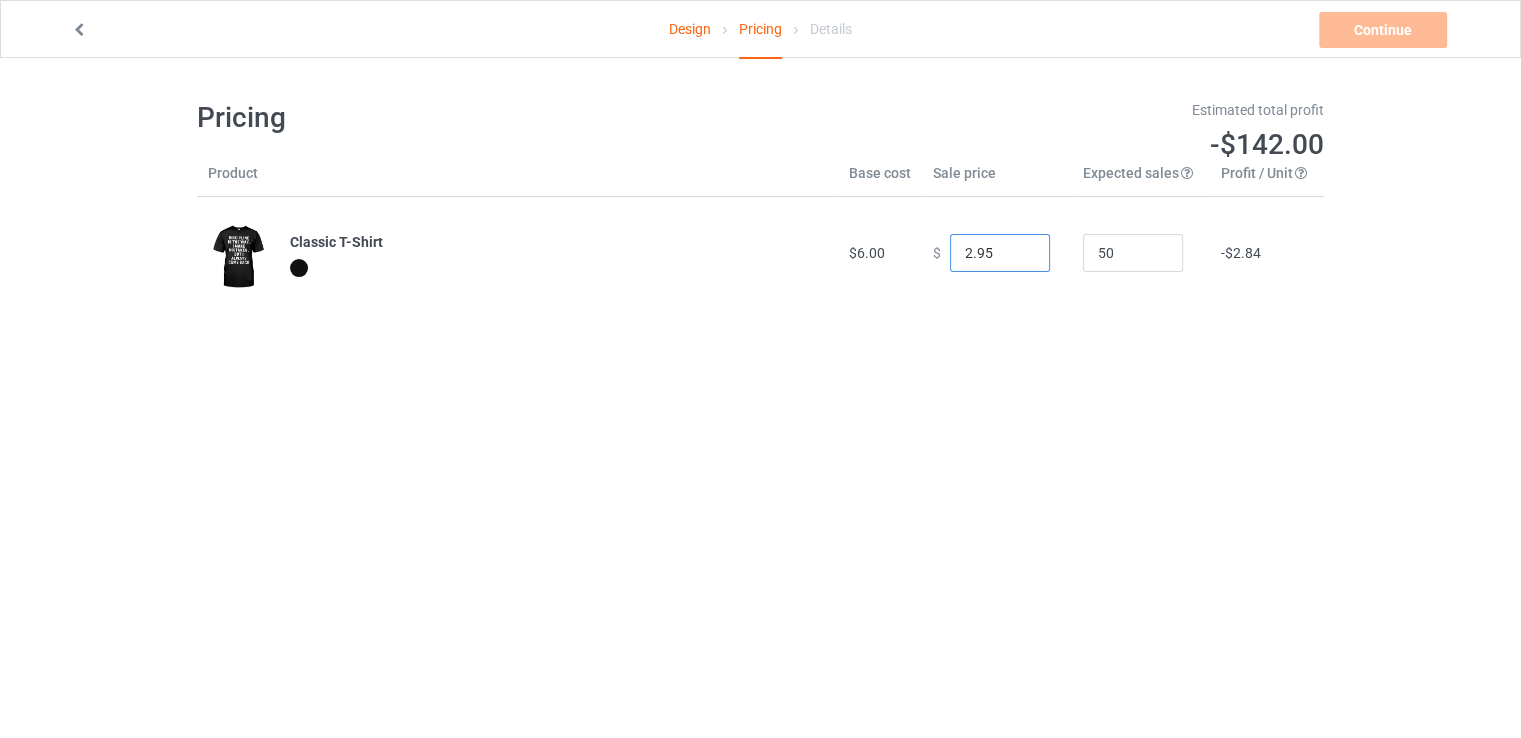 click on "2.95" at bounding box center (1000, 253) 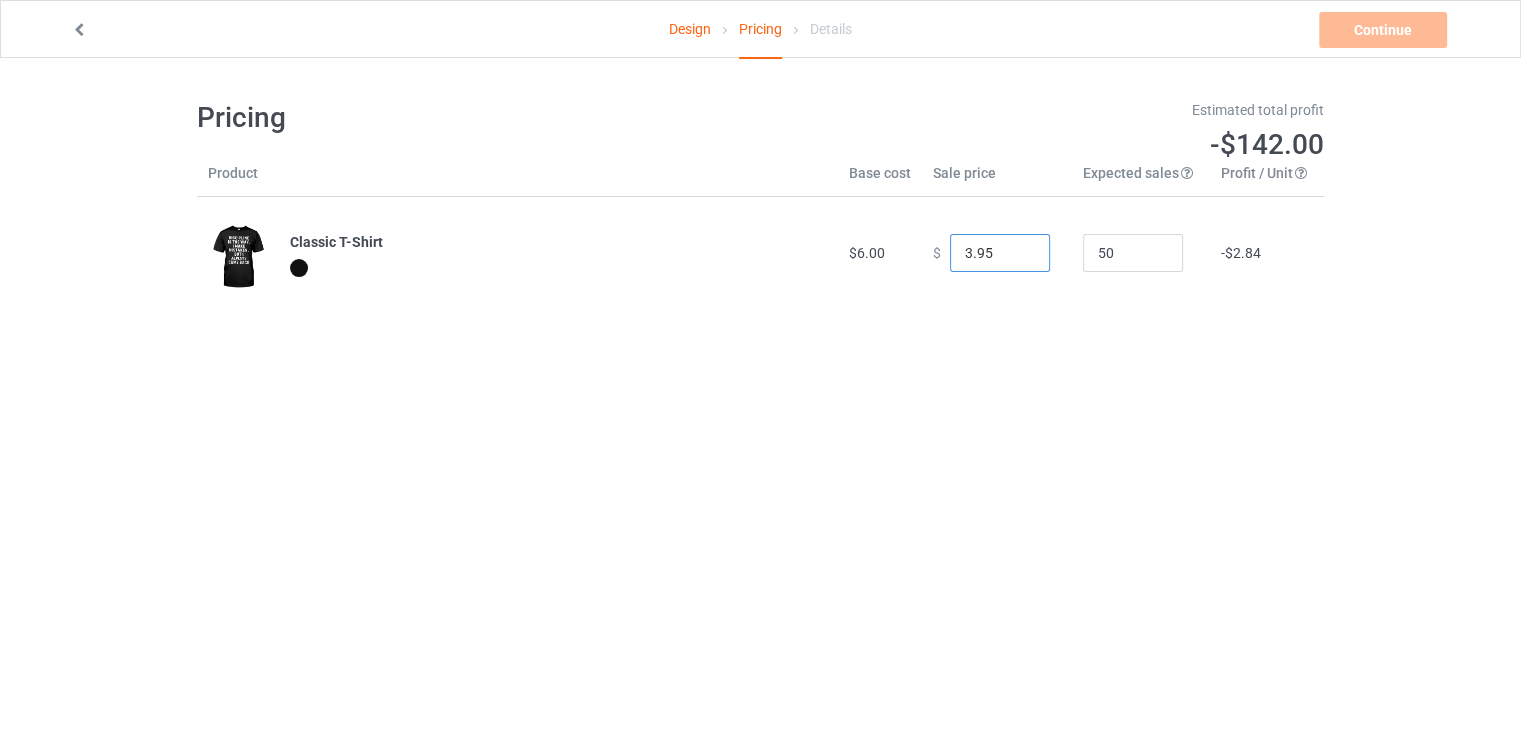 click on "3.95" at bounding box center [1000, 253] 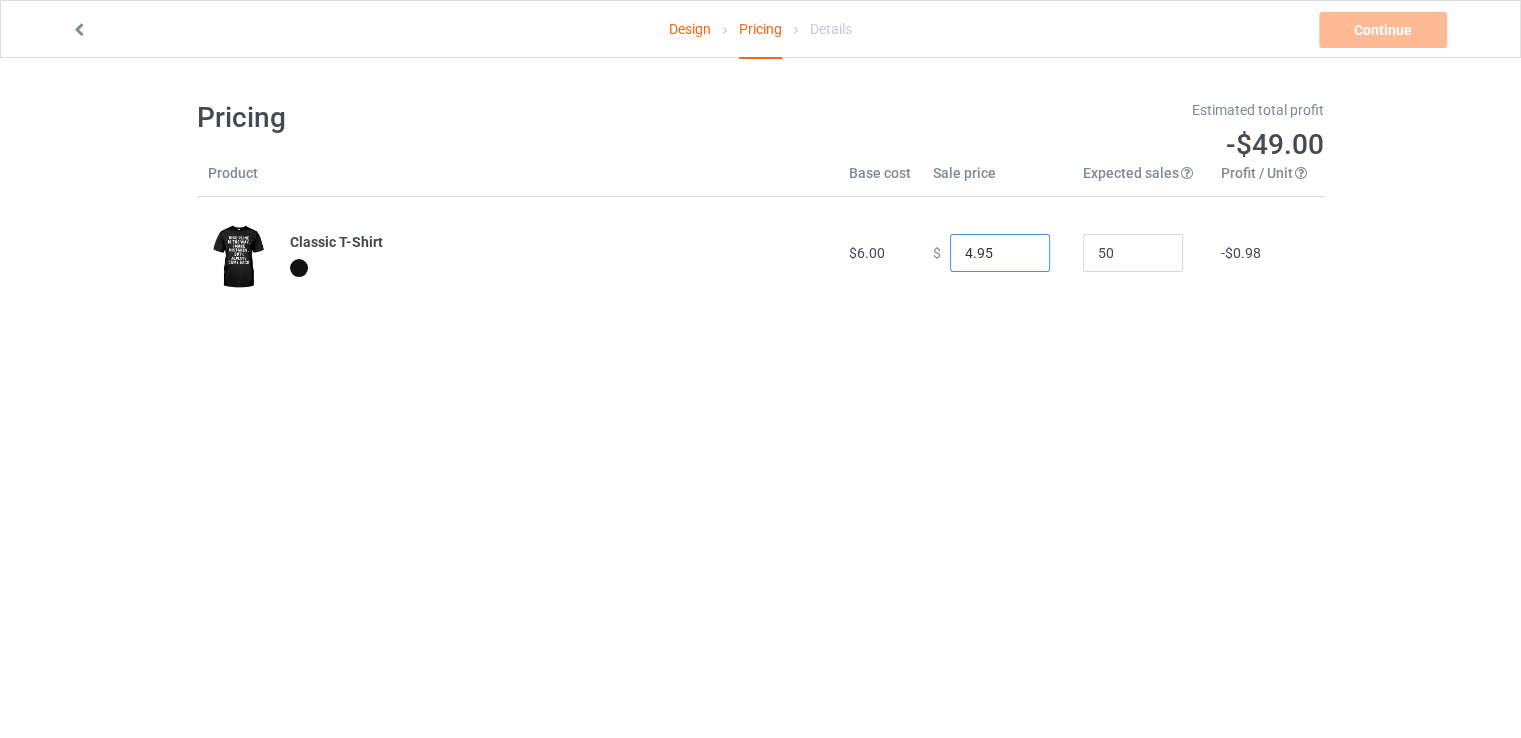 click on "4.95" at bounding box center [1000, 253] 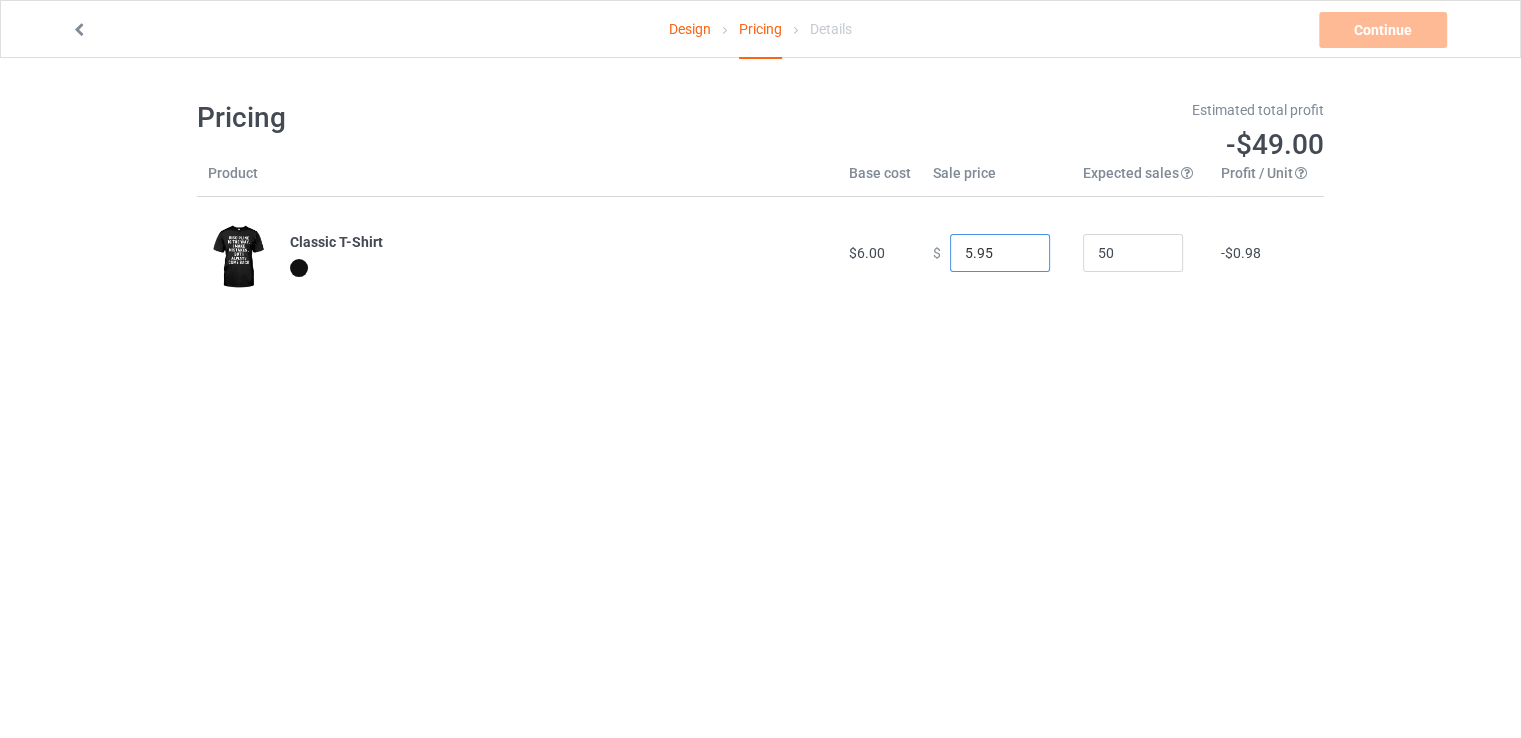 click on "5.95" at bounding box center [1000, 253] 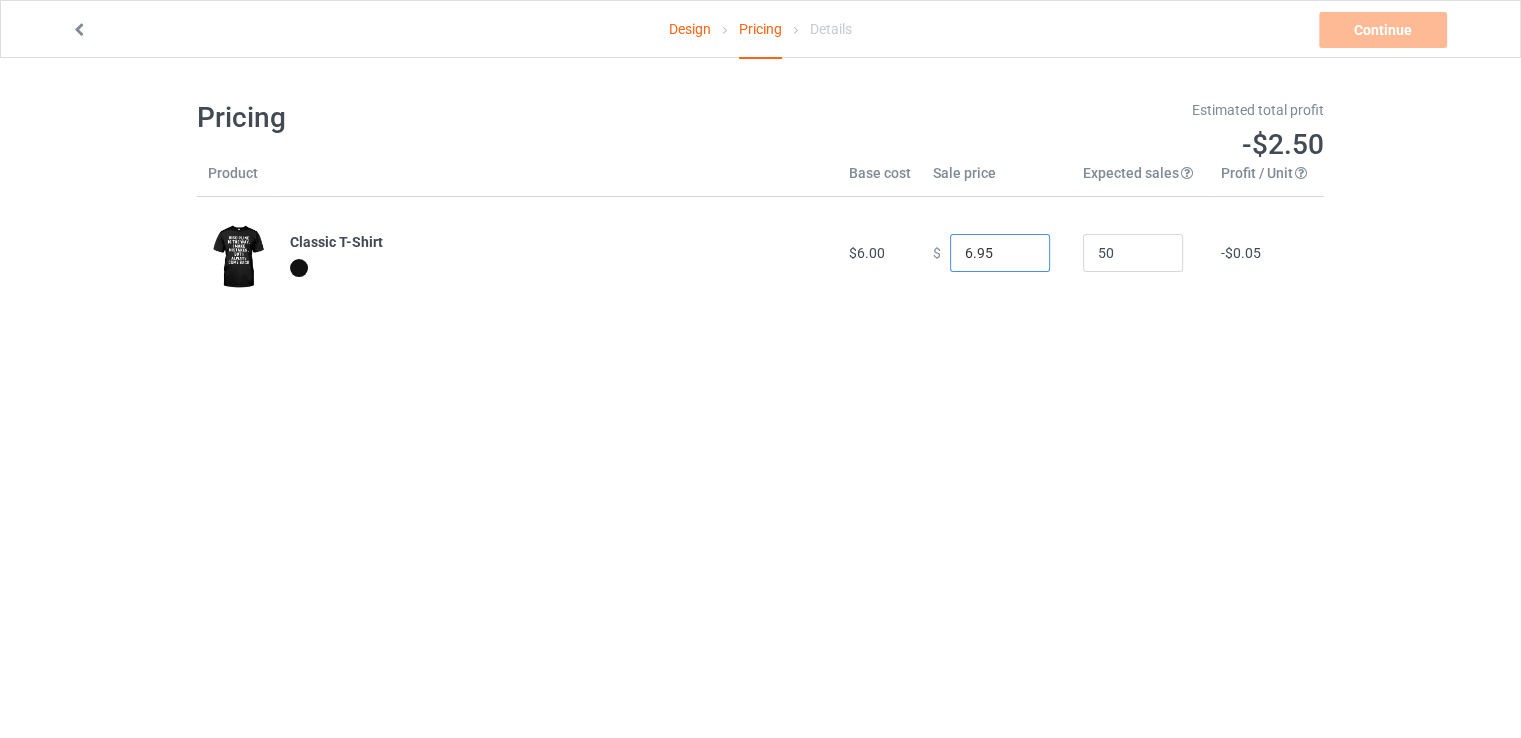click on "6.95" at bounding box center [1000, 253] 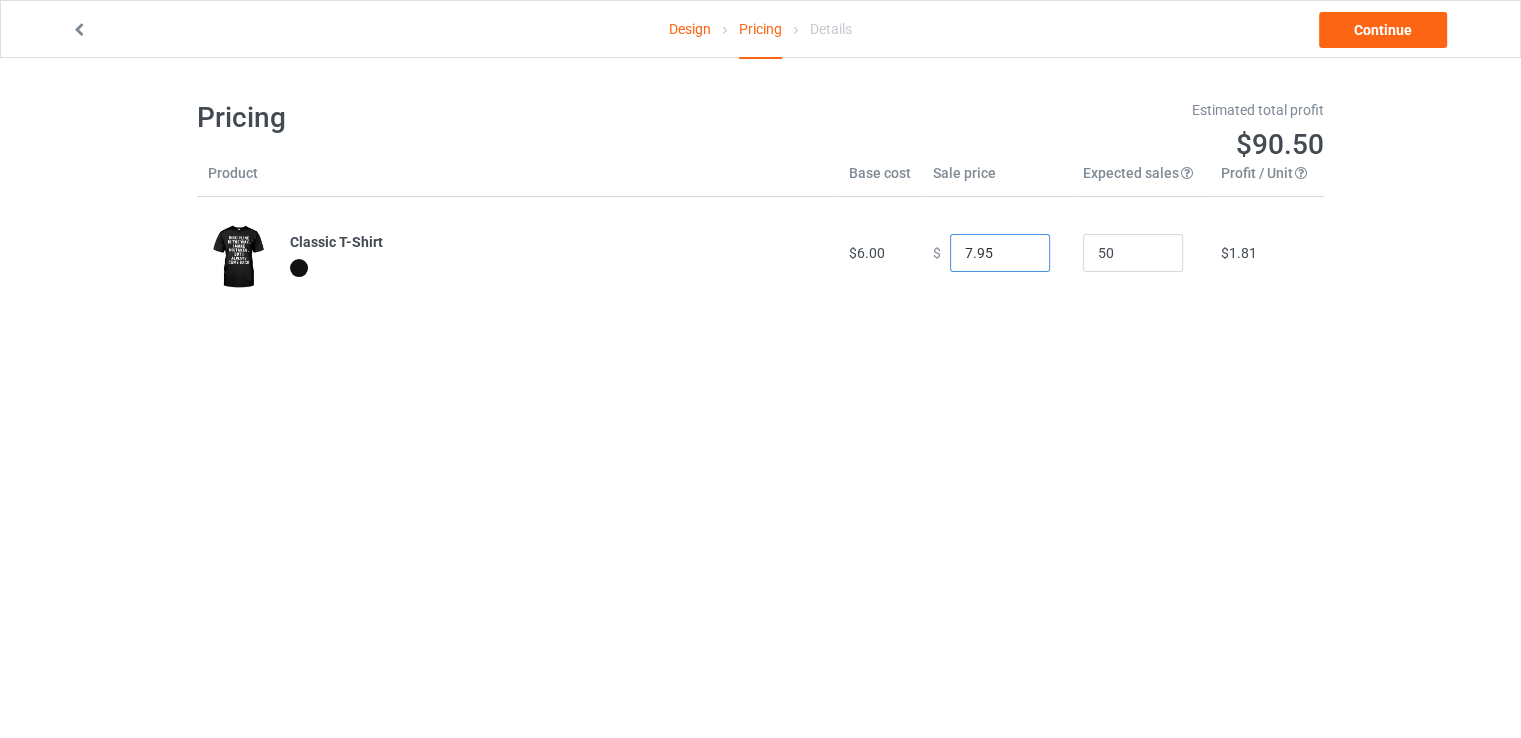click on "7.95" at bounding box center (1000, 253) 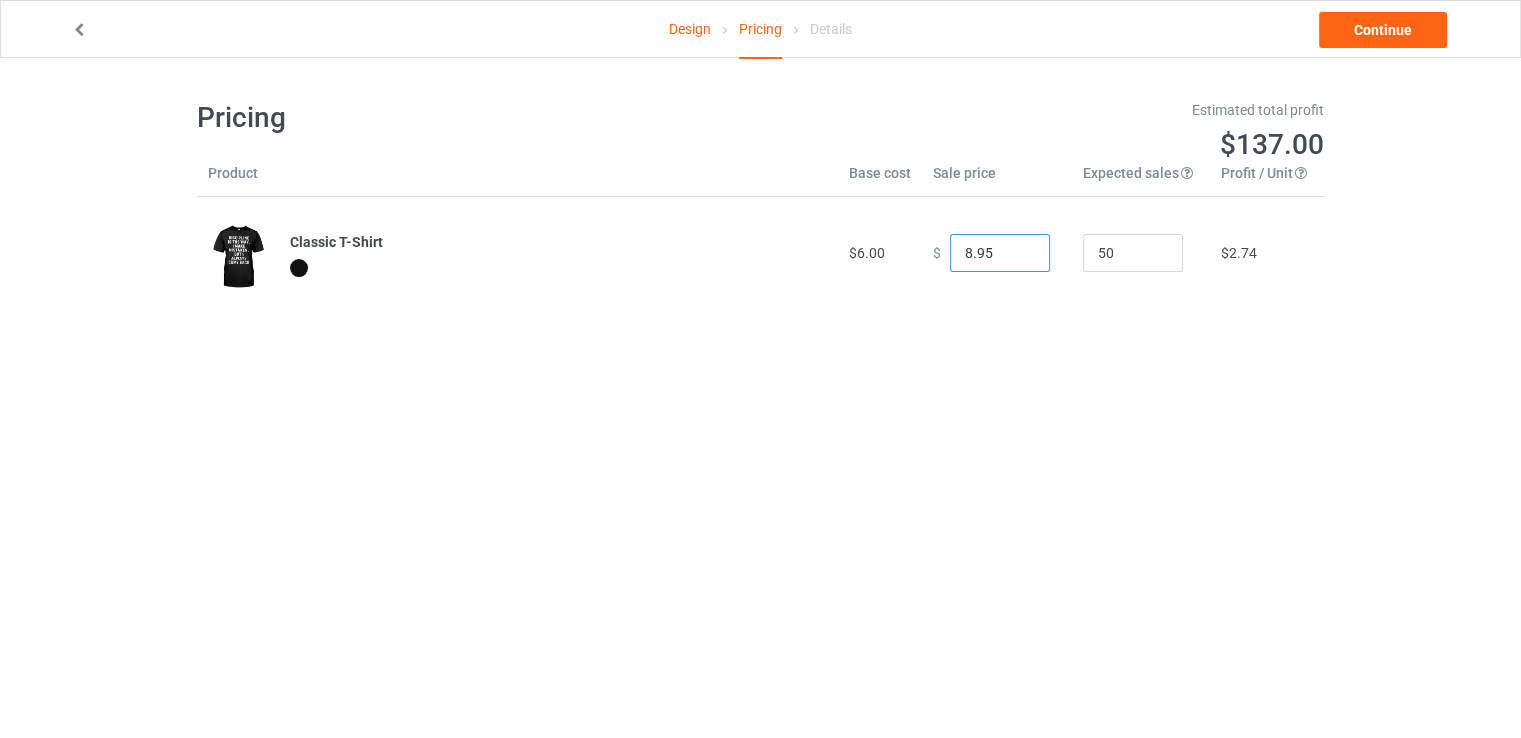 click on "8.95" at bounding box center [1000, 253] 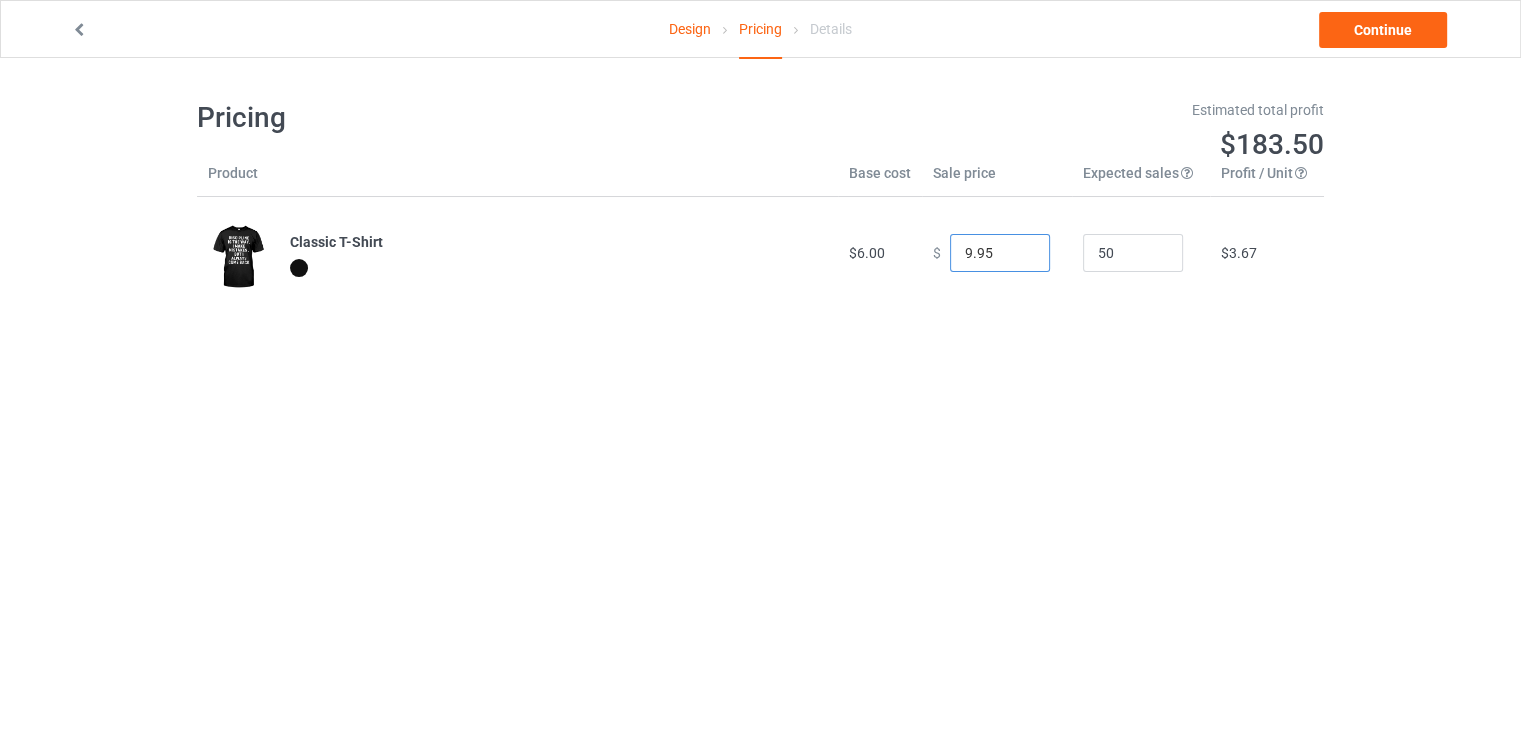 click on "9.95" at bounding box center (1000, 253) 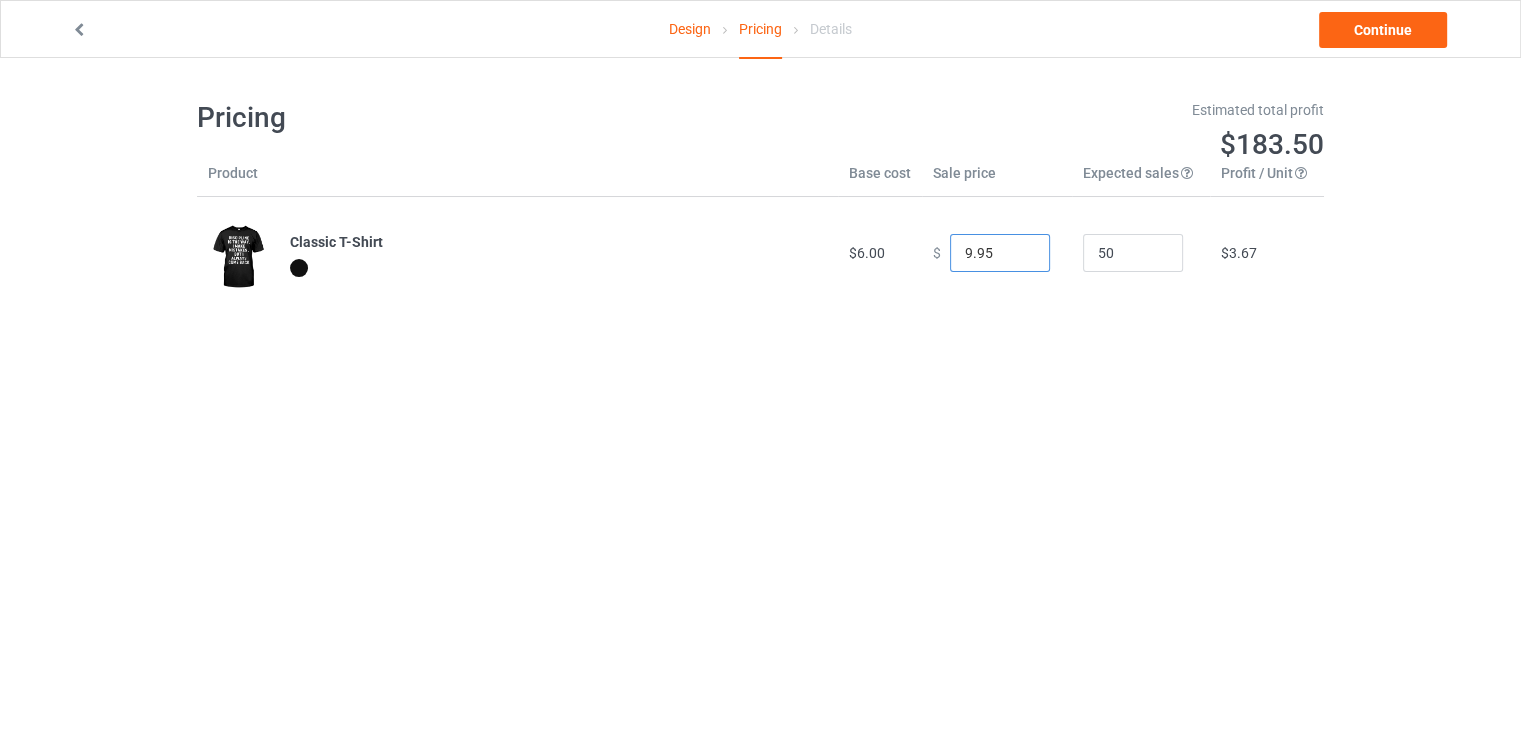 click on "9.95" at bounding box center (1000, 253) 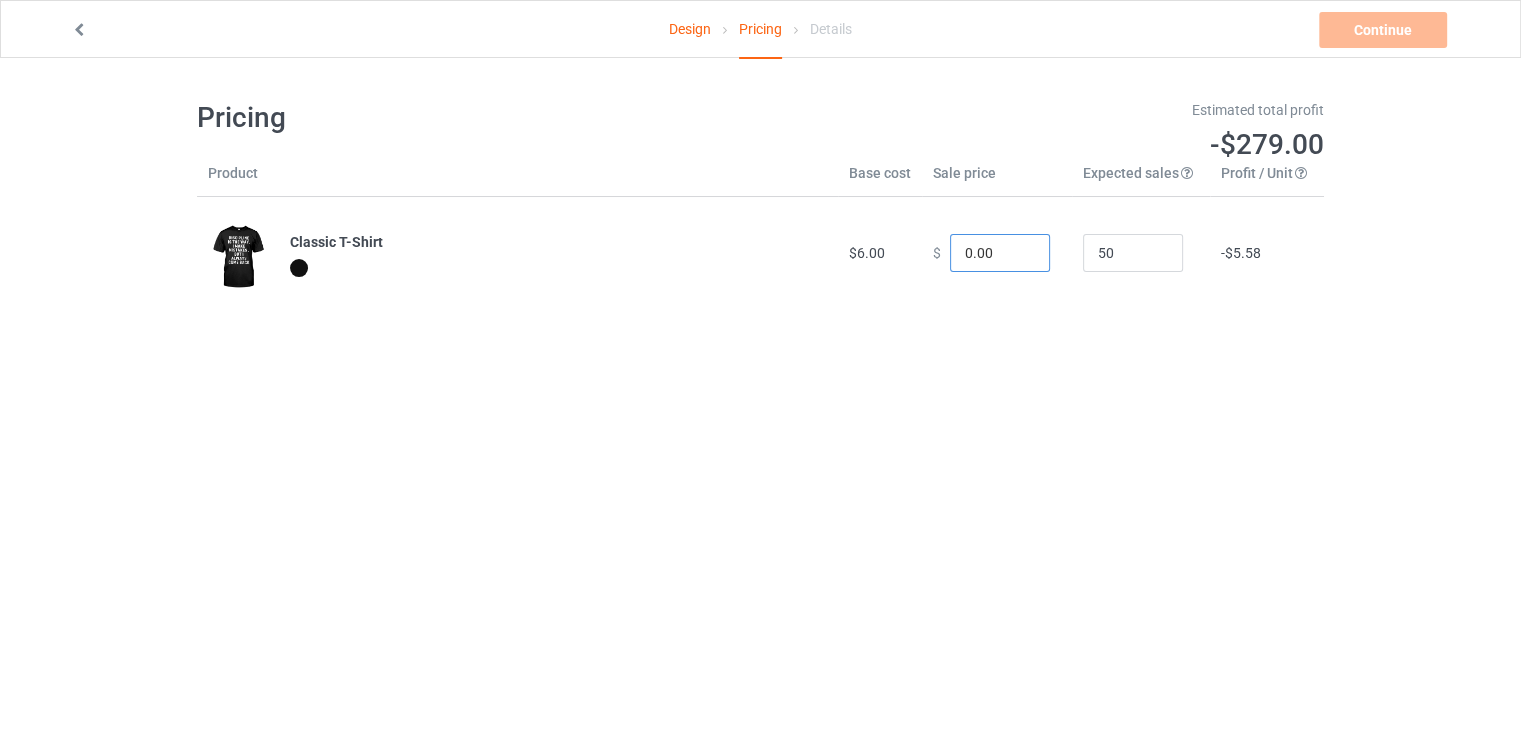 click on "0.00" at bounding box center (1000, 253) 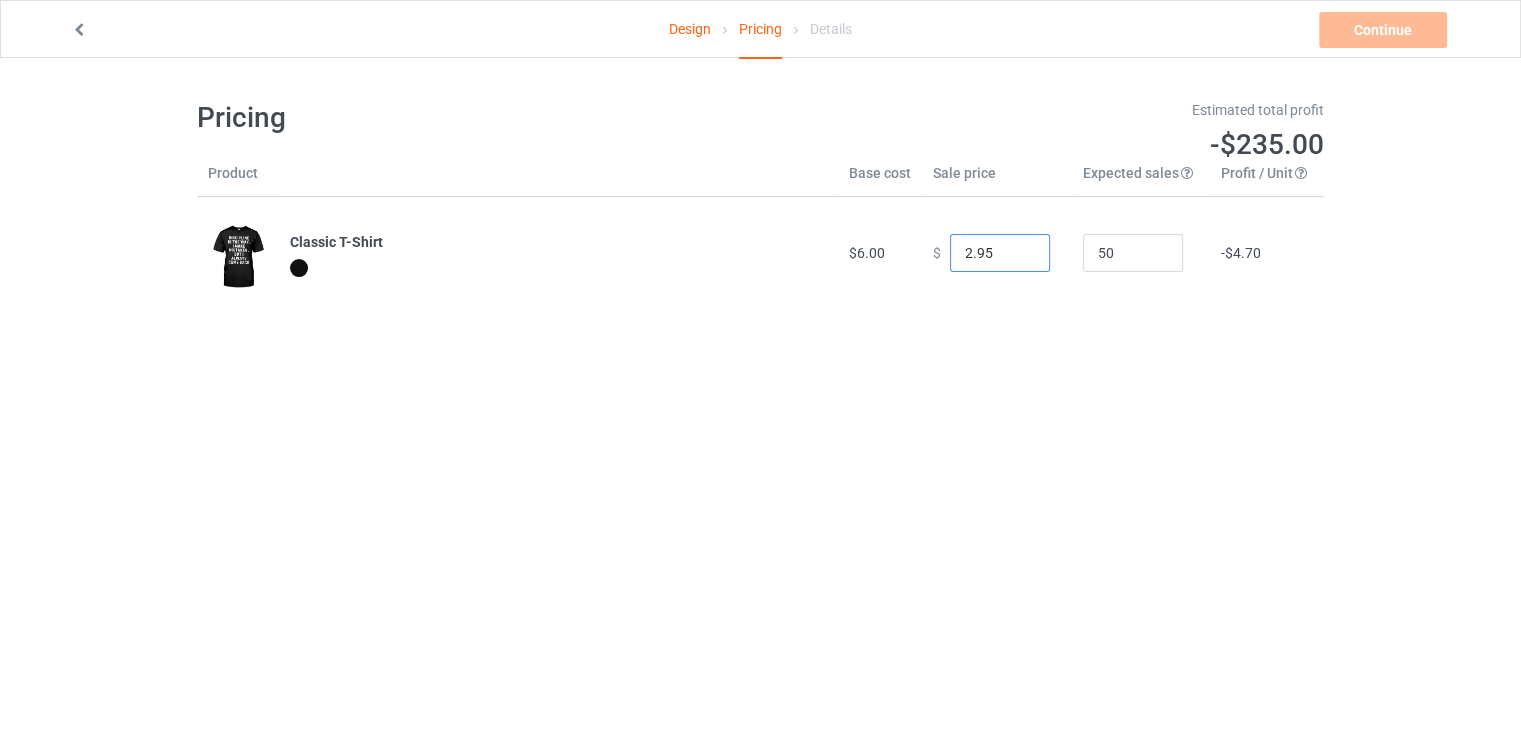click on "2.95" at bounding box center [1000, 253] 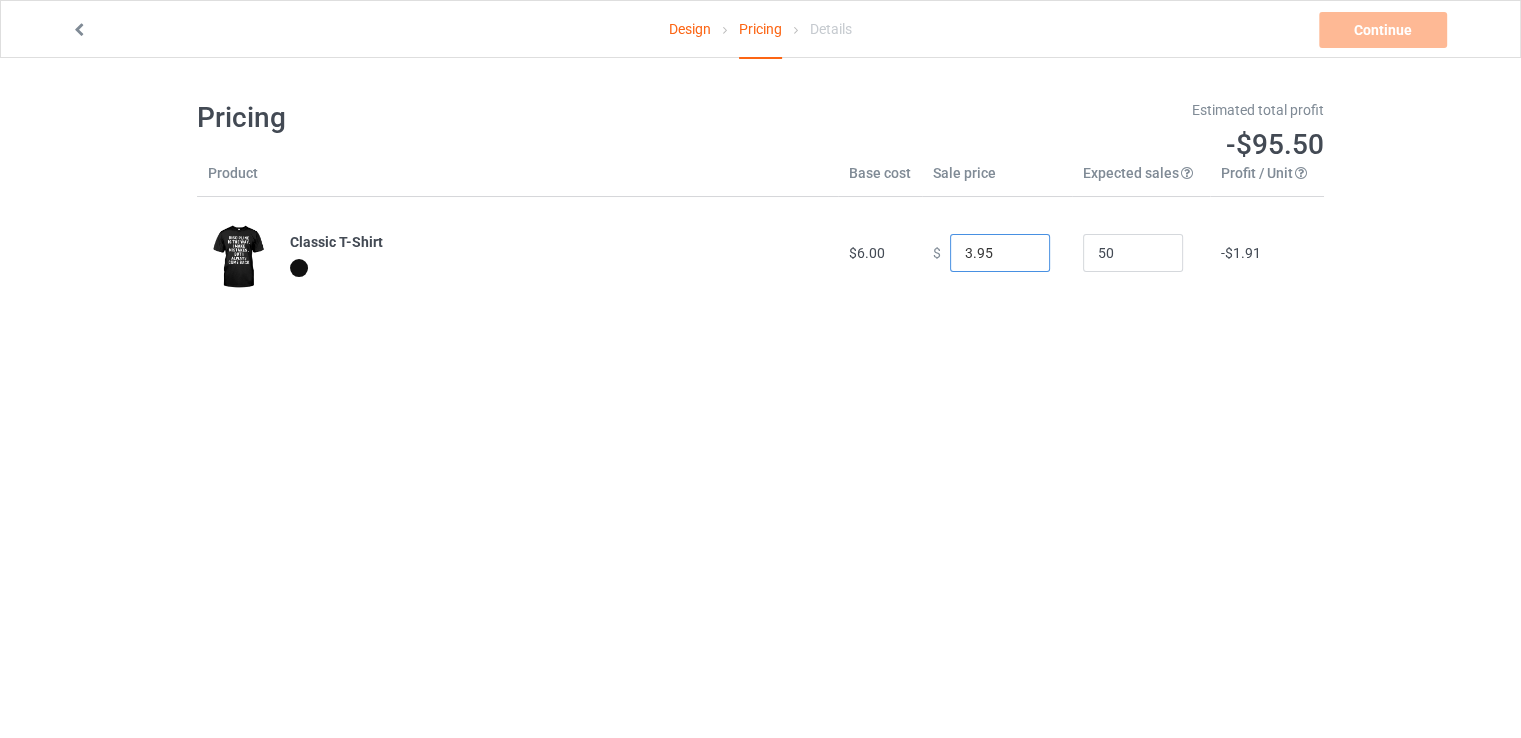 click on "3.95" at bounding box center (1000, 253) 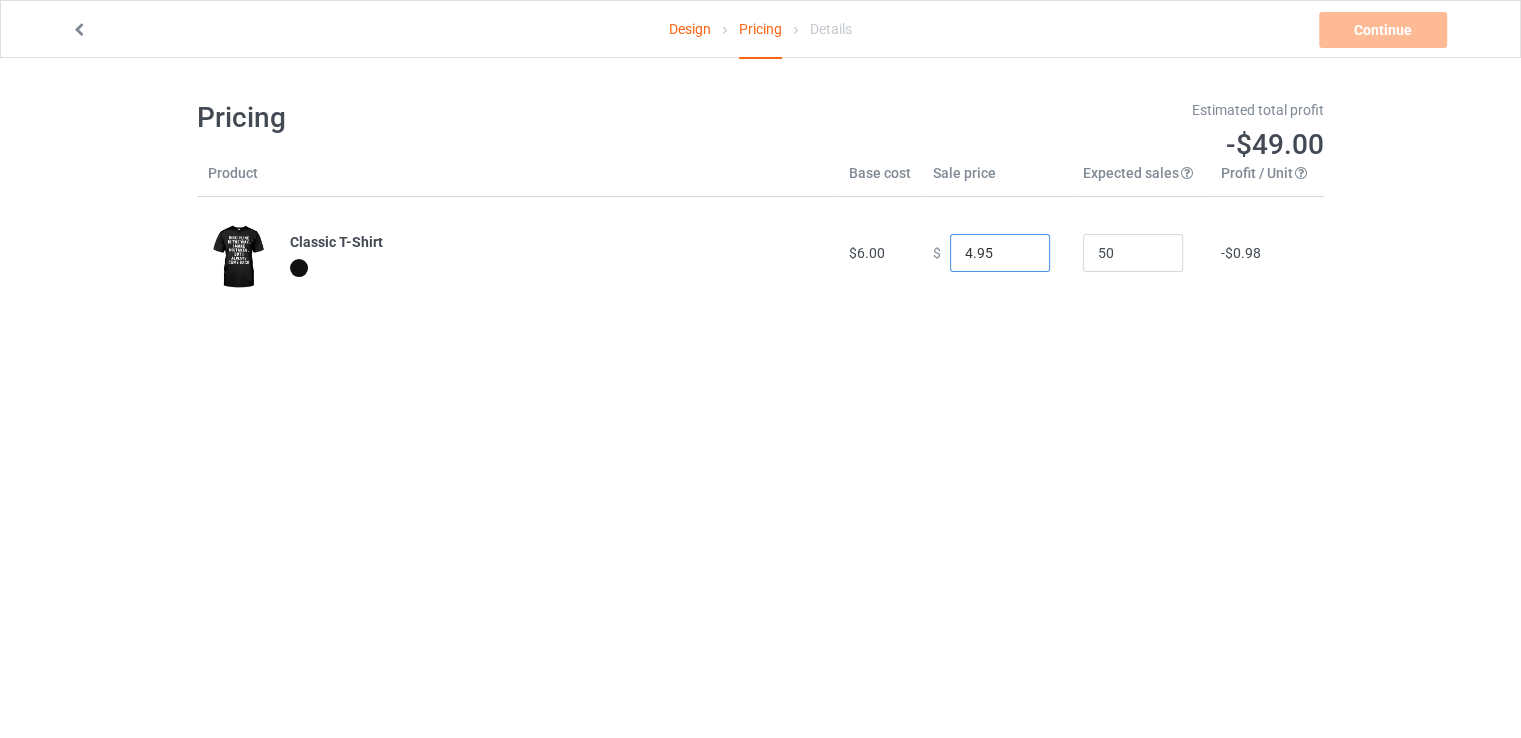 click on "4.95" at bounding box center (1000, 253) 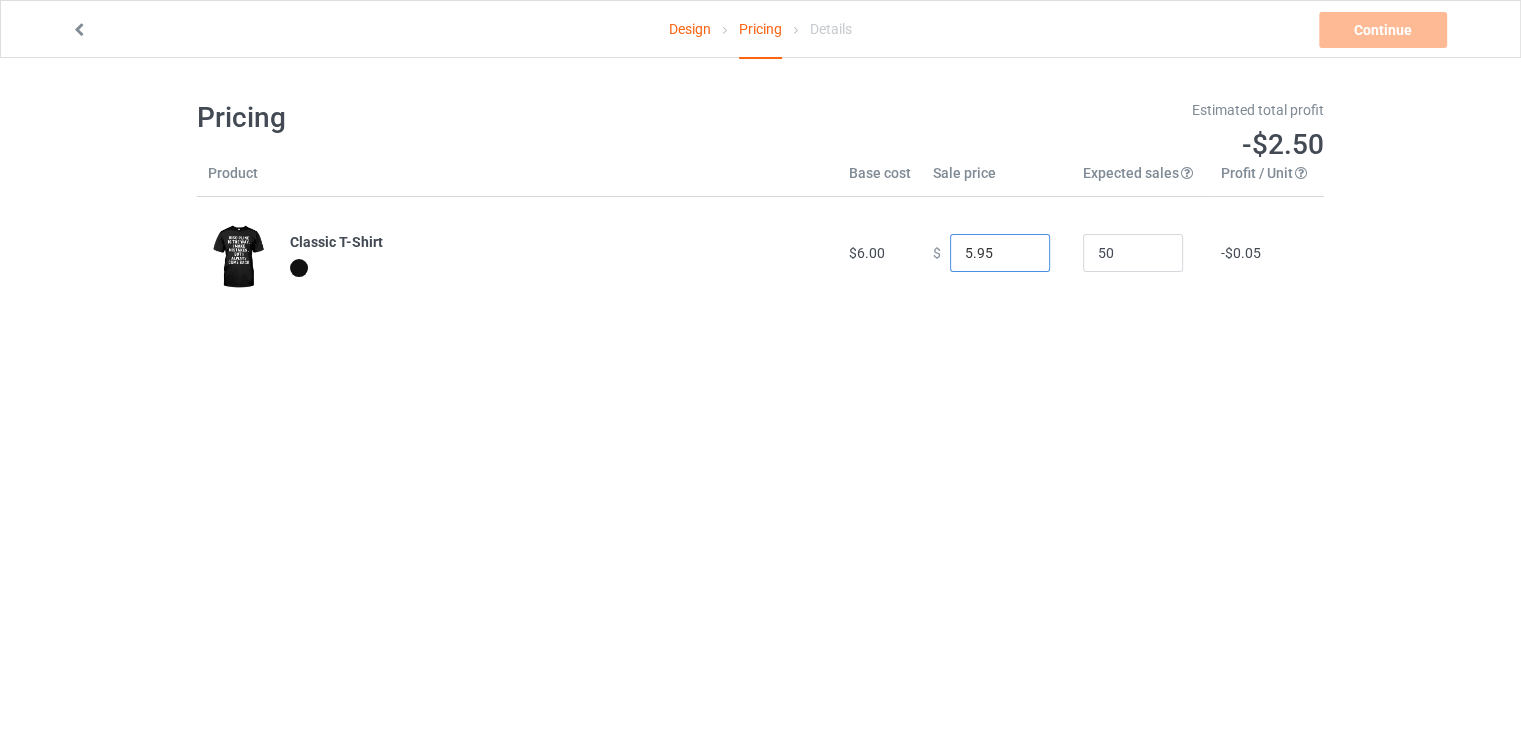click on "5.95" at bounding box center (1000, 253) 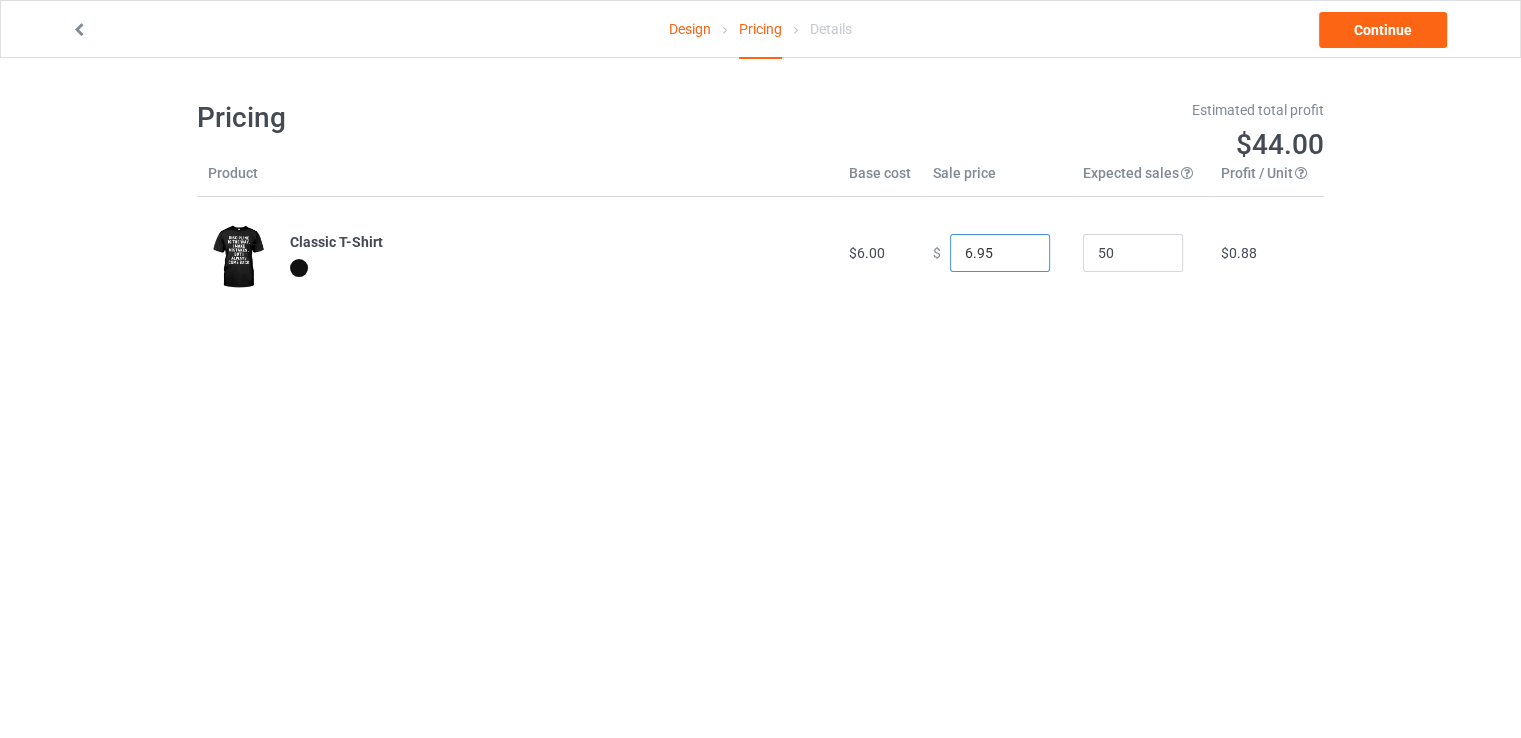 click on "6.95" at bounding box center [1000, 253] 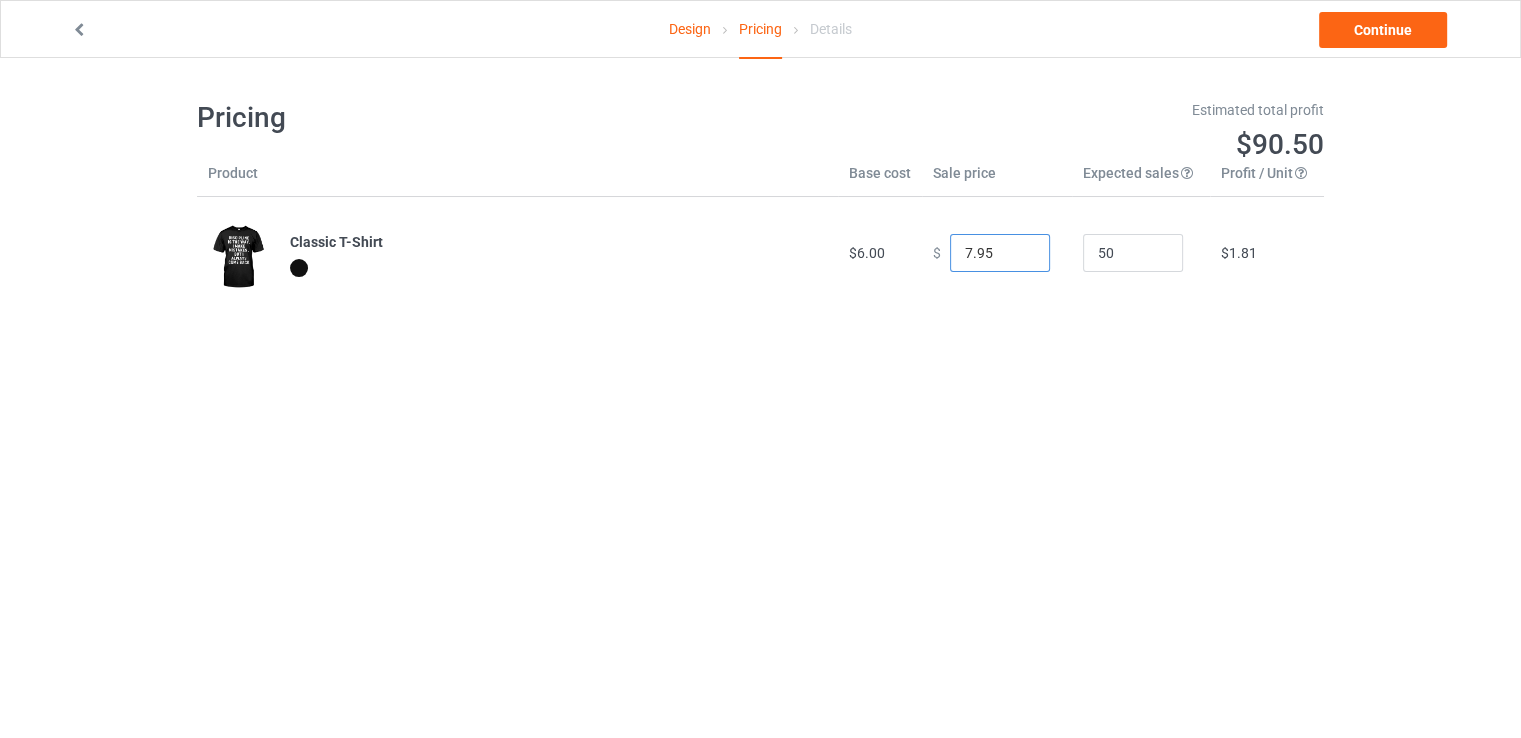 click on "7.95" at bounding box center (1000, 253) 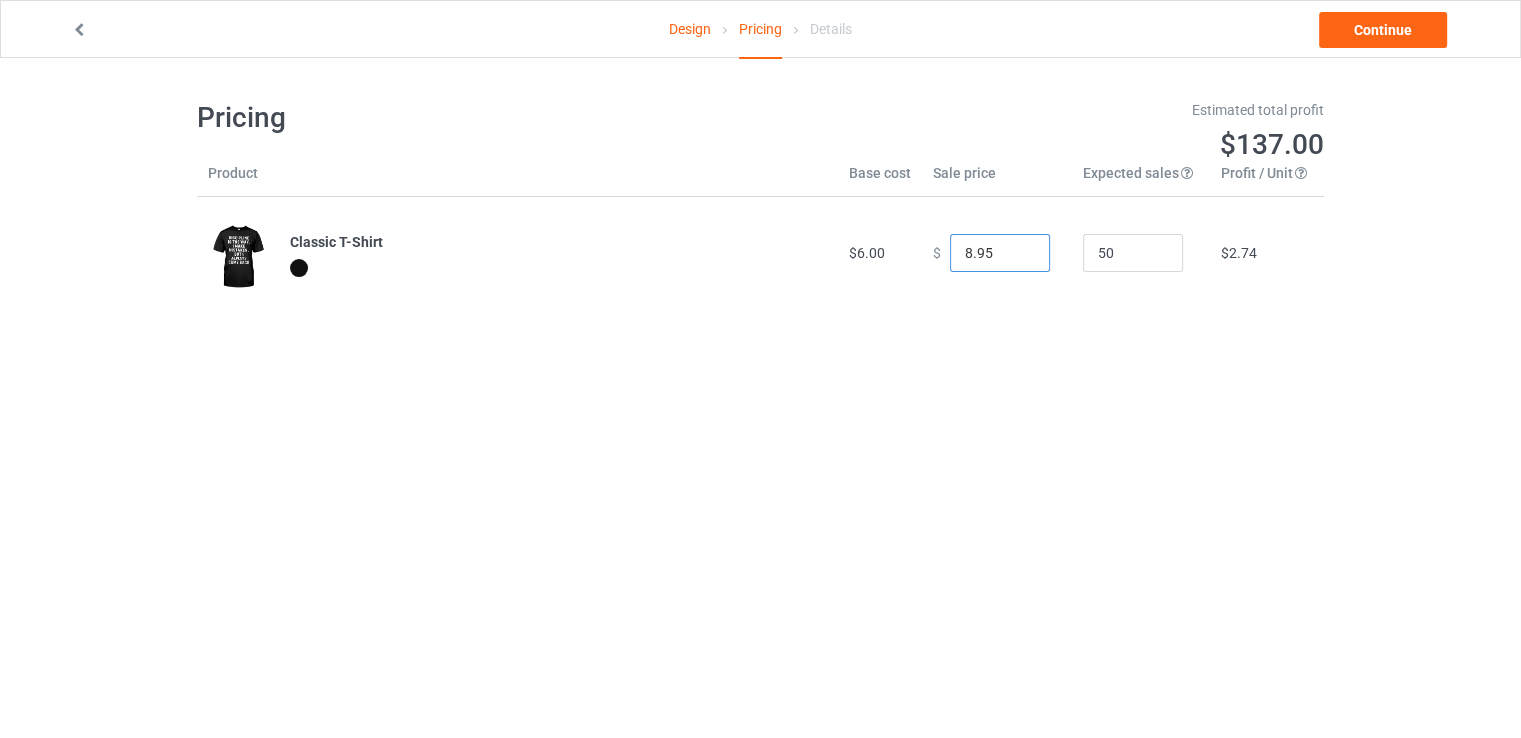 click on "8.95" at bounding box center (1000, 253) 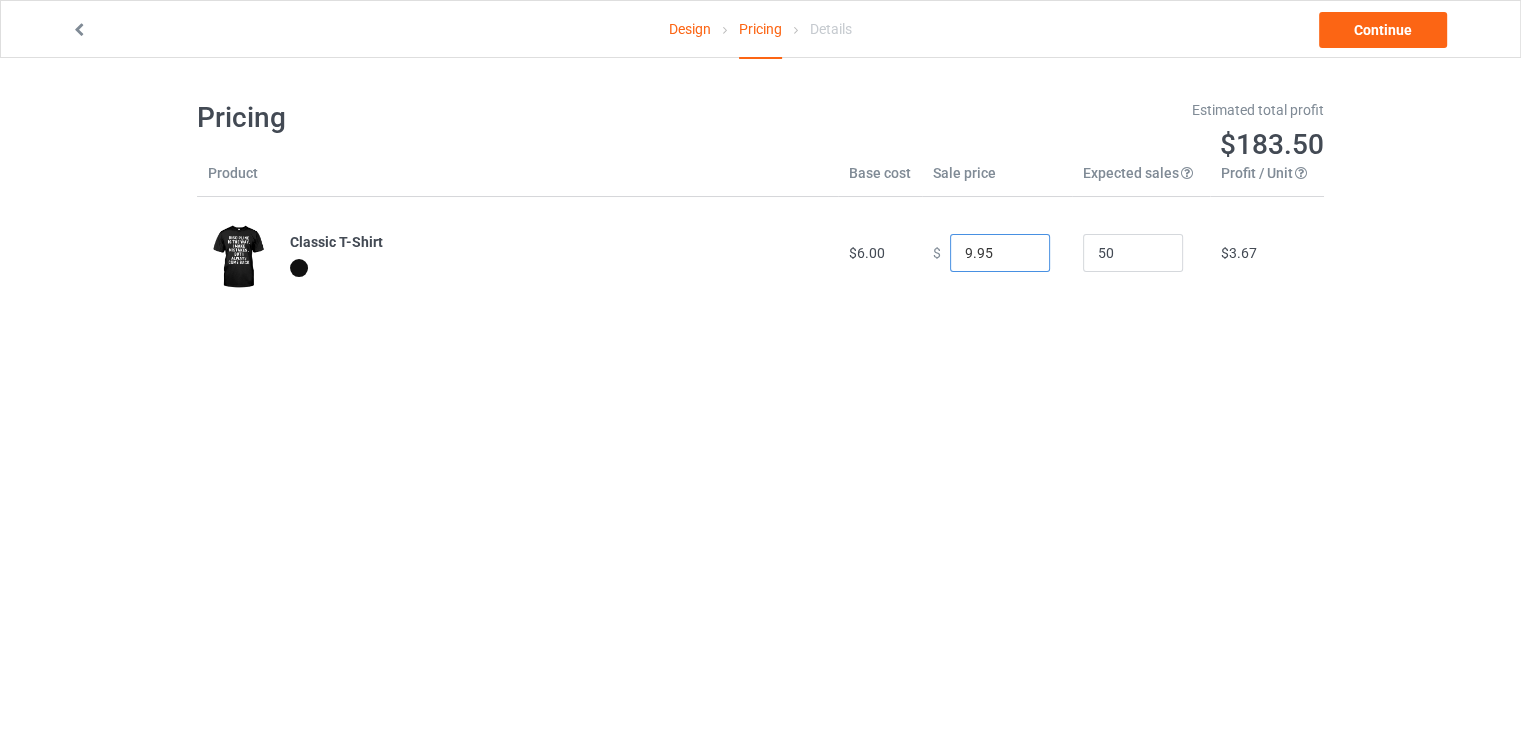 click on "9.95" at bounding box center [1000, 253] 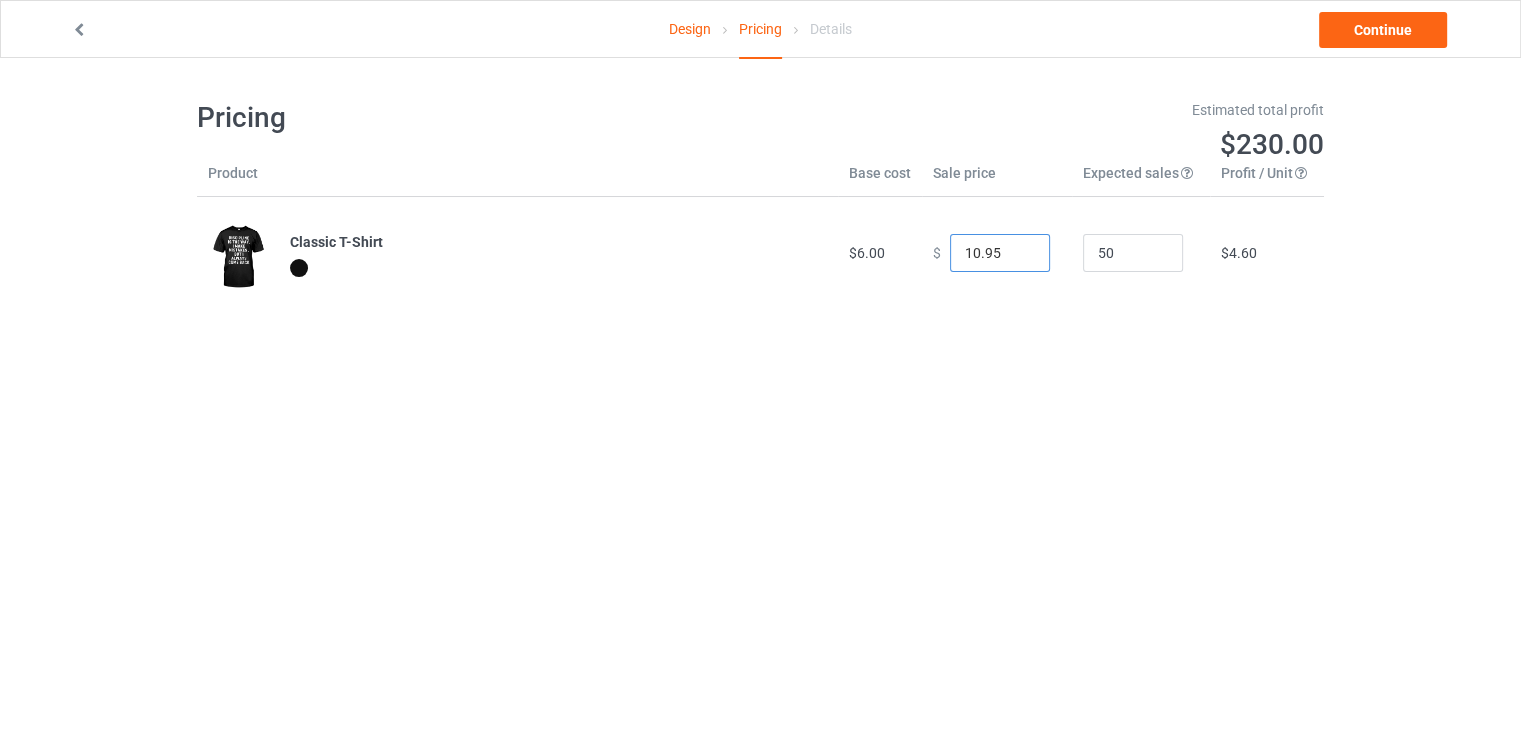 click on "10.95" at bounding box center [1000, 253] 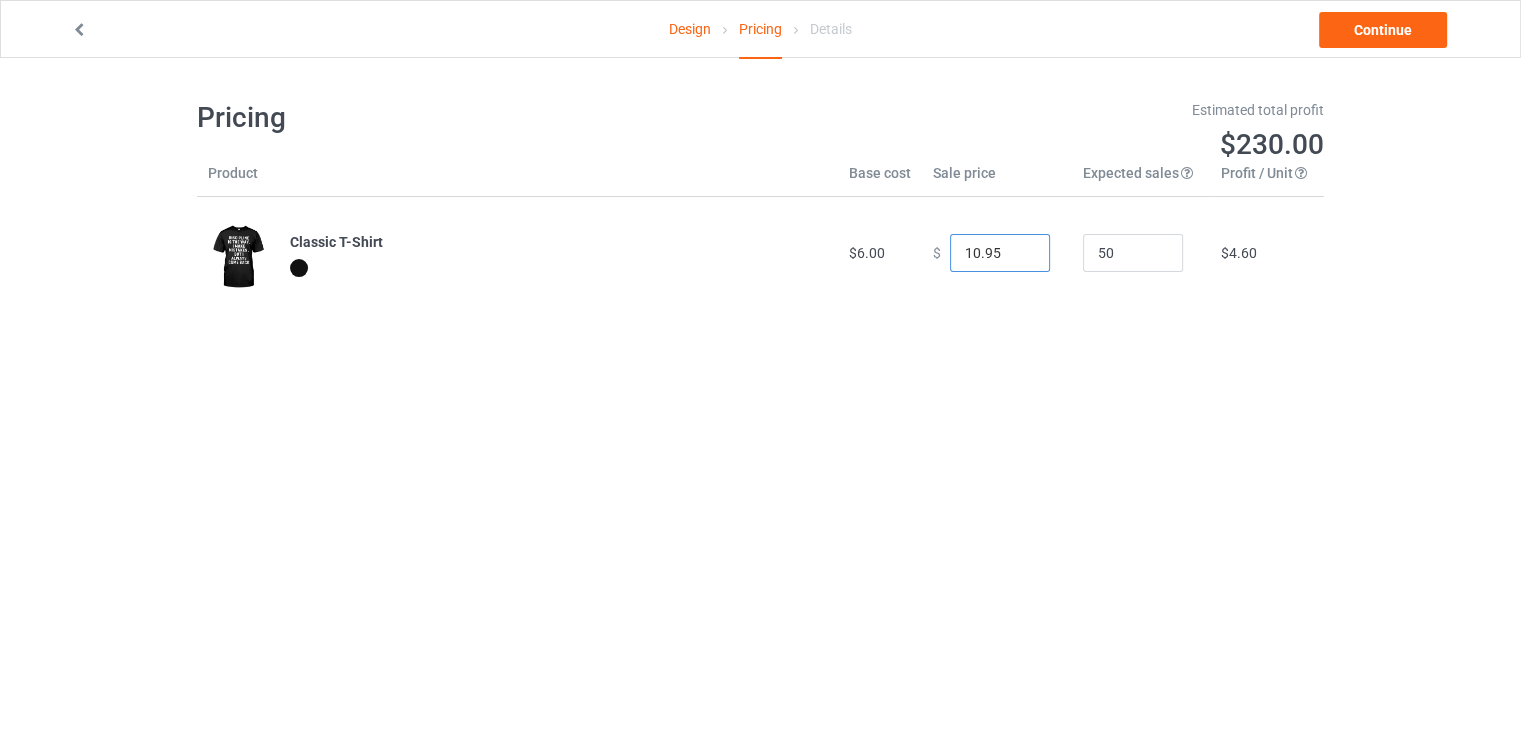 click on "10.95" at bounding box center [1000, 253] 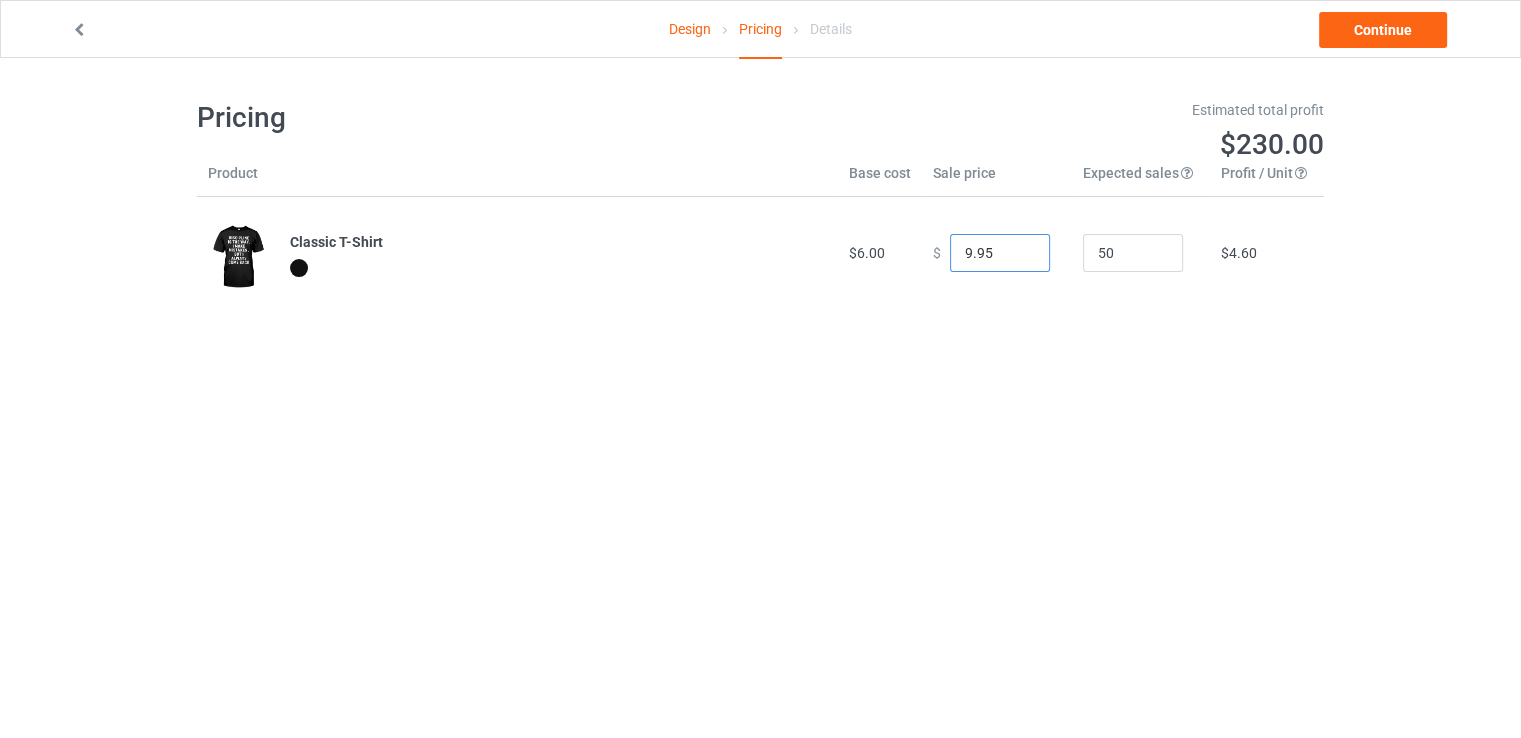click on "9.95" at bounding box center (1000, 253) 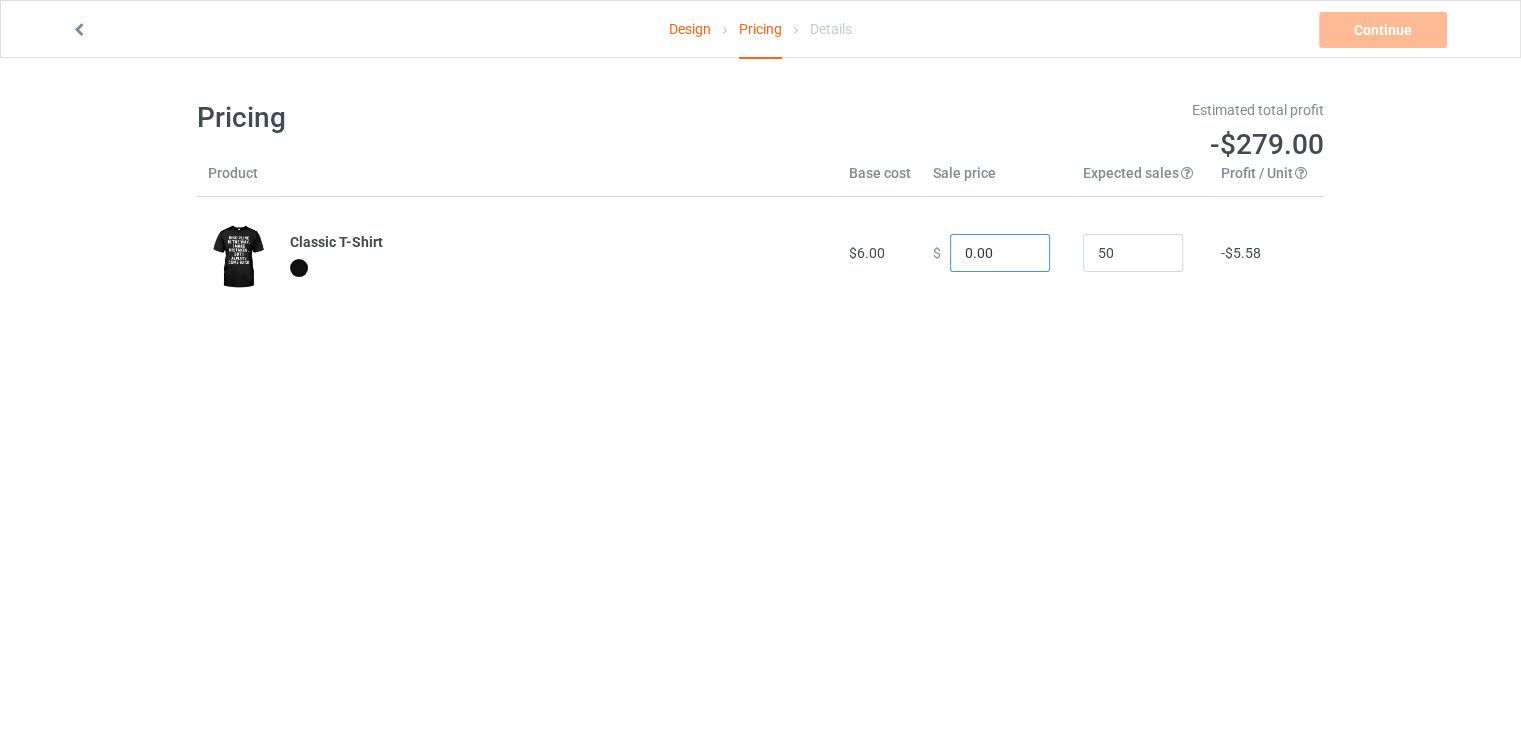 click on "0.00" at bounding box center [1000, 253] 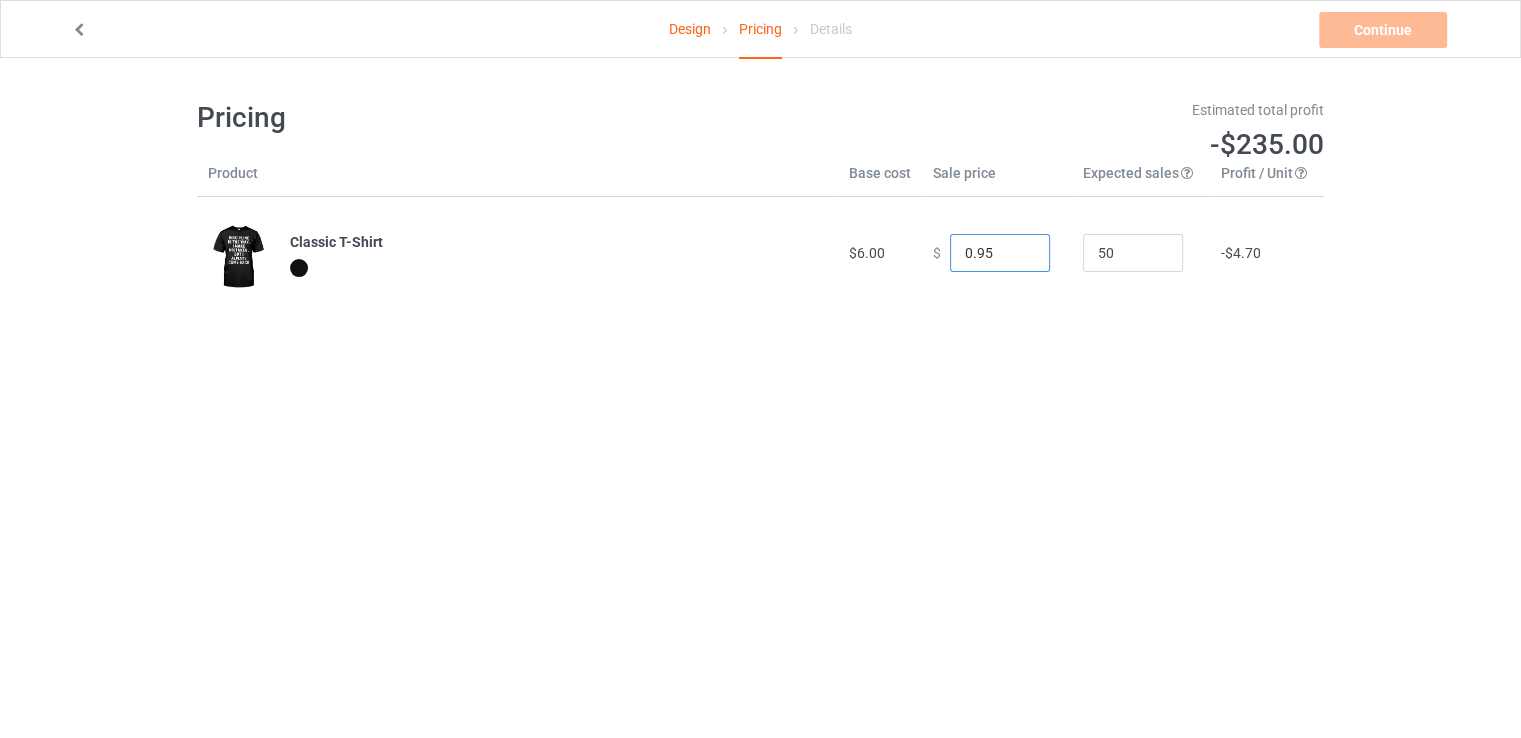 click on "0.95" at bounding box center (1000, 253) 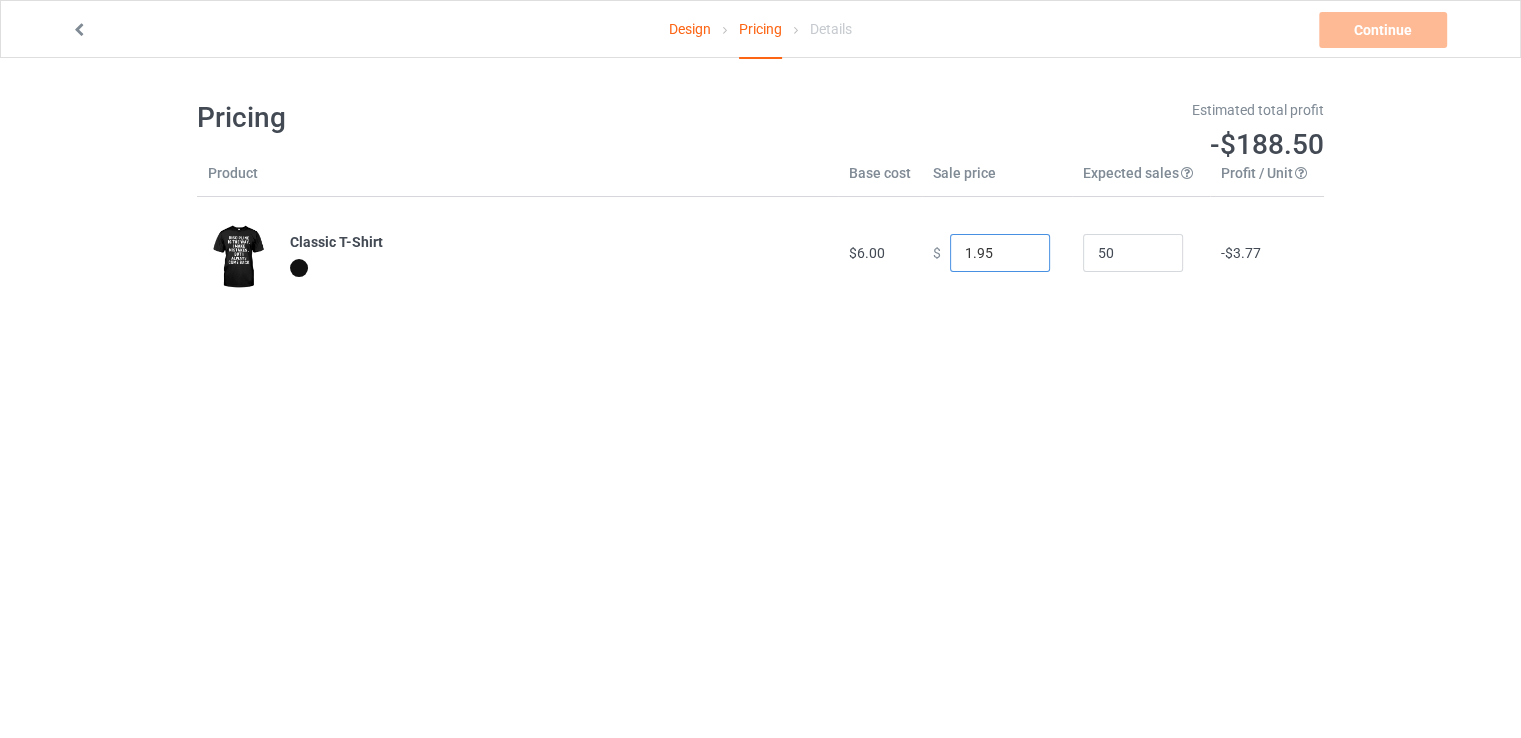 click on "1.95" at bounding box center (1000, 253) 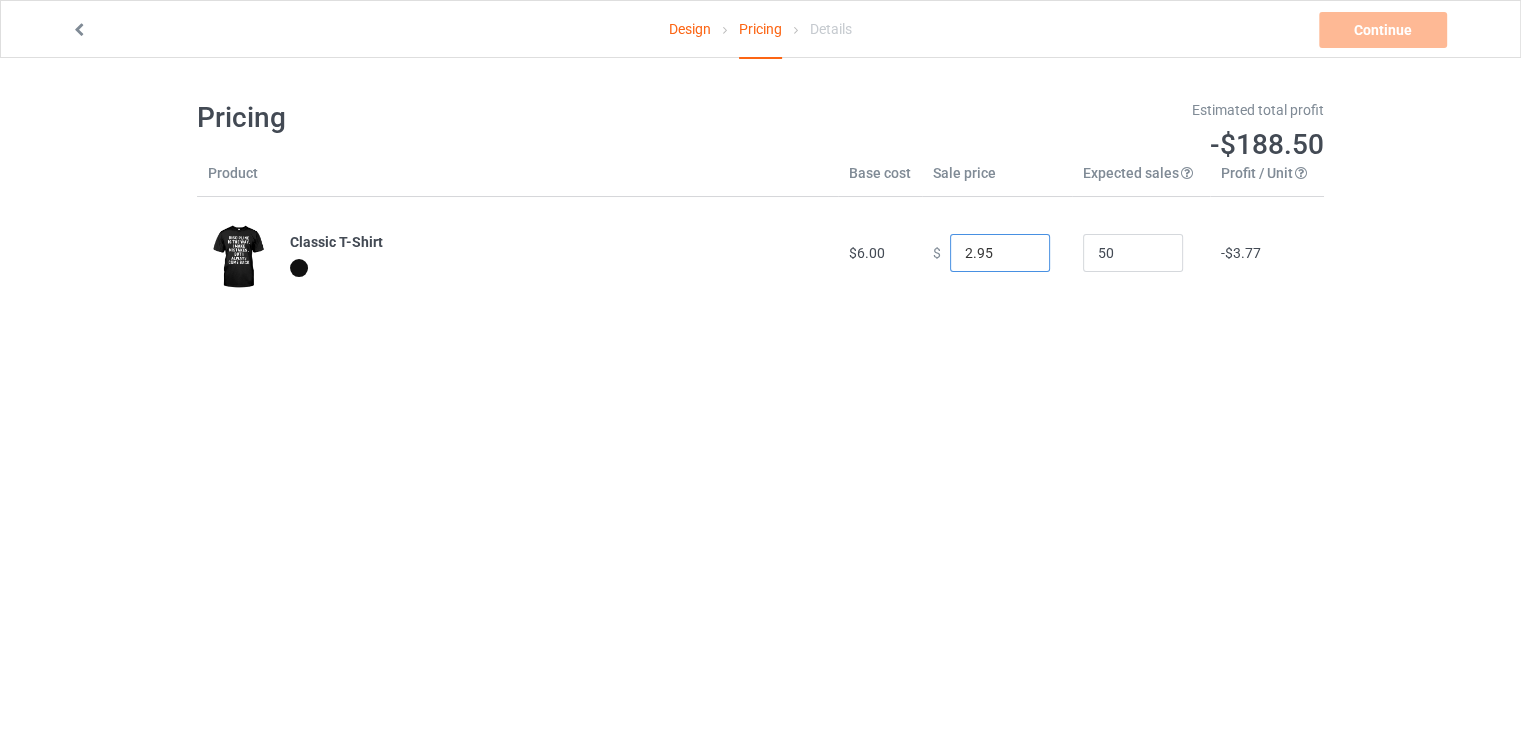 click on "2.95" at bounding box center [1000, 253] 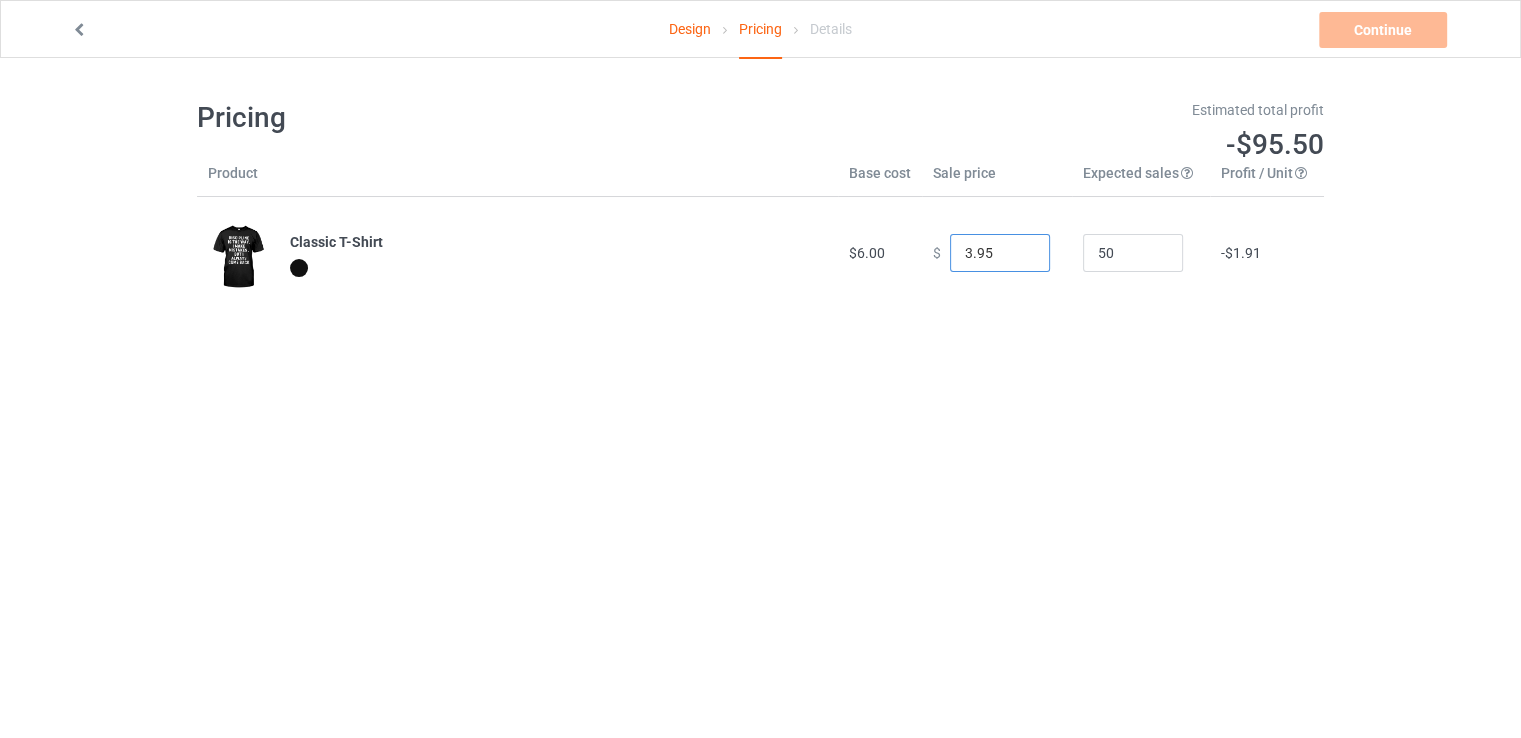 click on "3.95" at bounding box center (1000, 253) 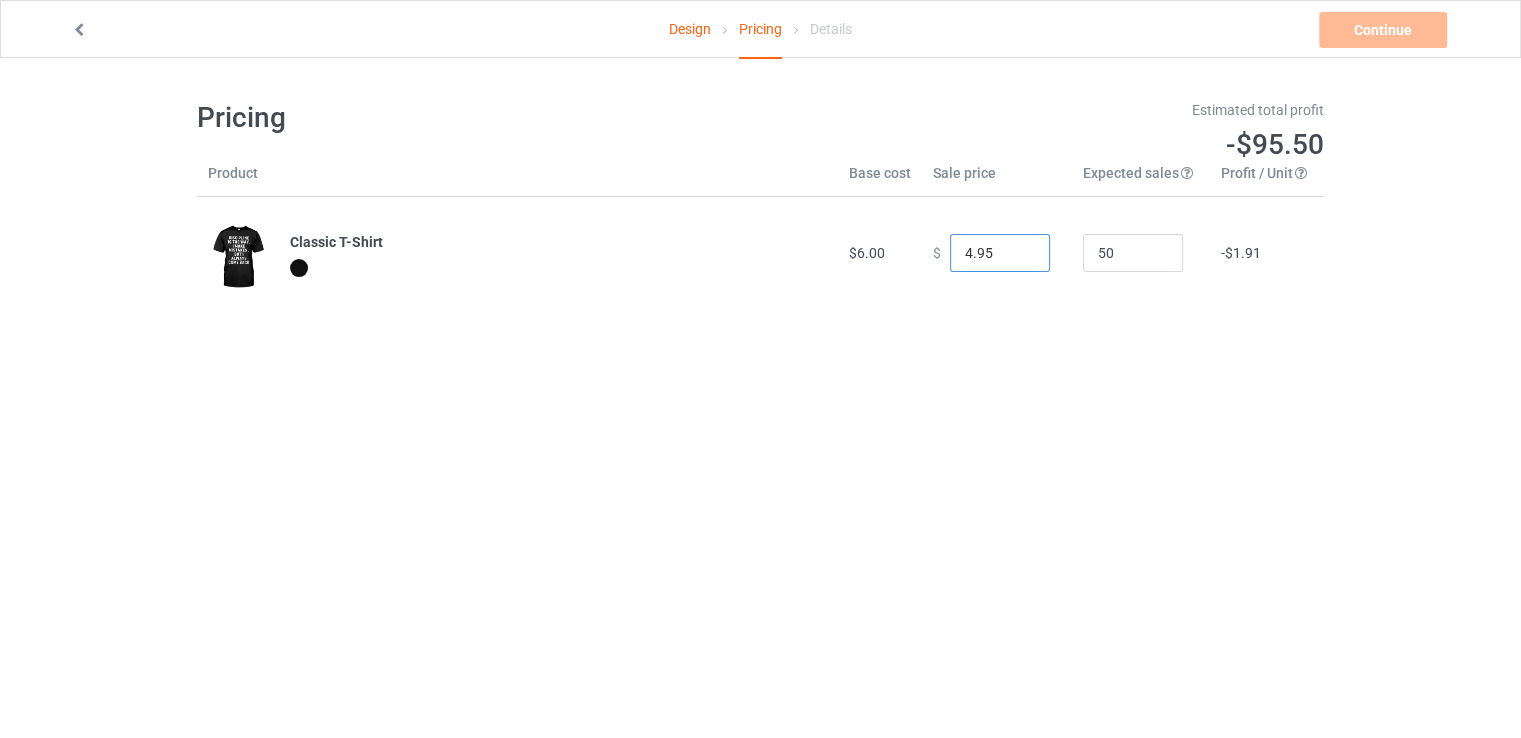 click on "4.95" at bounding box center (1000, 253) 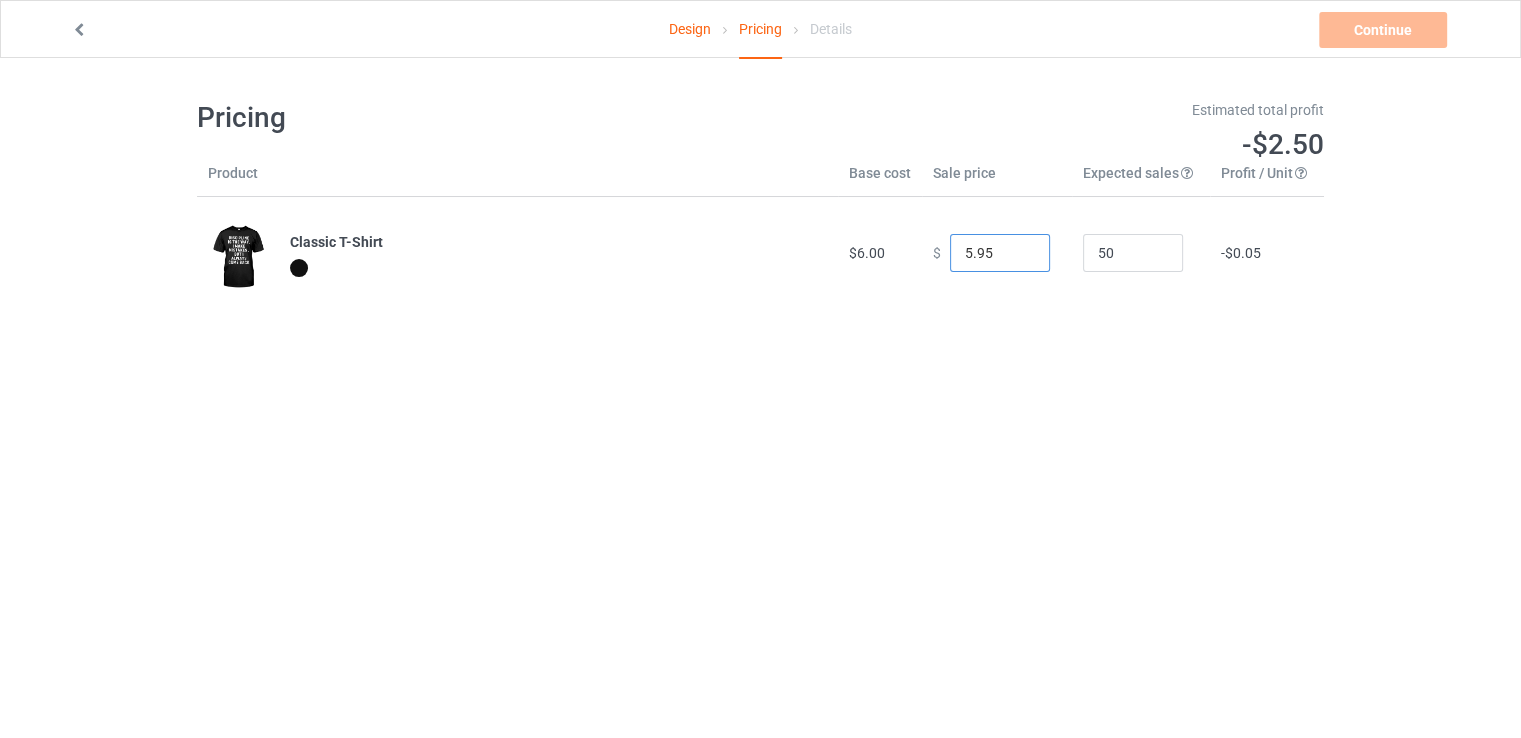 click on "5.95" at bounding box center [1000, 253] 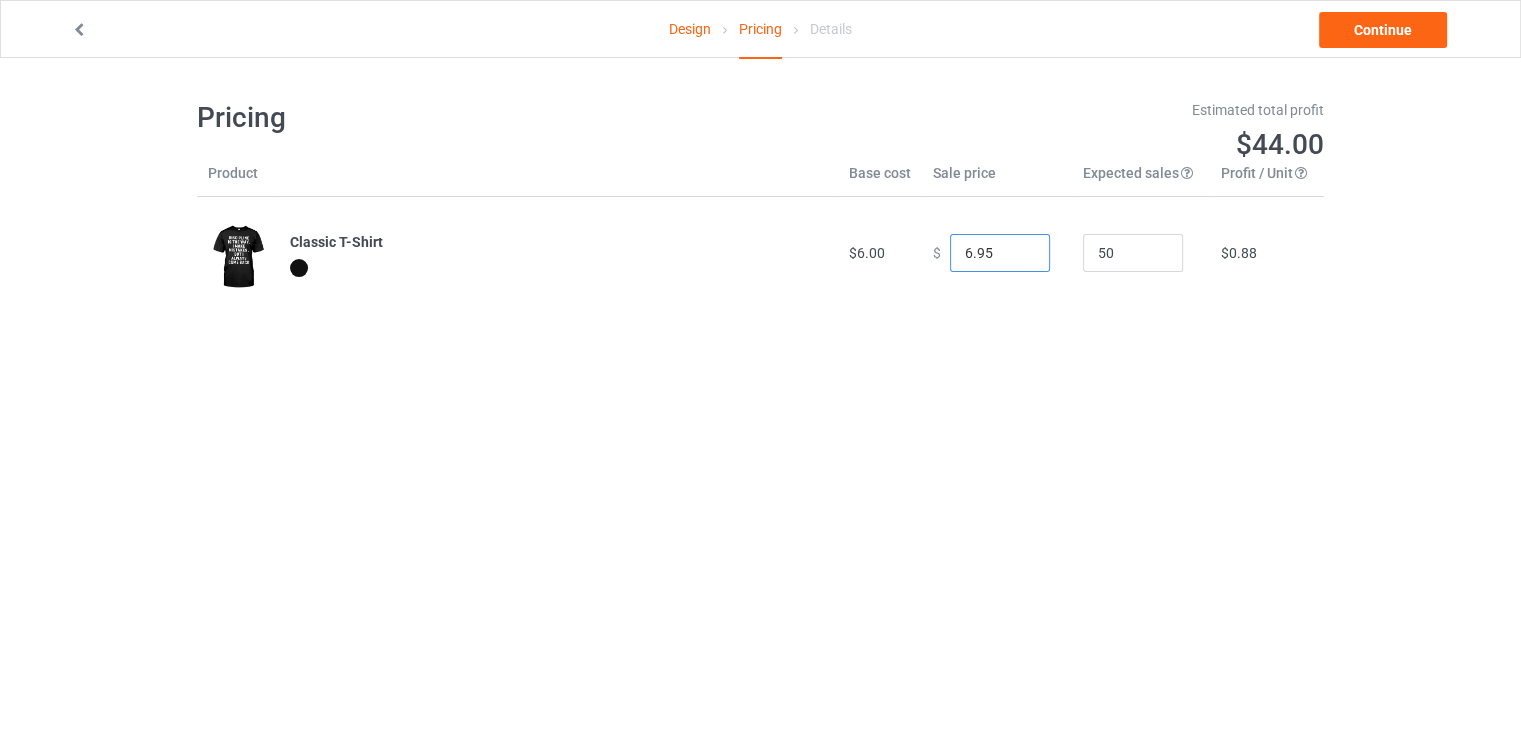click on "6.95" at bounding box center [1000, 253] 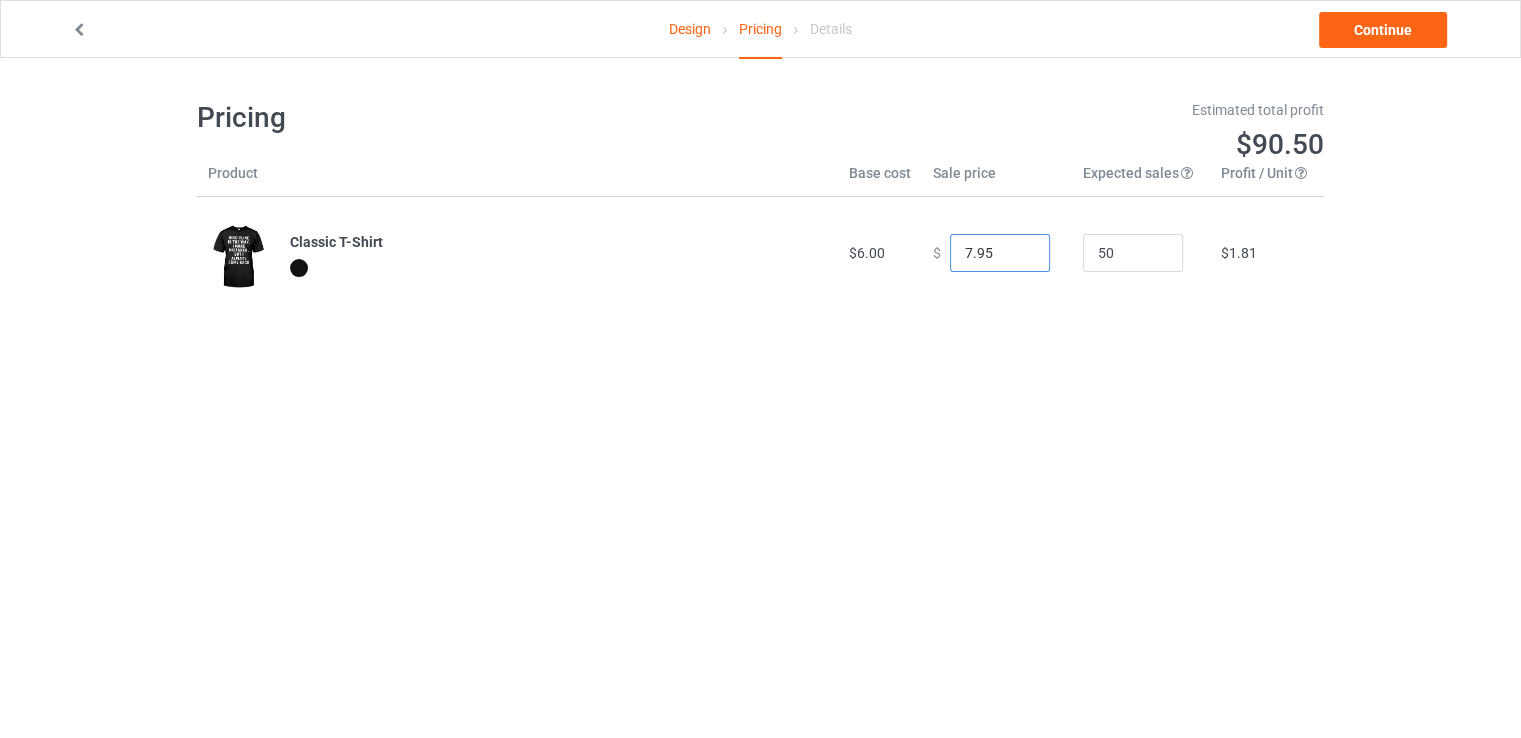 click on "7.95" at bounding box center (1000, 253) 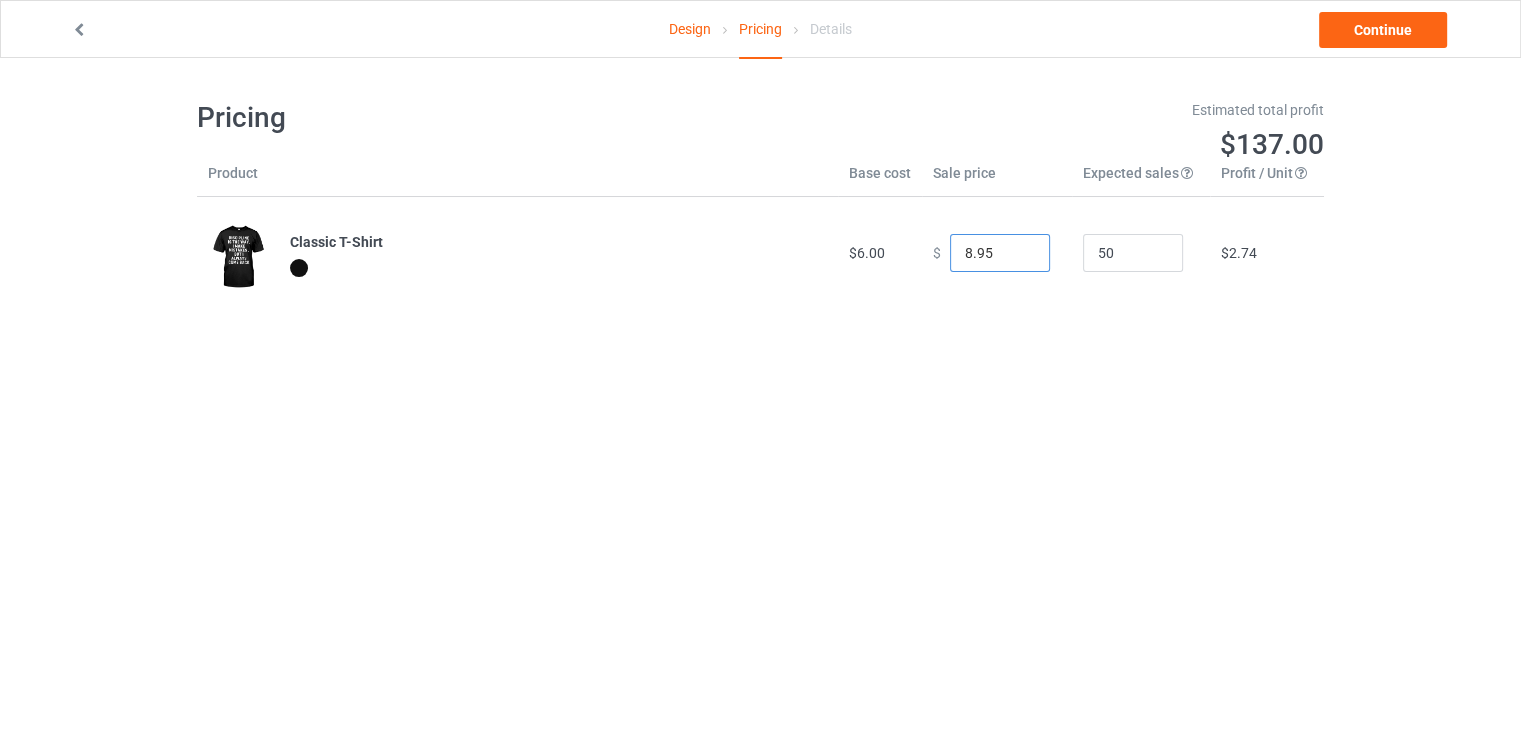 click on "8.95" at bounding box center [1000, 253] 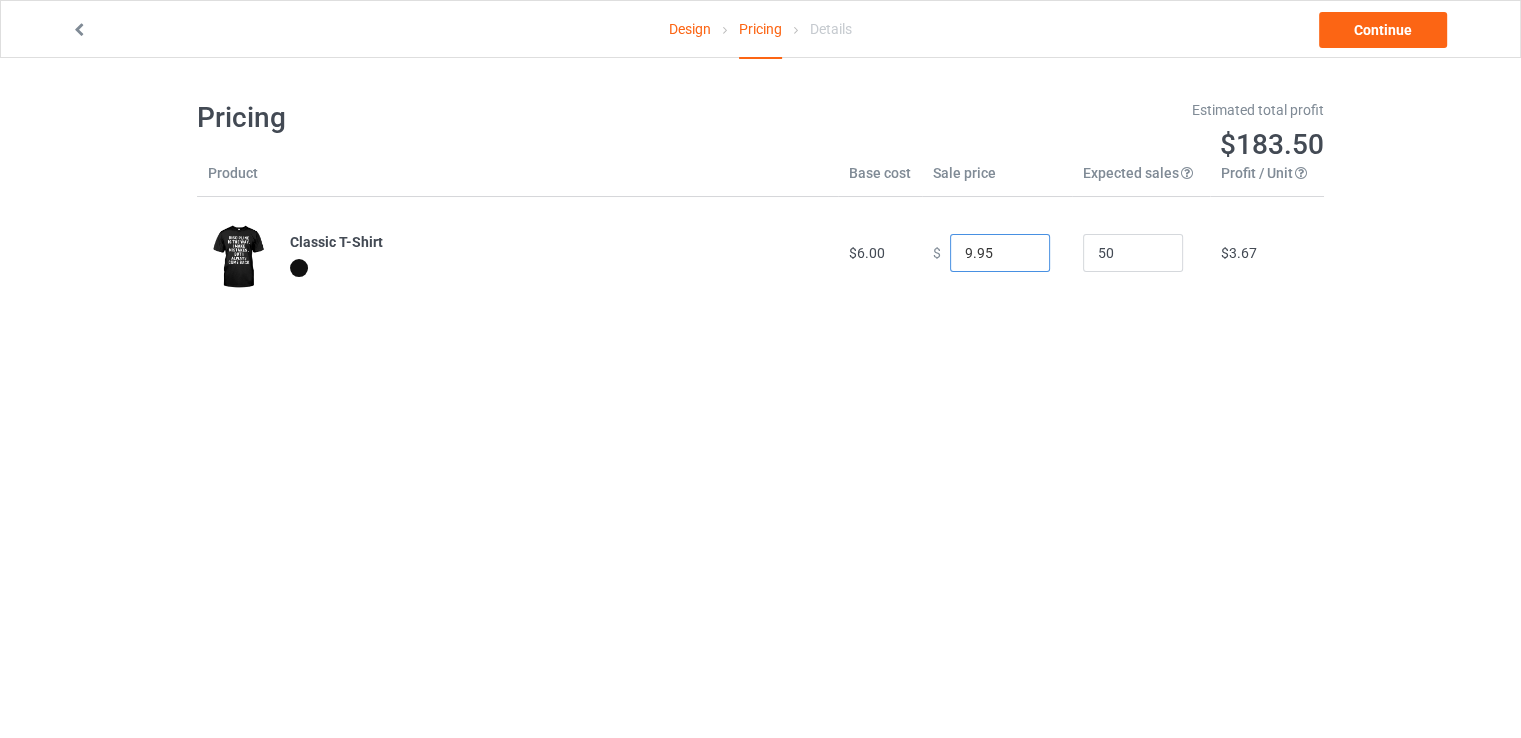 type on "9.95" 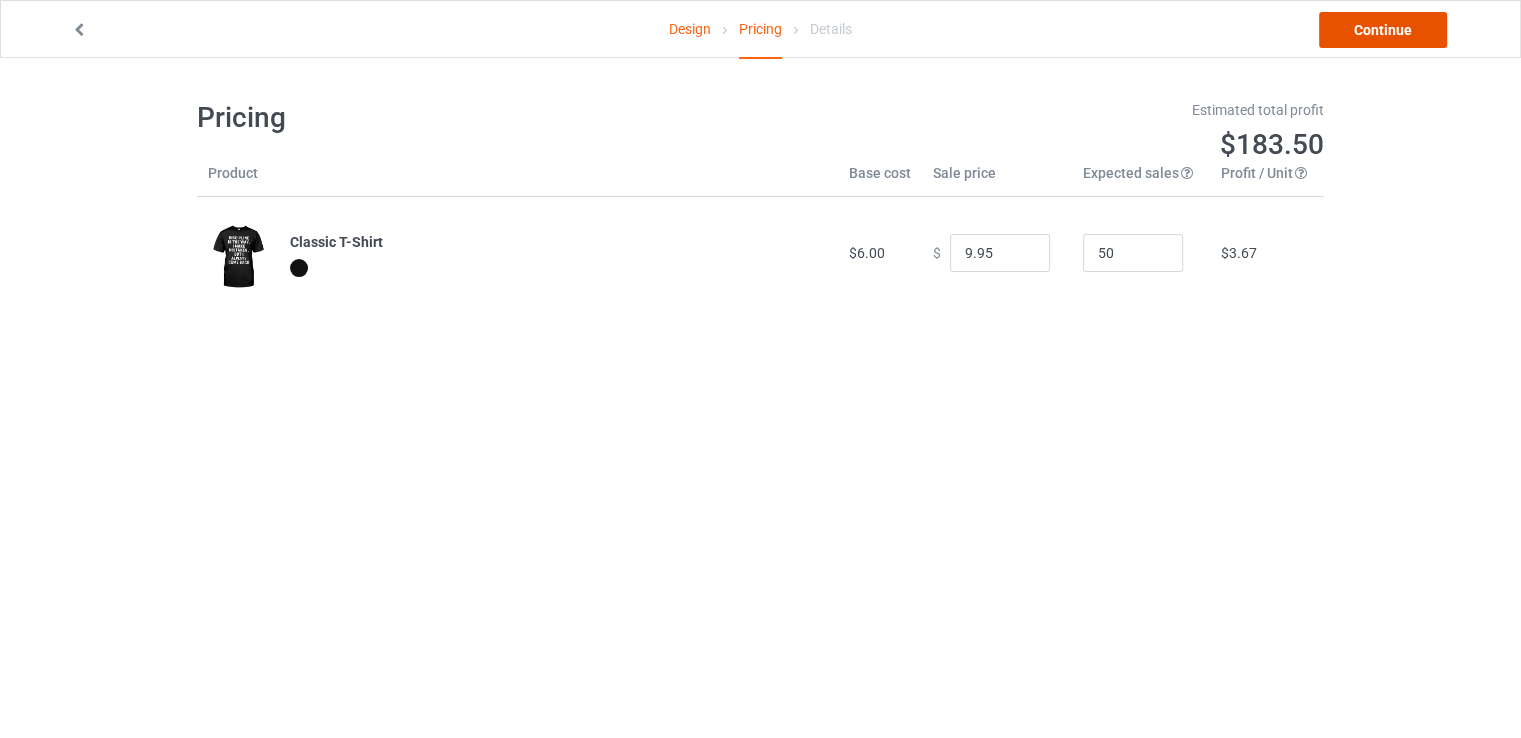 click on "Continue" at bounding box center [1383, 30] 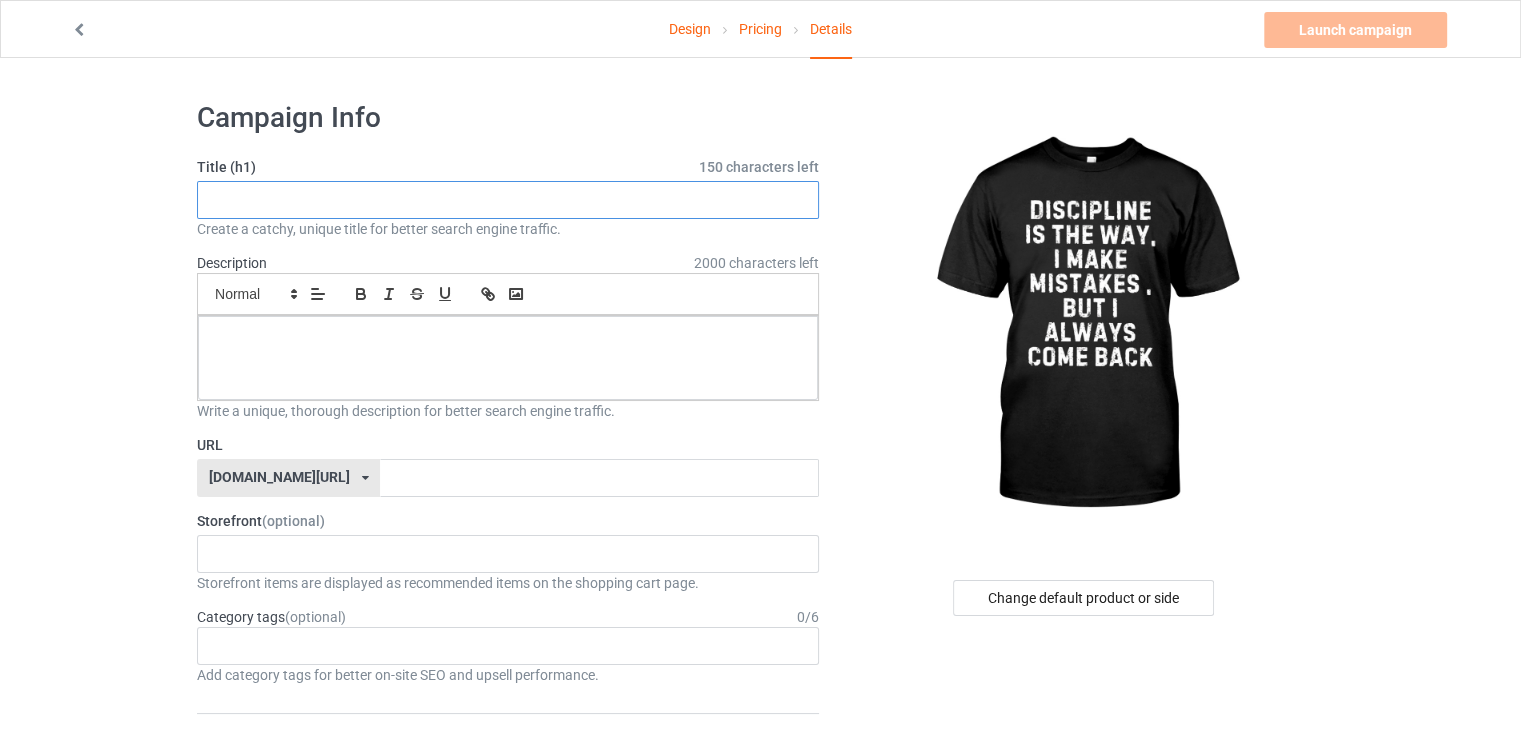 click at bounding box center [508, 200] 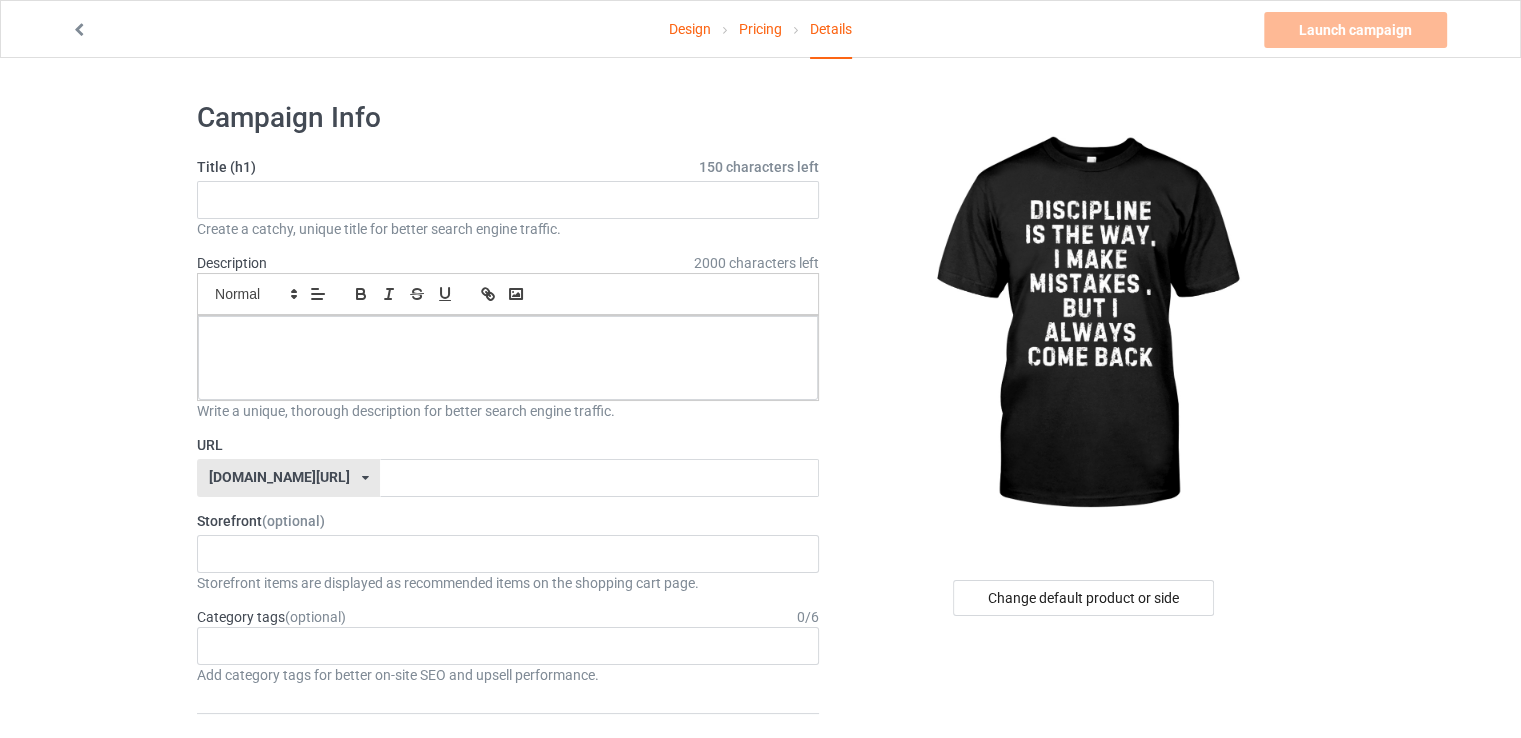 click on "teechip.com/ teechip.com/ 587d0d41cee36fd012c64a69" at bounding box center [288, 478] 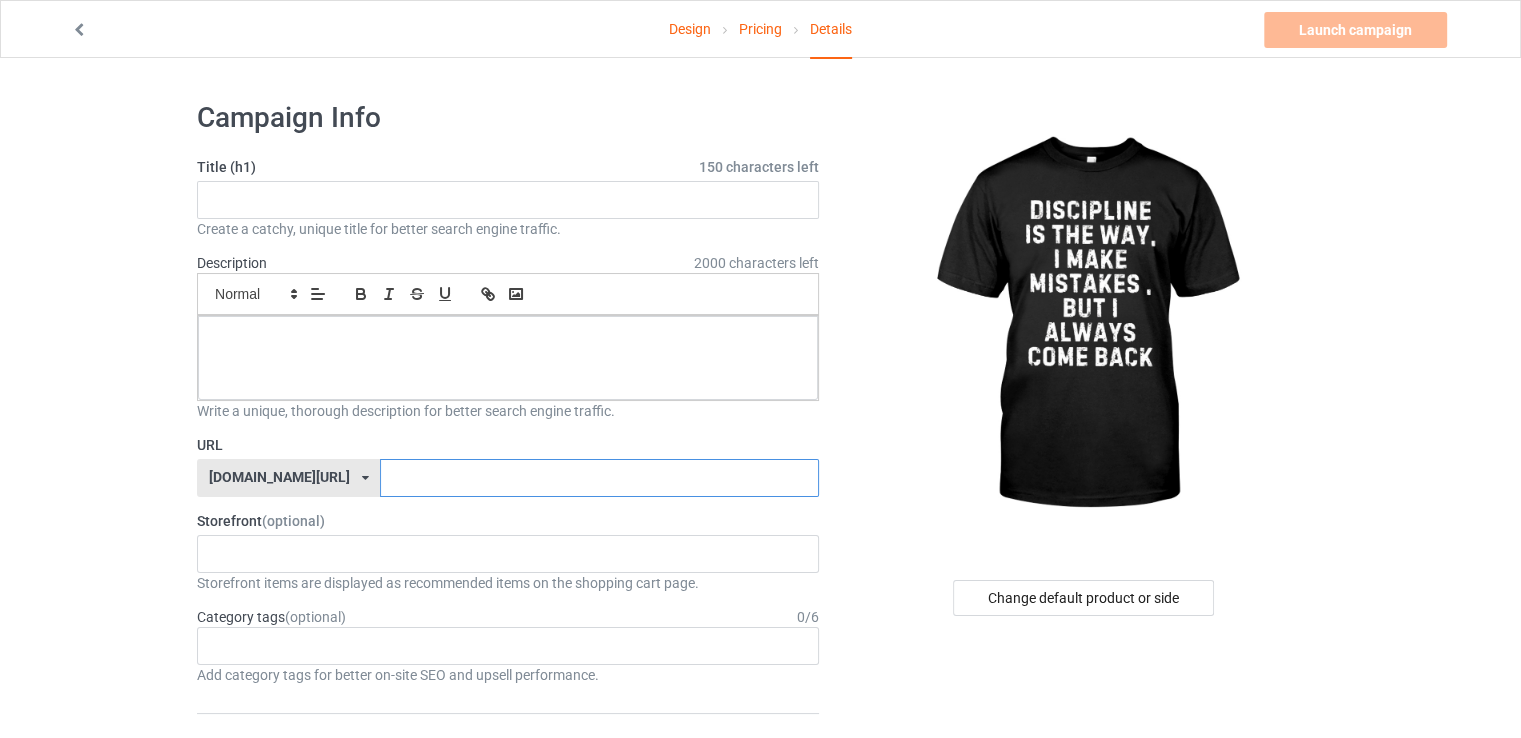 click at bounding box center [599, 478] 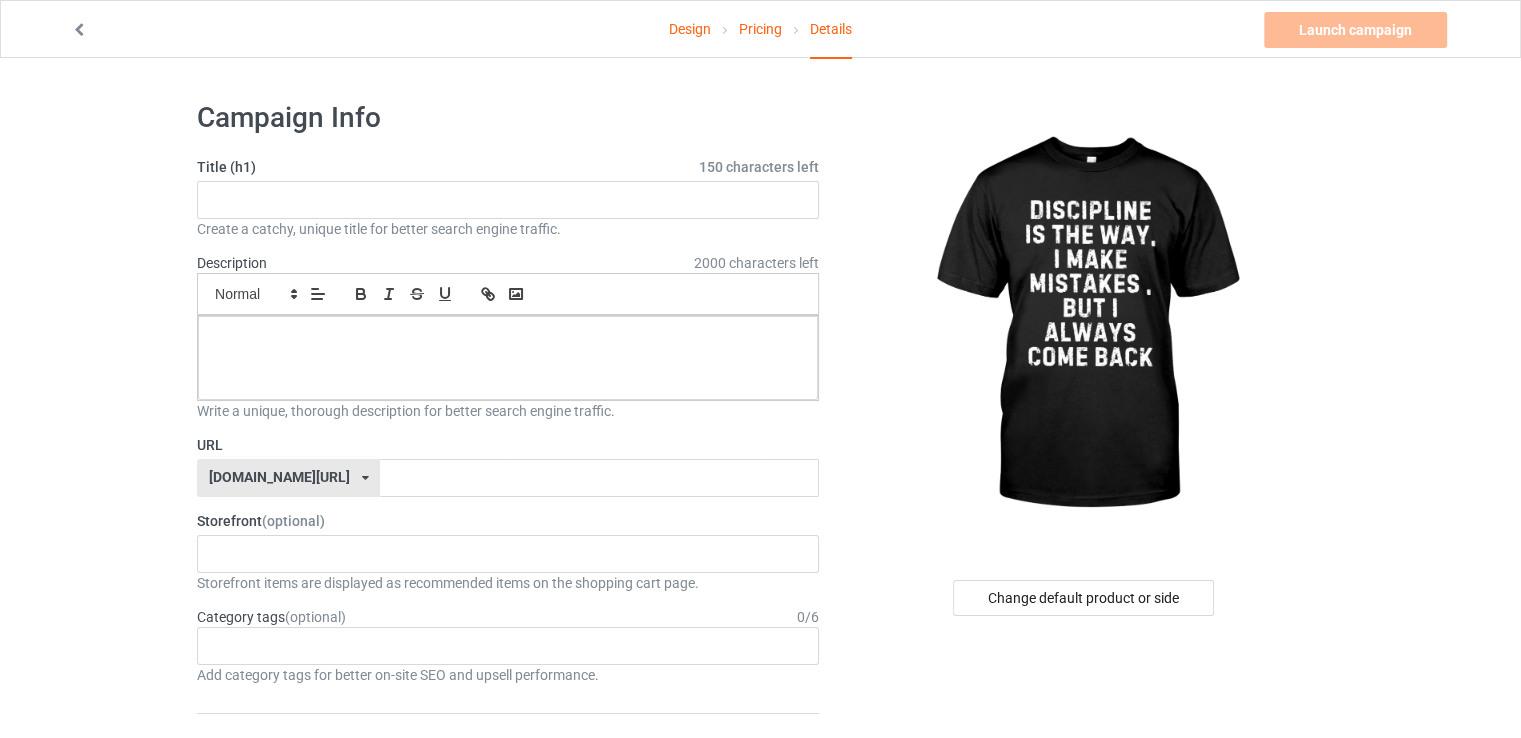 click at bounding box center [1085, 325] 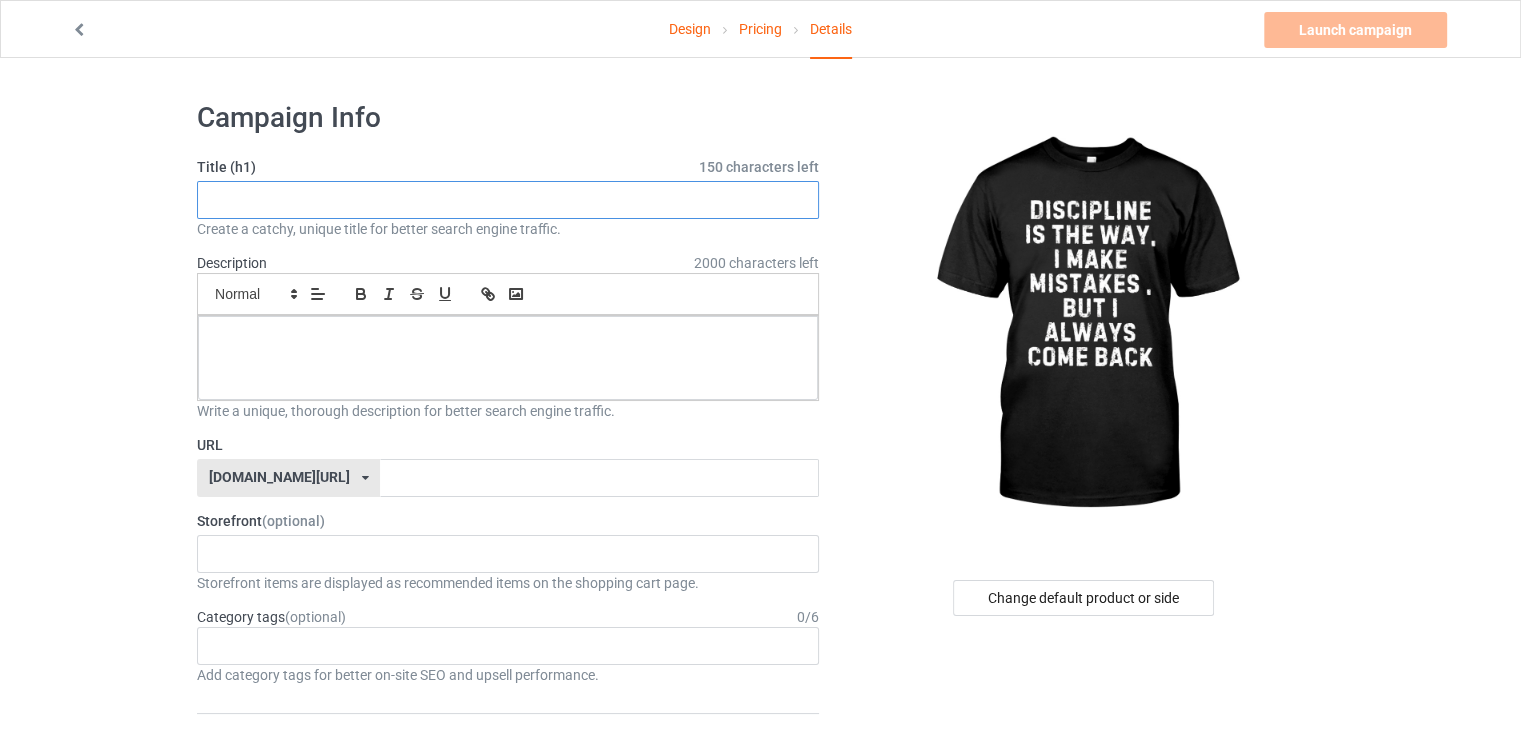 click at bounding box center (508, 200) 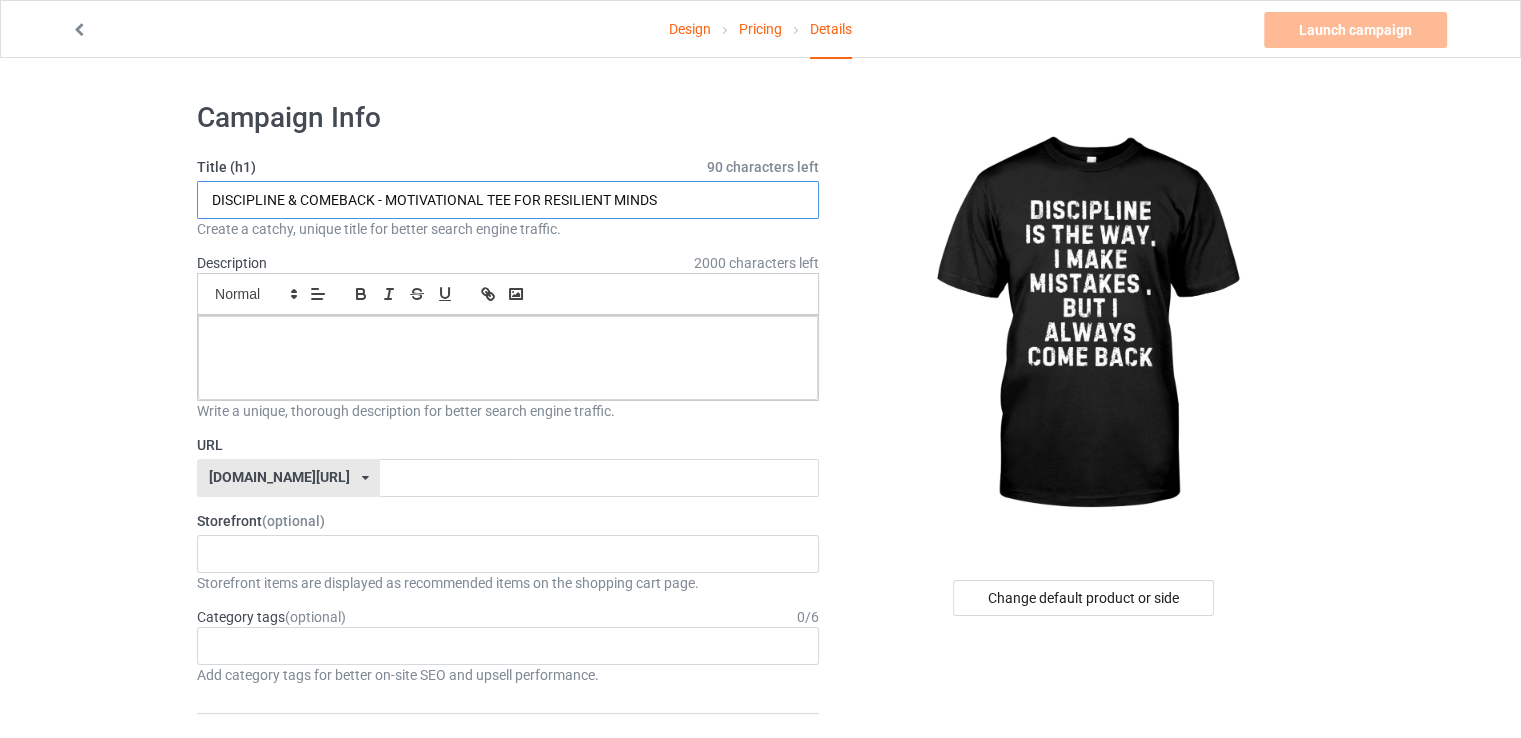 type on "DISCIPLINE & COMEBACK - MOTIVATIONAL TEE FOR RESILIENT MINDS" 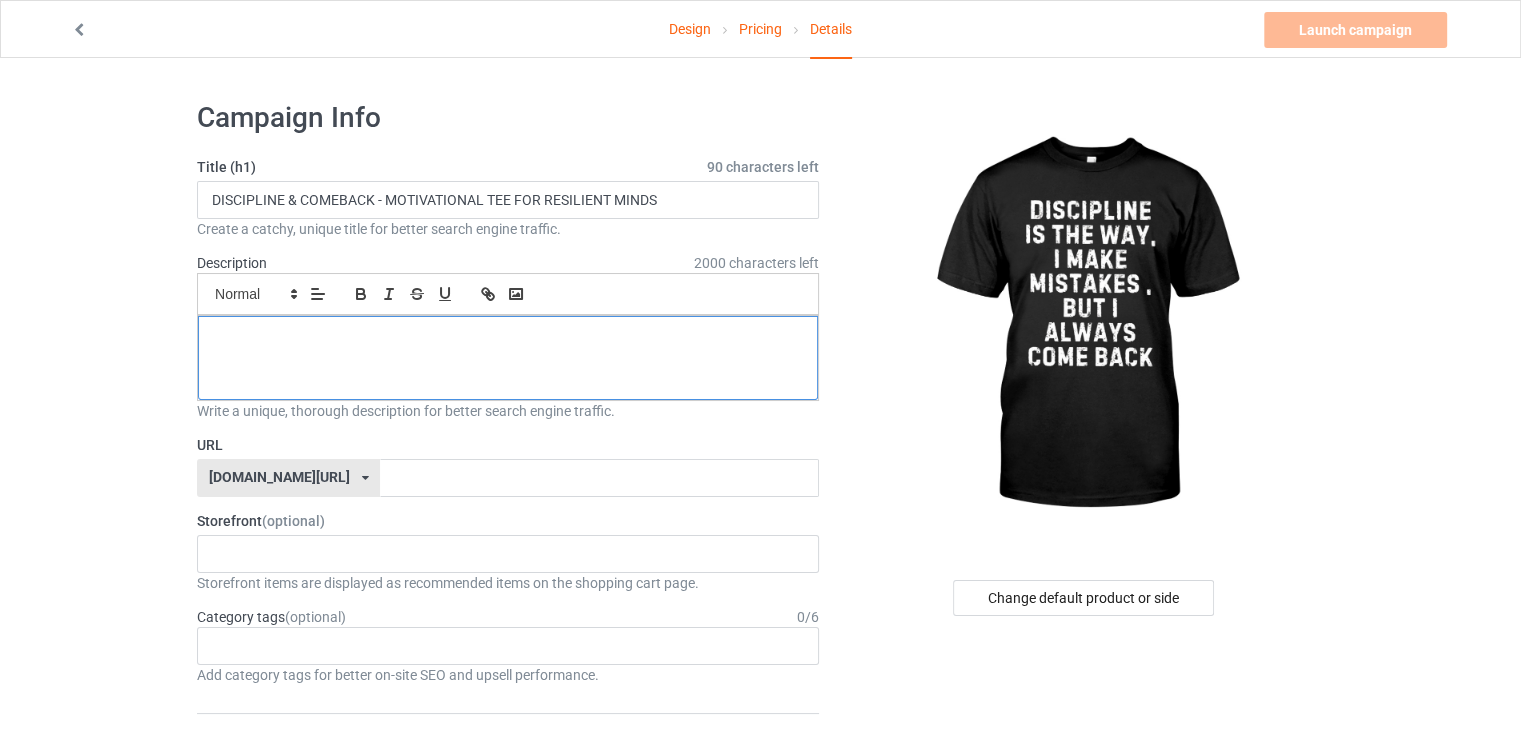 click at bounding box center (508, 338) 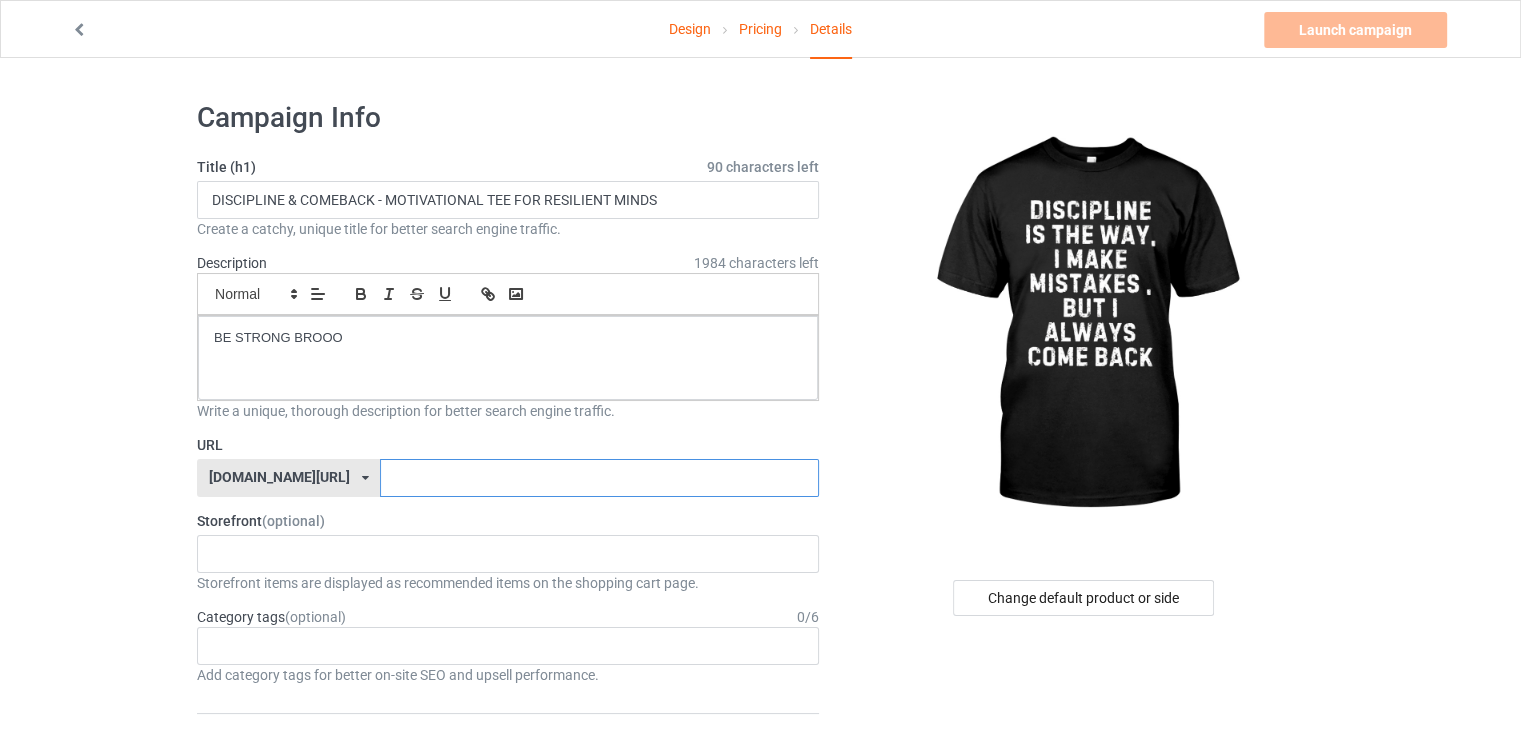 click at bounding box center (599, 478) 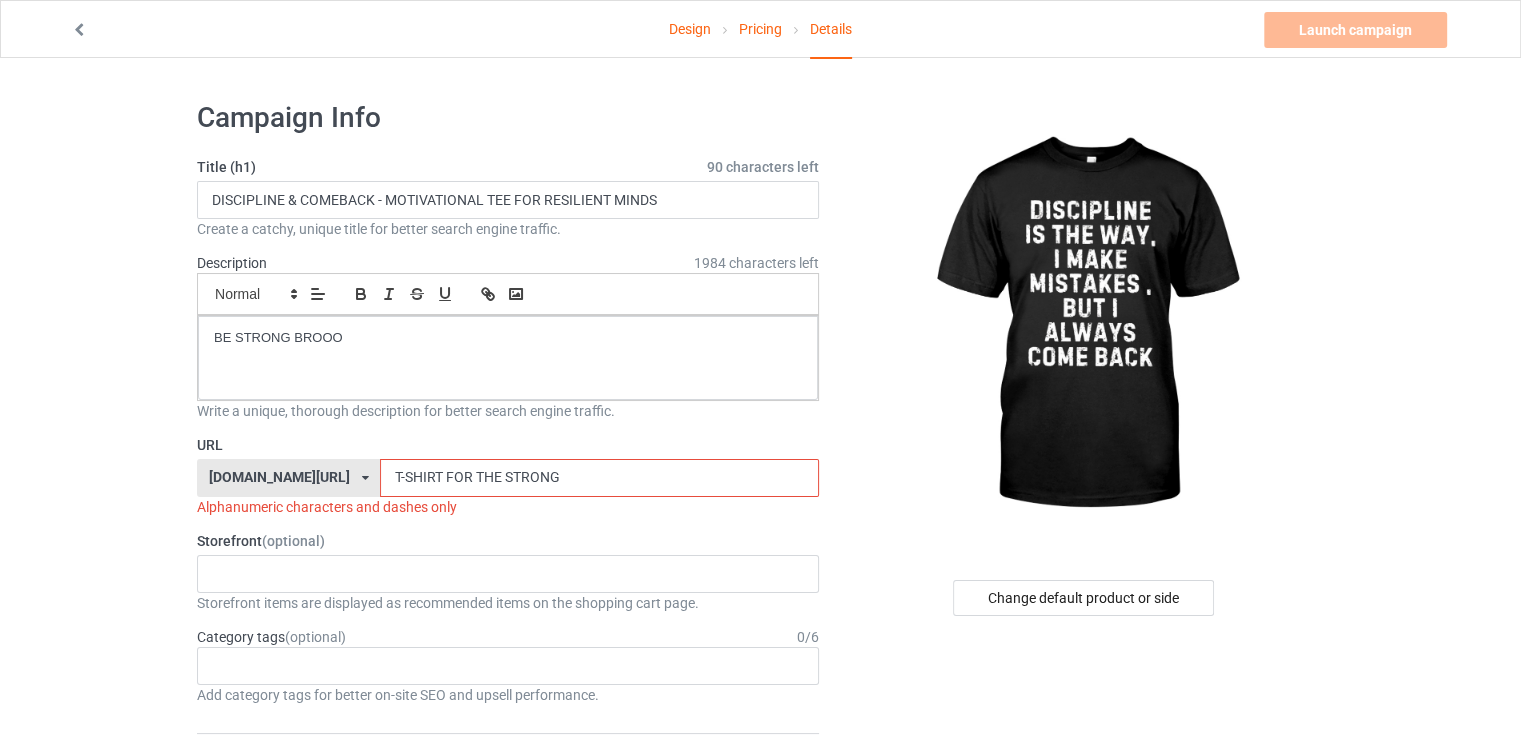 click on "T-SHIRT FOR THE STRONG" at bounding box center (599, 478) 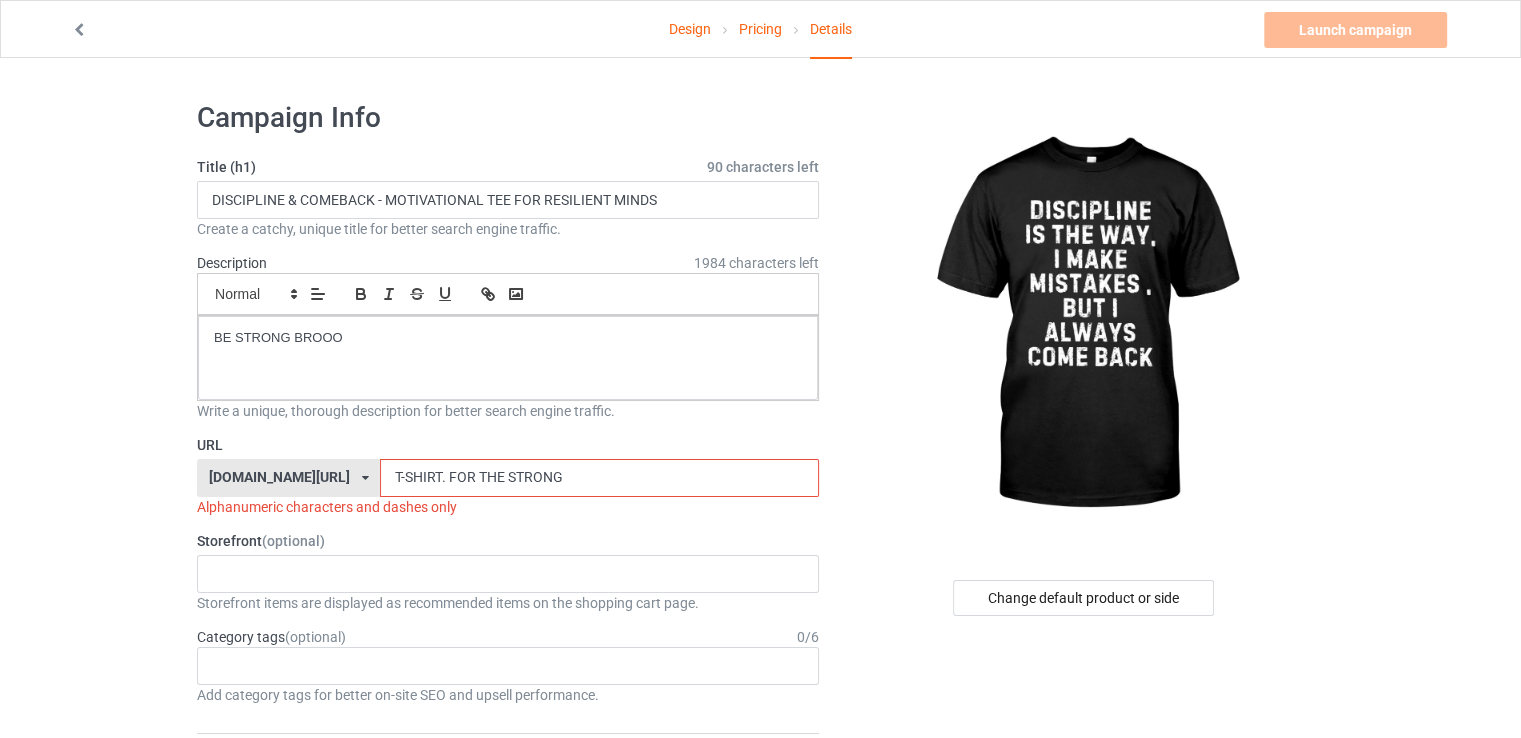 click on "T-SHIRT. FOR THE STRONG" at bounding box center [599, 478] 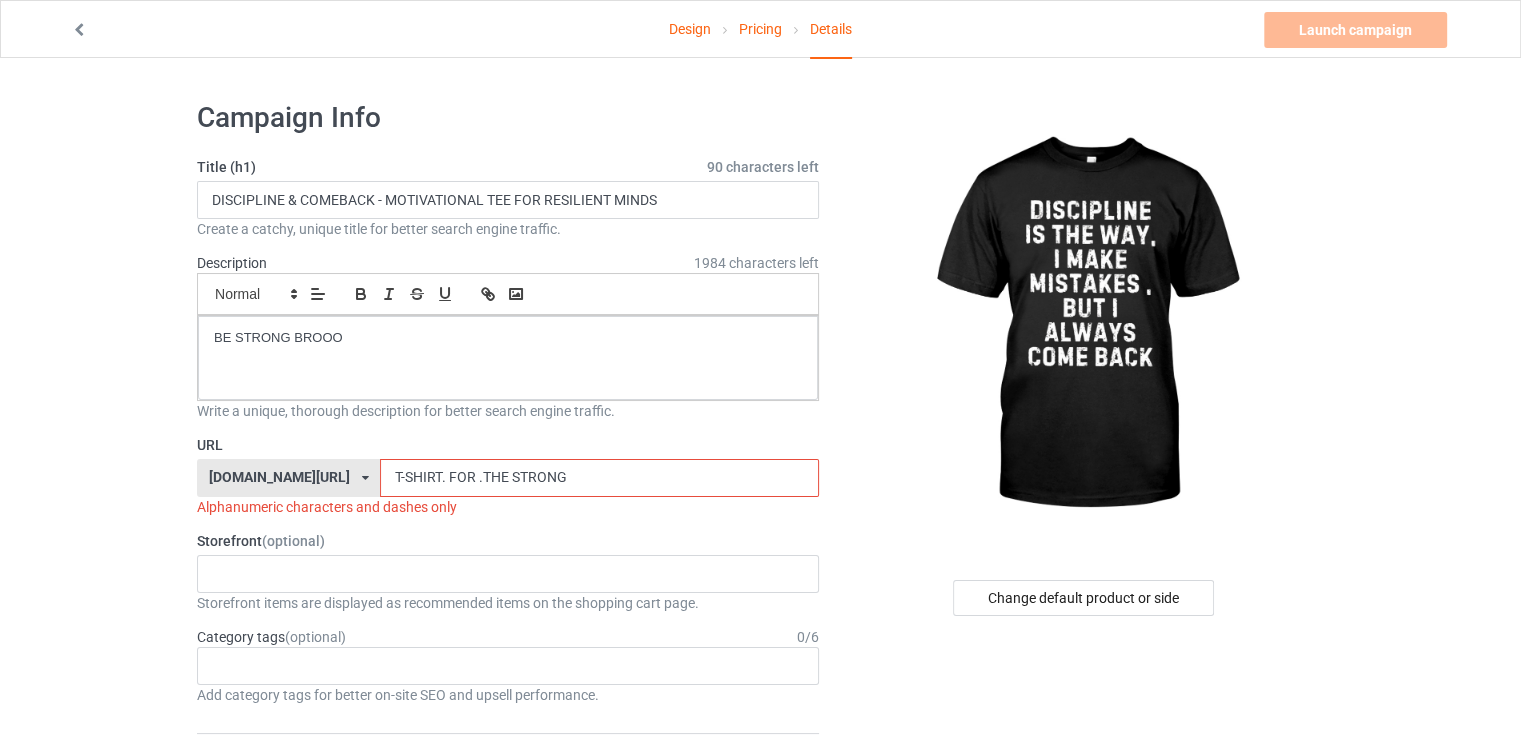 click on "T-SHIRT. FOR .THE STRONG" at bounding box center [599, 478] 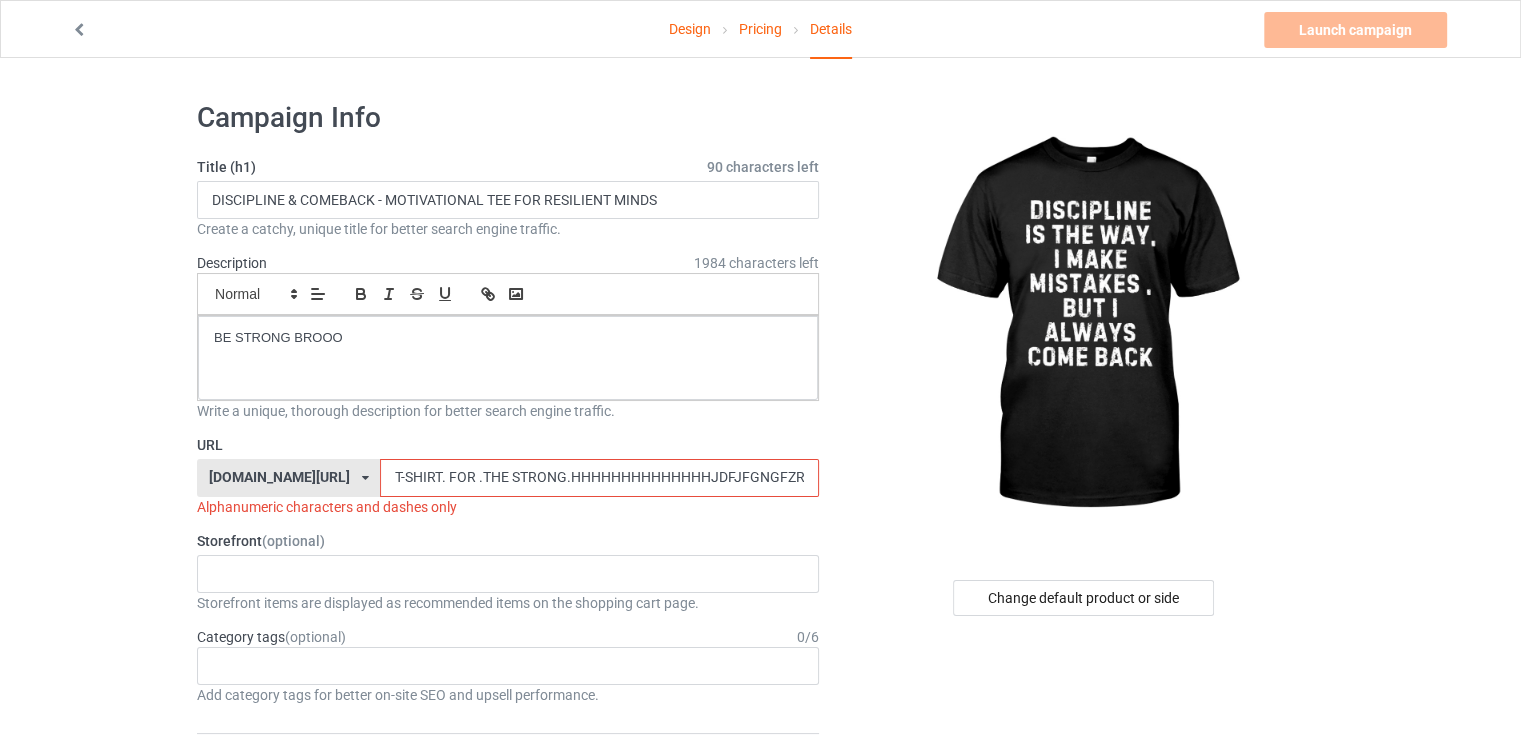 click on "T-SHIRT. FOR .THE STRONG.HHHHHHHHHHHHHHJDFJFGNGFZR" at bounding box center [599, 478] 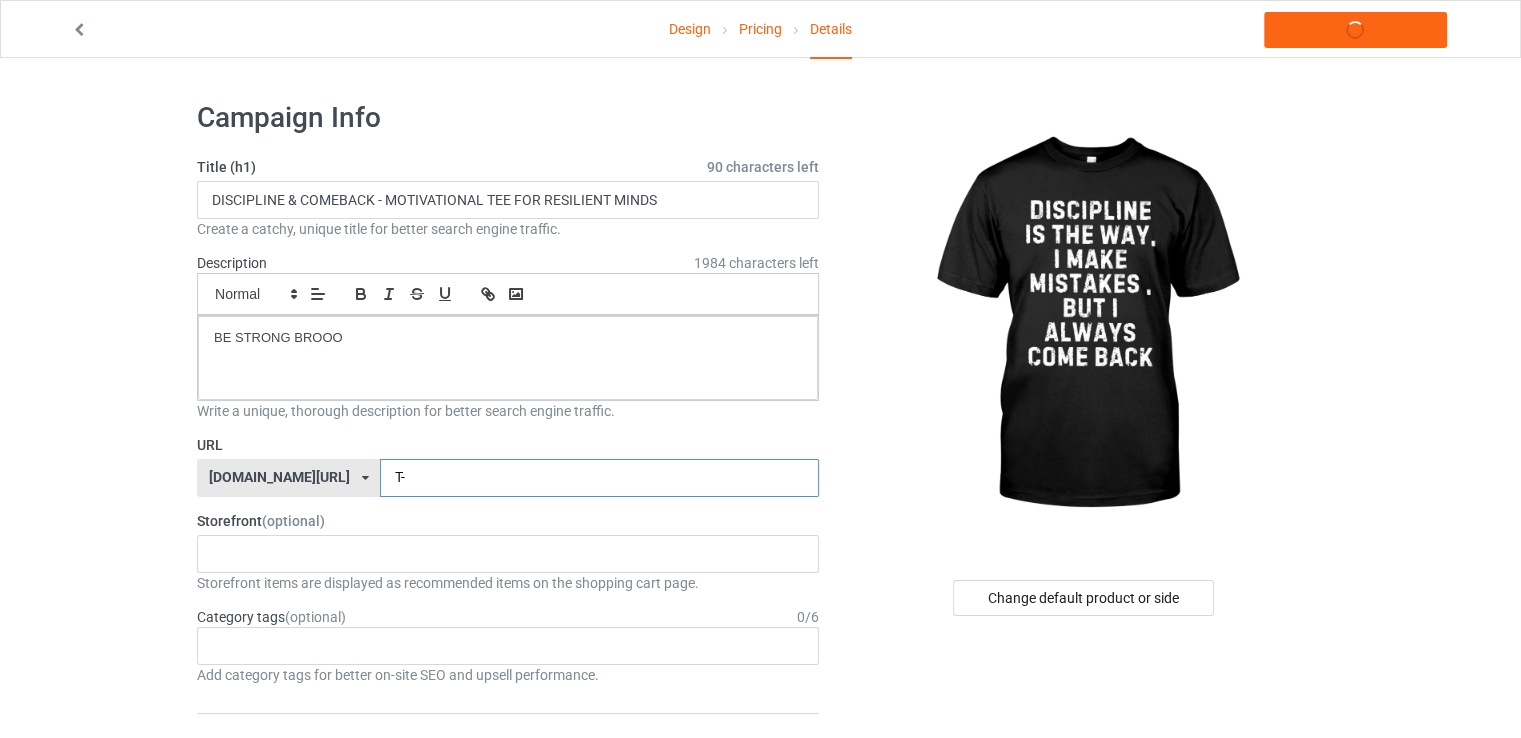 type on "T" 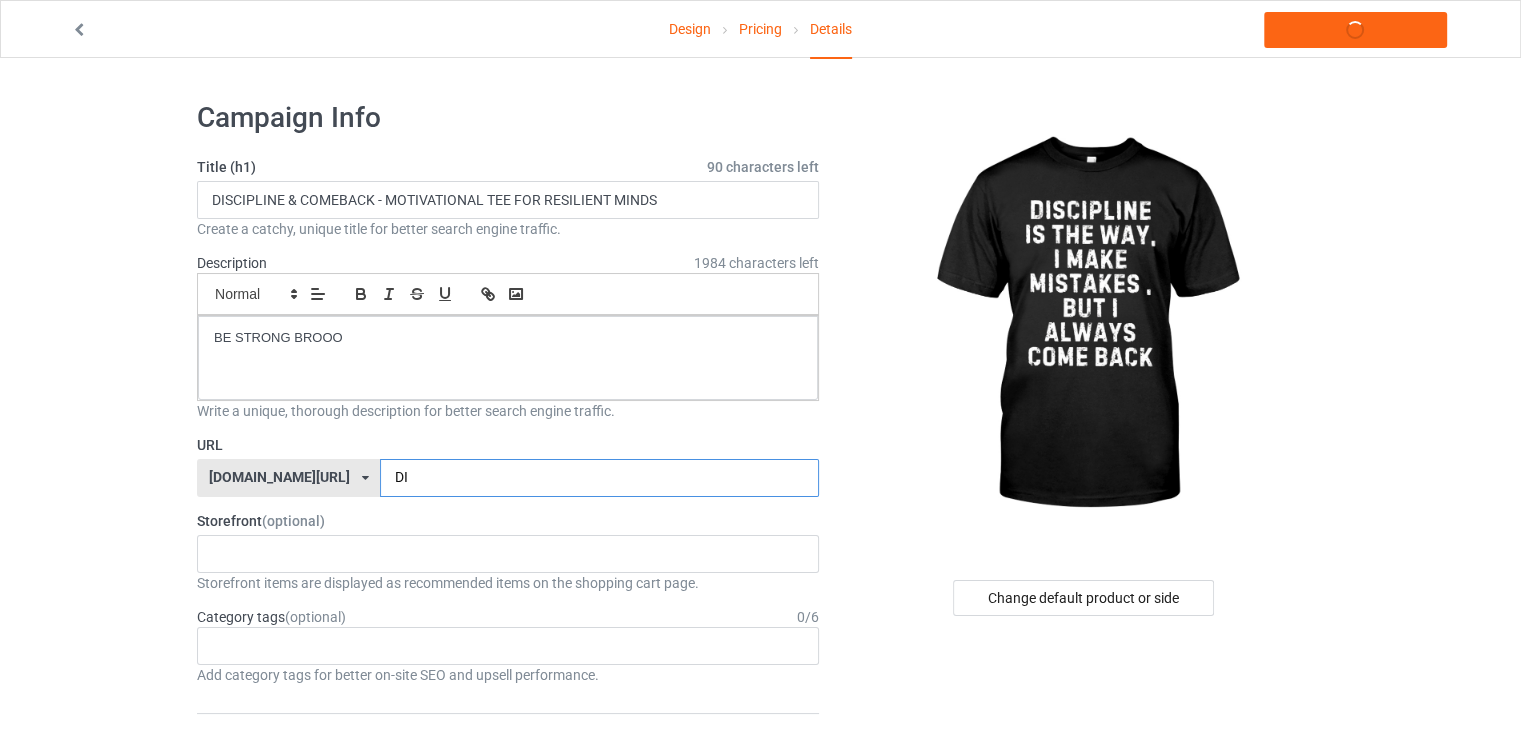type on "D" 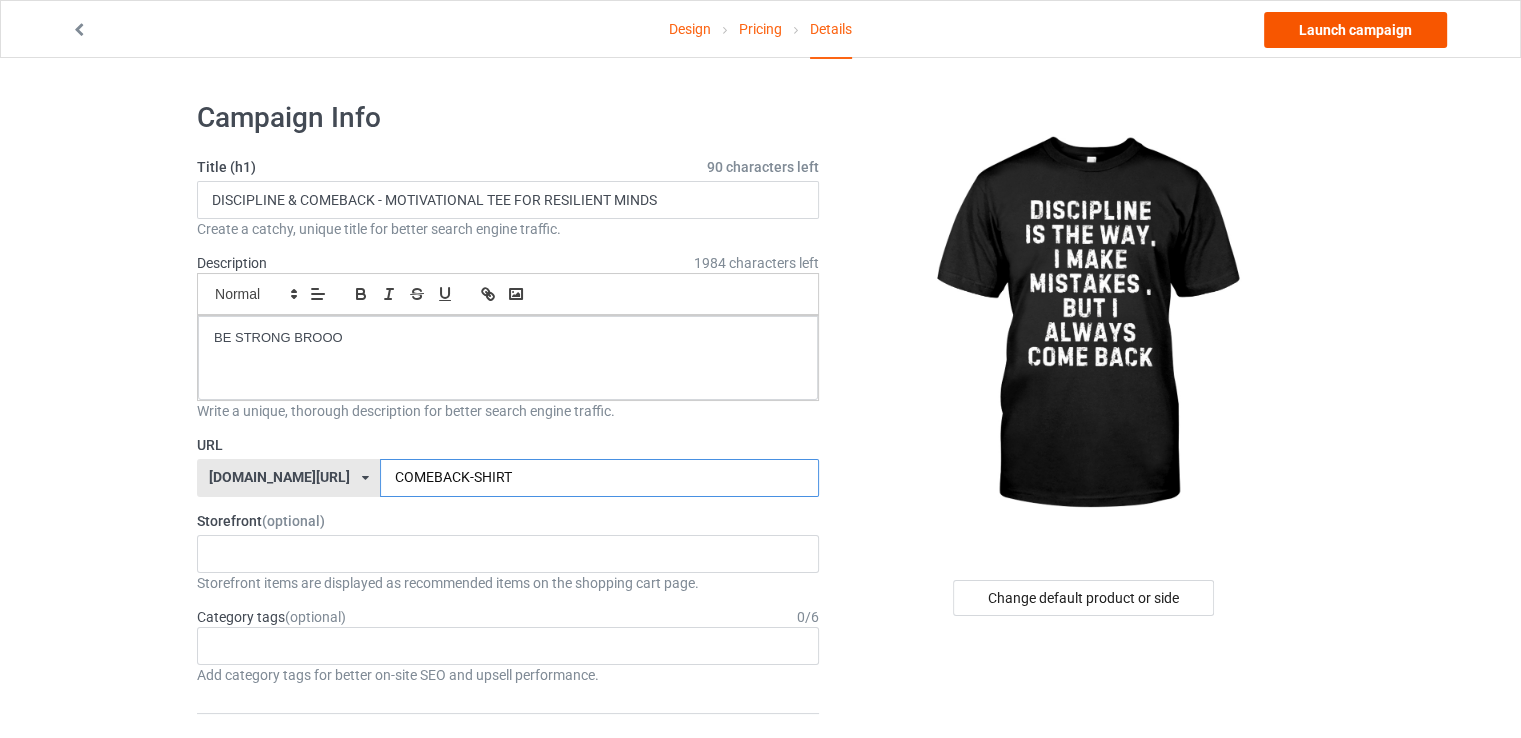 type on "COMEBACK-SHIRT" 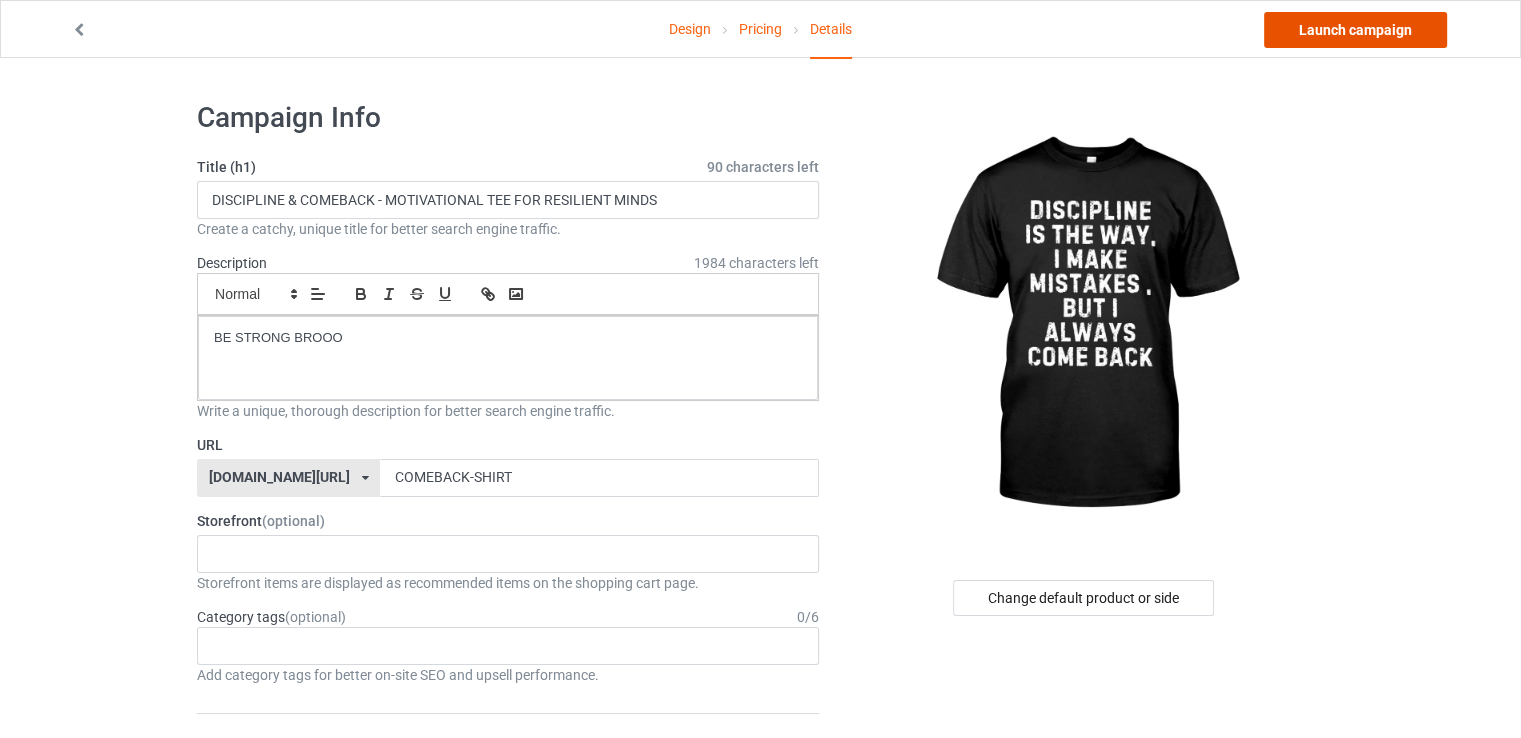 click on "Launch campaign" at bounding box center (1355, 30) 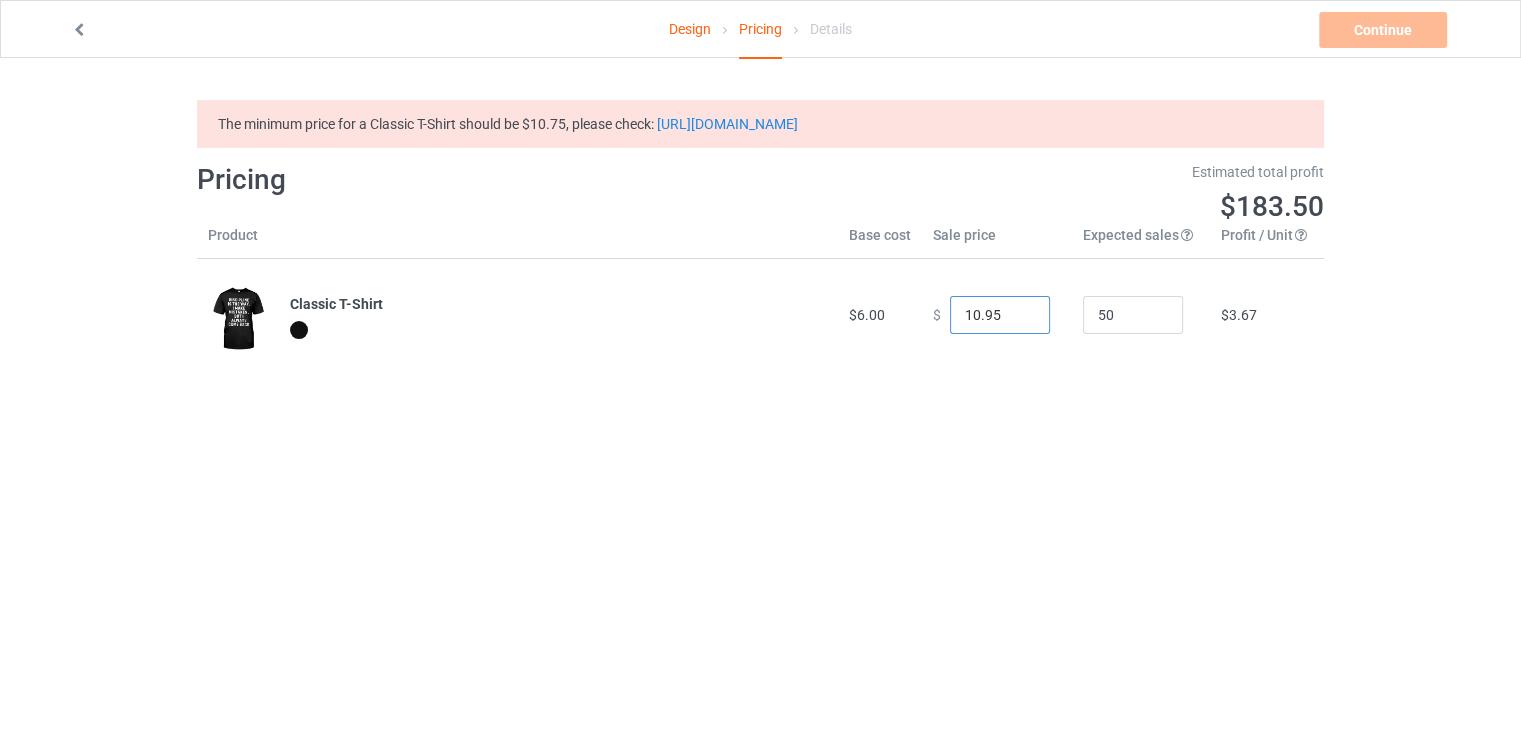 click on "10.95" at bounding box center (1000, 315) 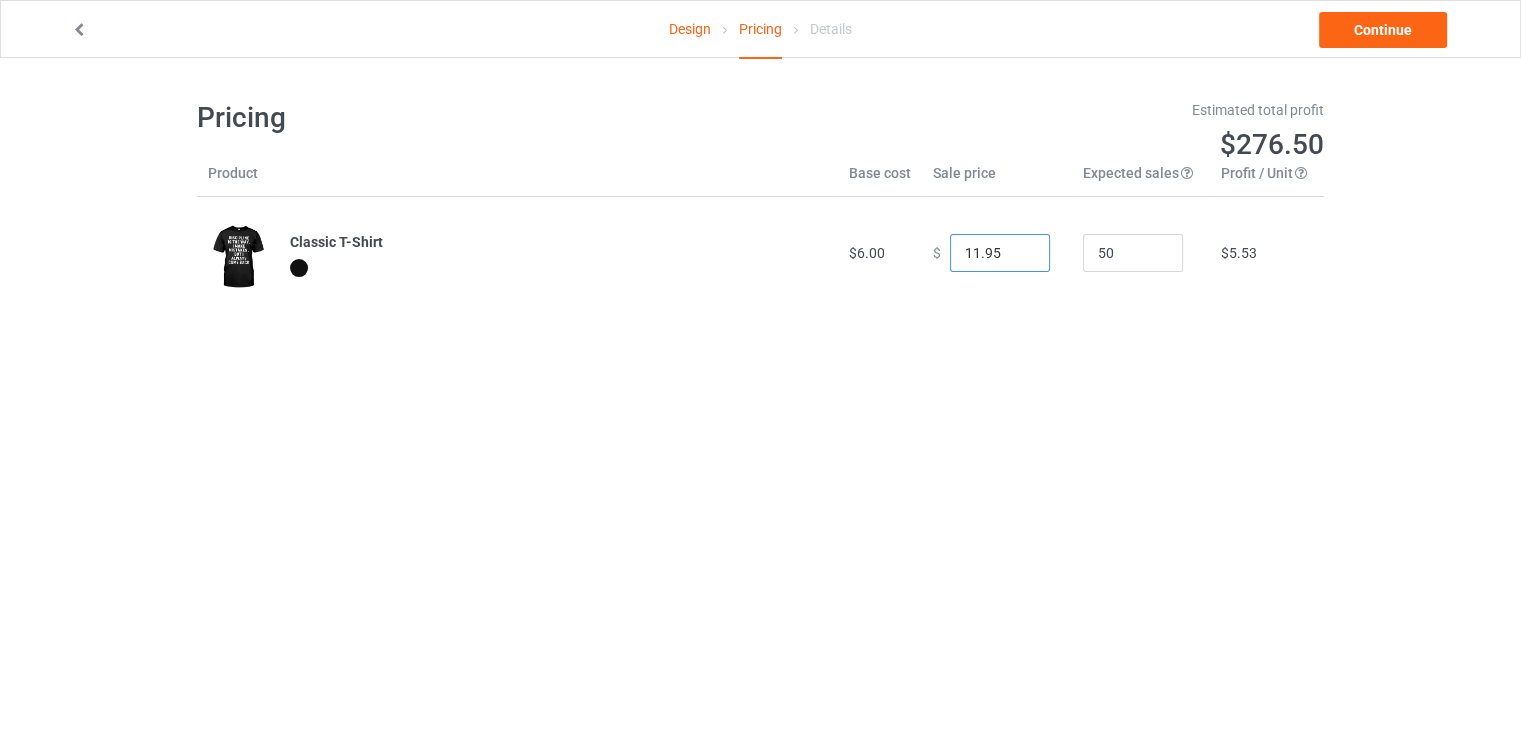 click on "11.95" at bounding box center (1000, 253) 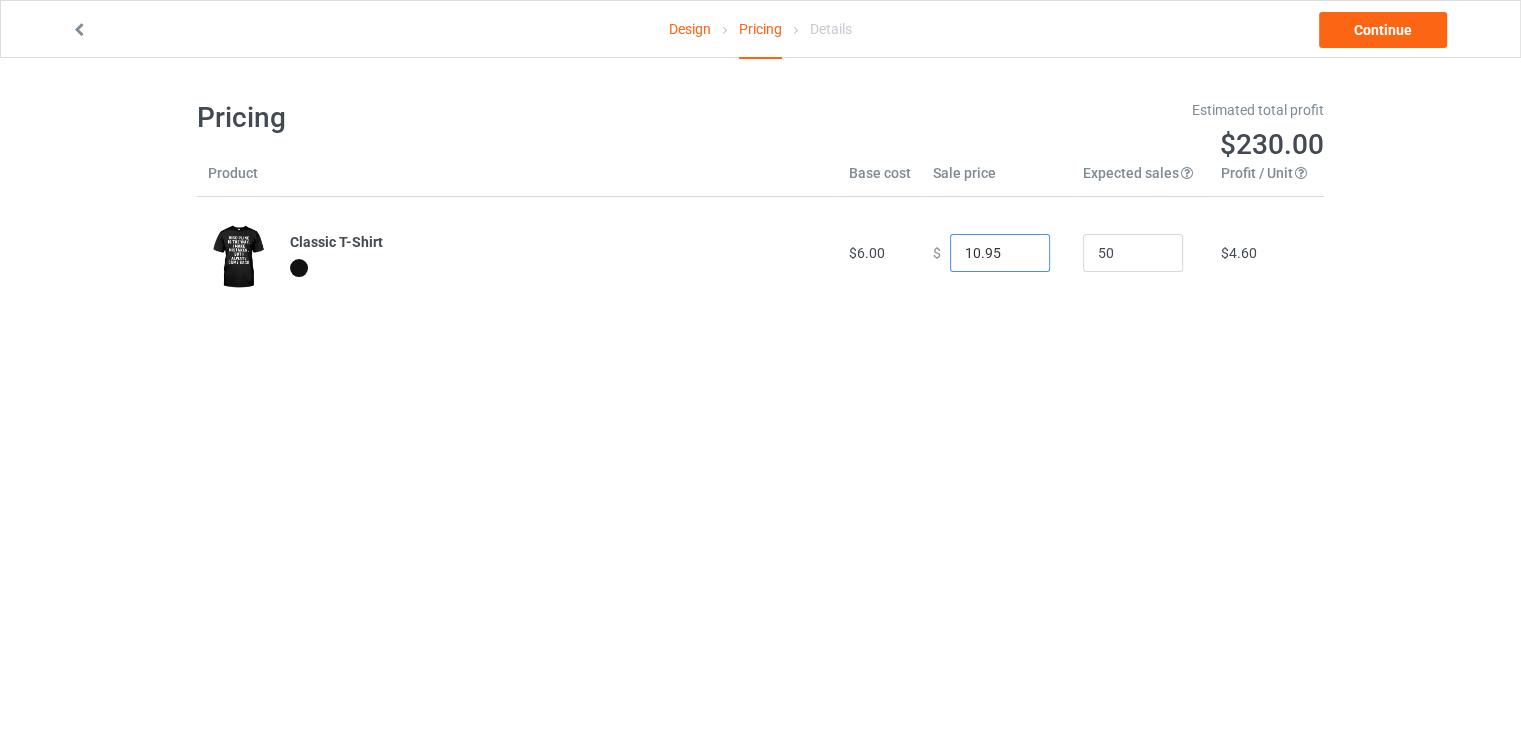 click on "10.95" at bounding box center (1000, 253) 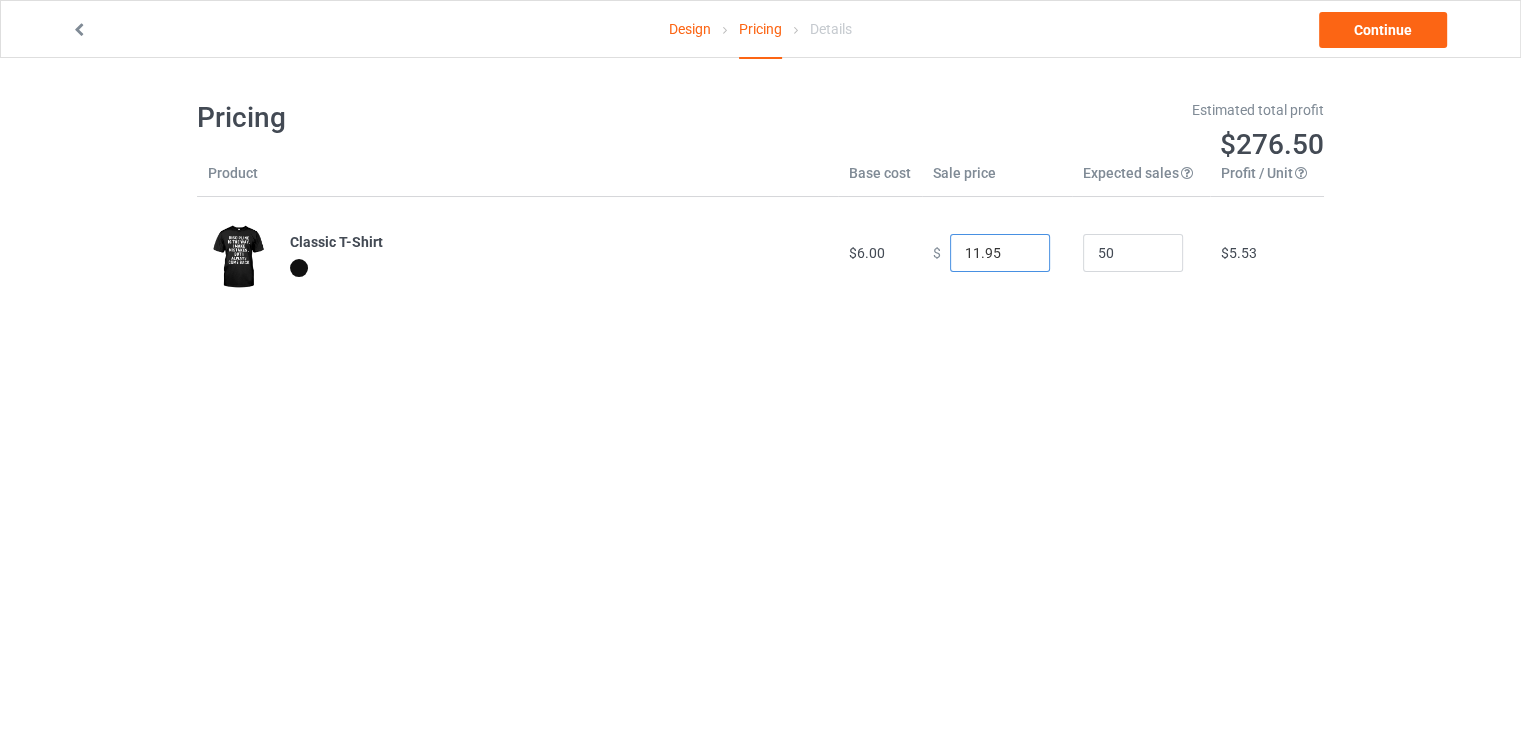 click on "11.95" at bounding box center (1000, 253) 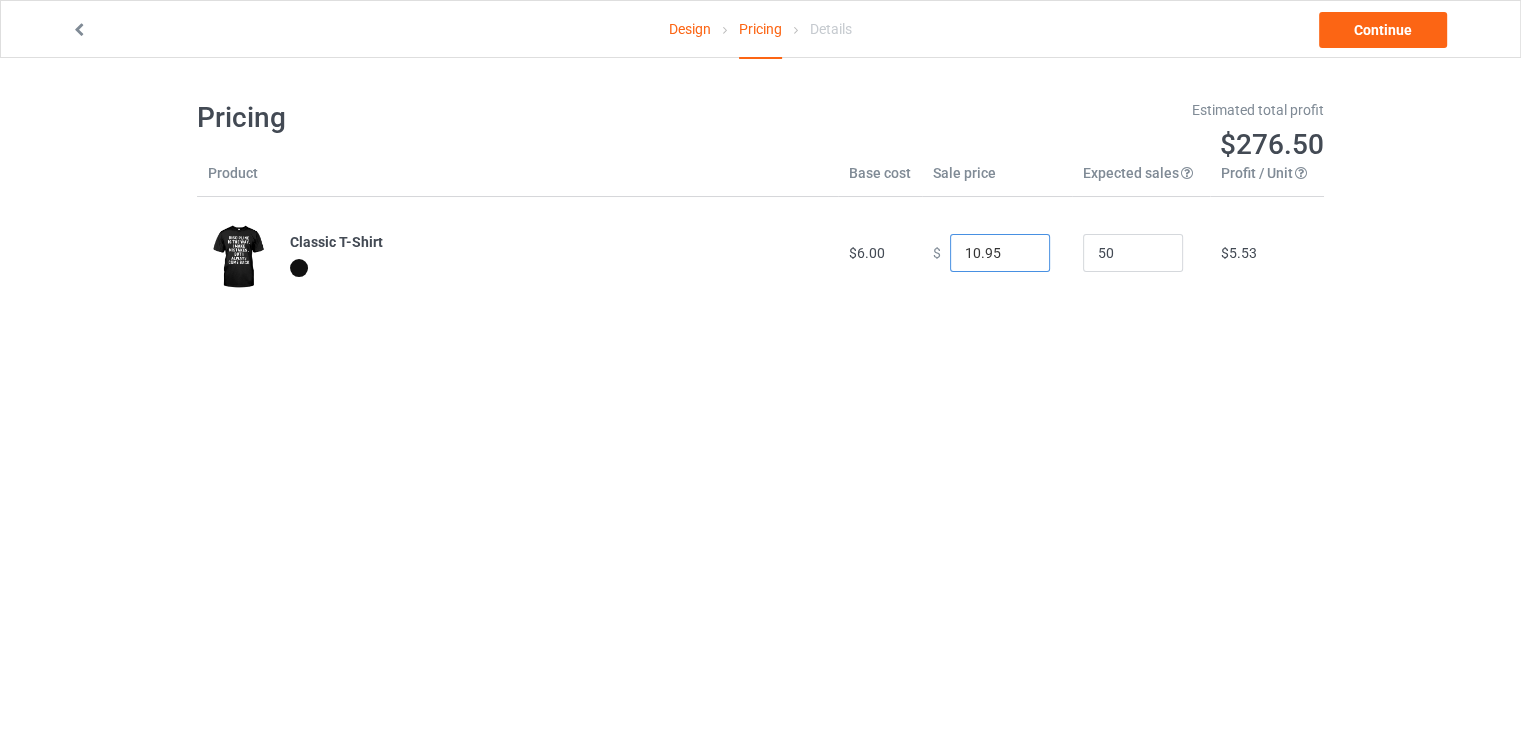 click on "10.95" at bounding box center (1000, 253) 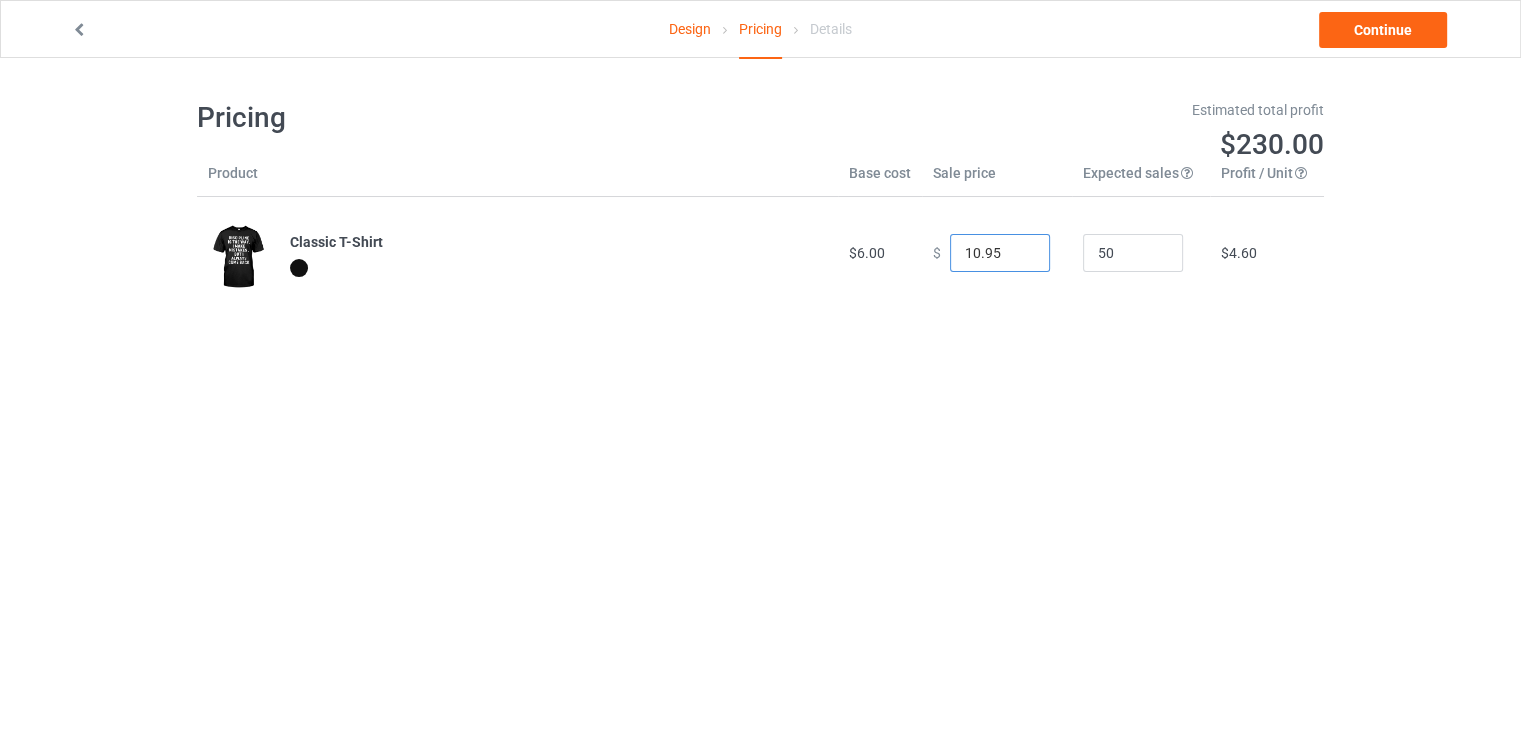 click on "10.95" at bounding box center [1000, 253] 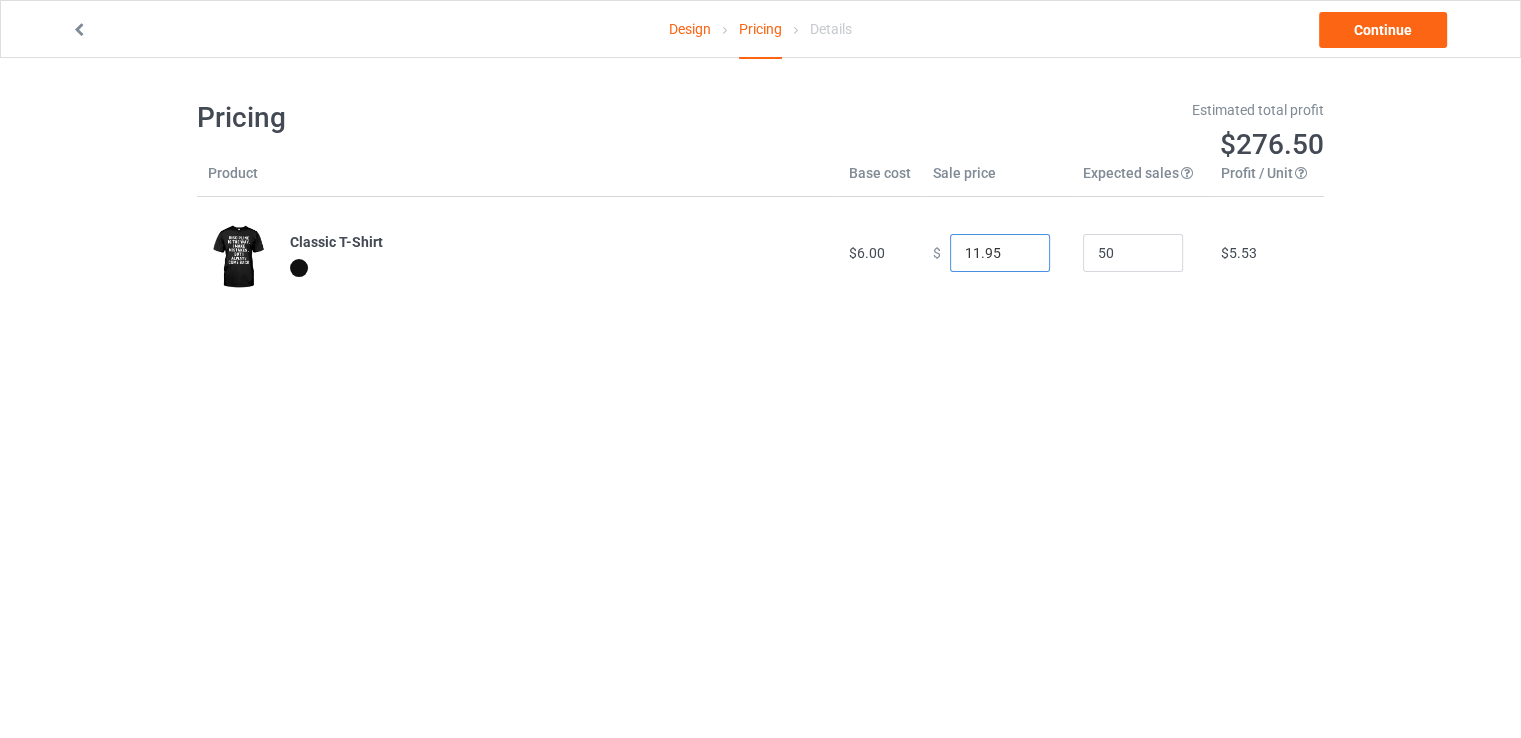 type on "11.95" 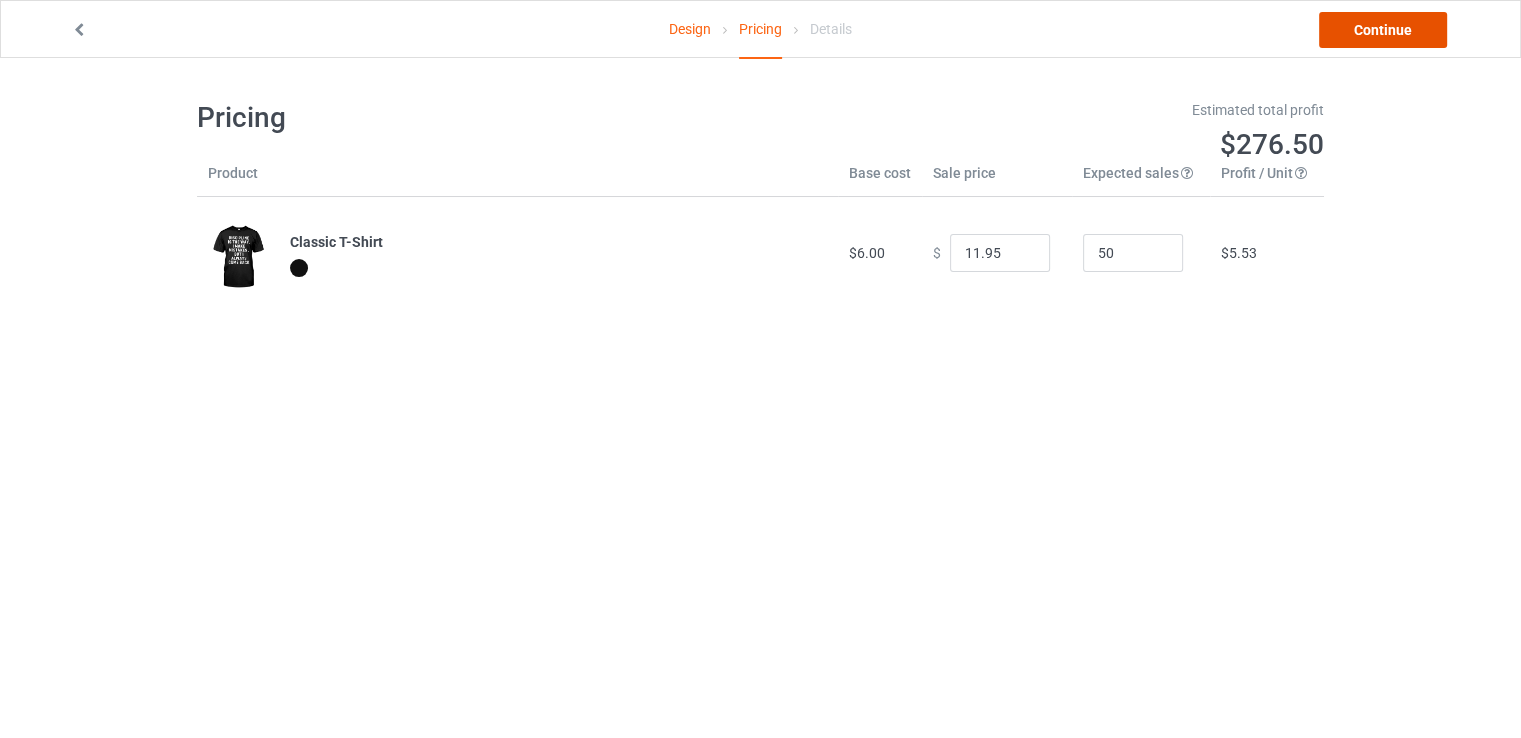 click on "Continue" at bounding box center (1383, 30) 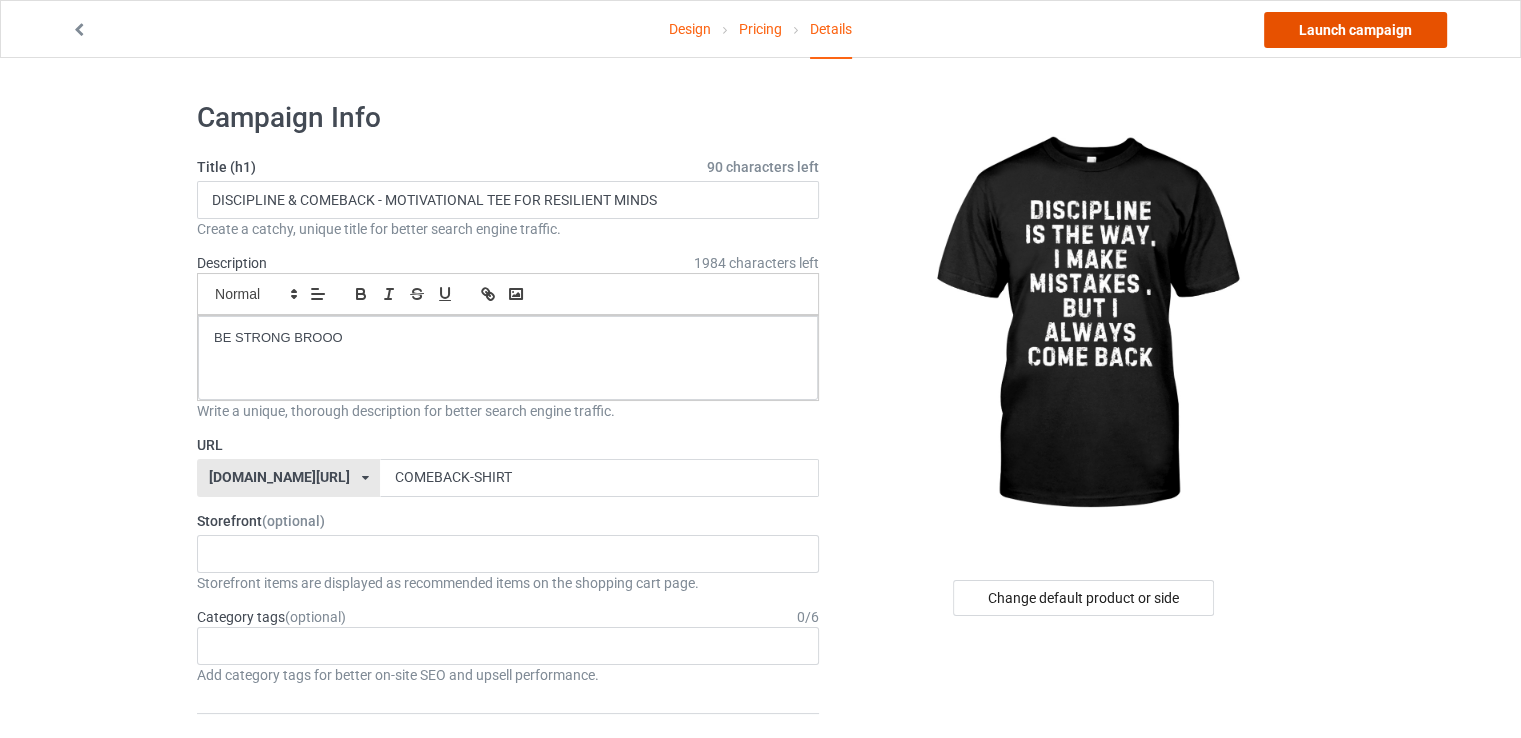 click on "Launch campaign" at bounding box center (1355, 30) 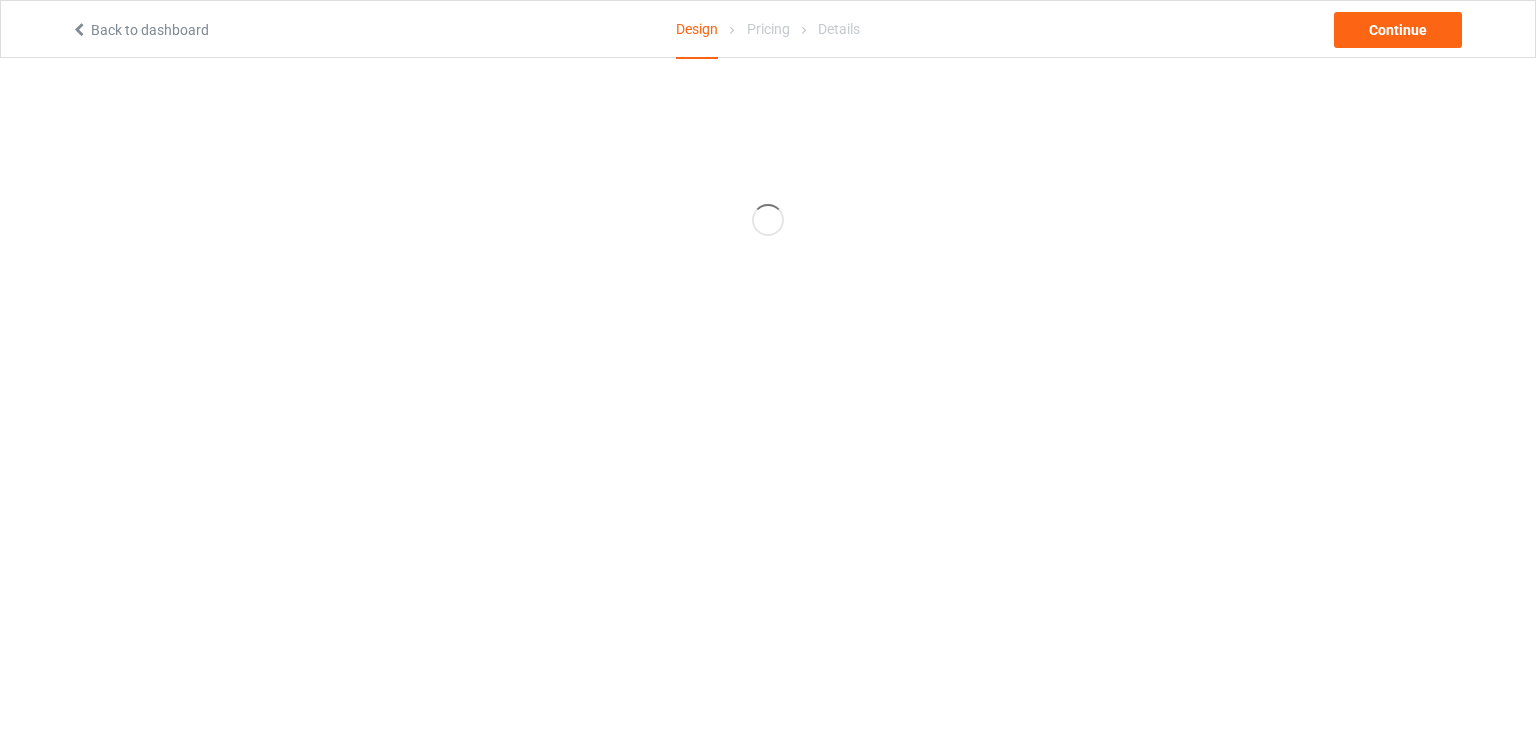 scroll, scrollTop: 0, scrollLeft: 0, axis: both 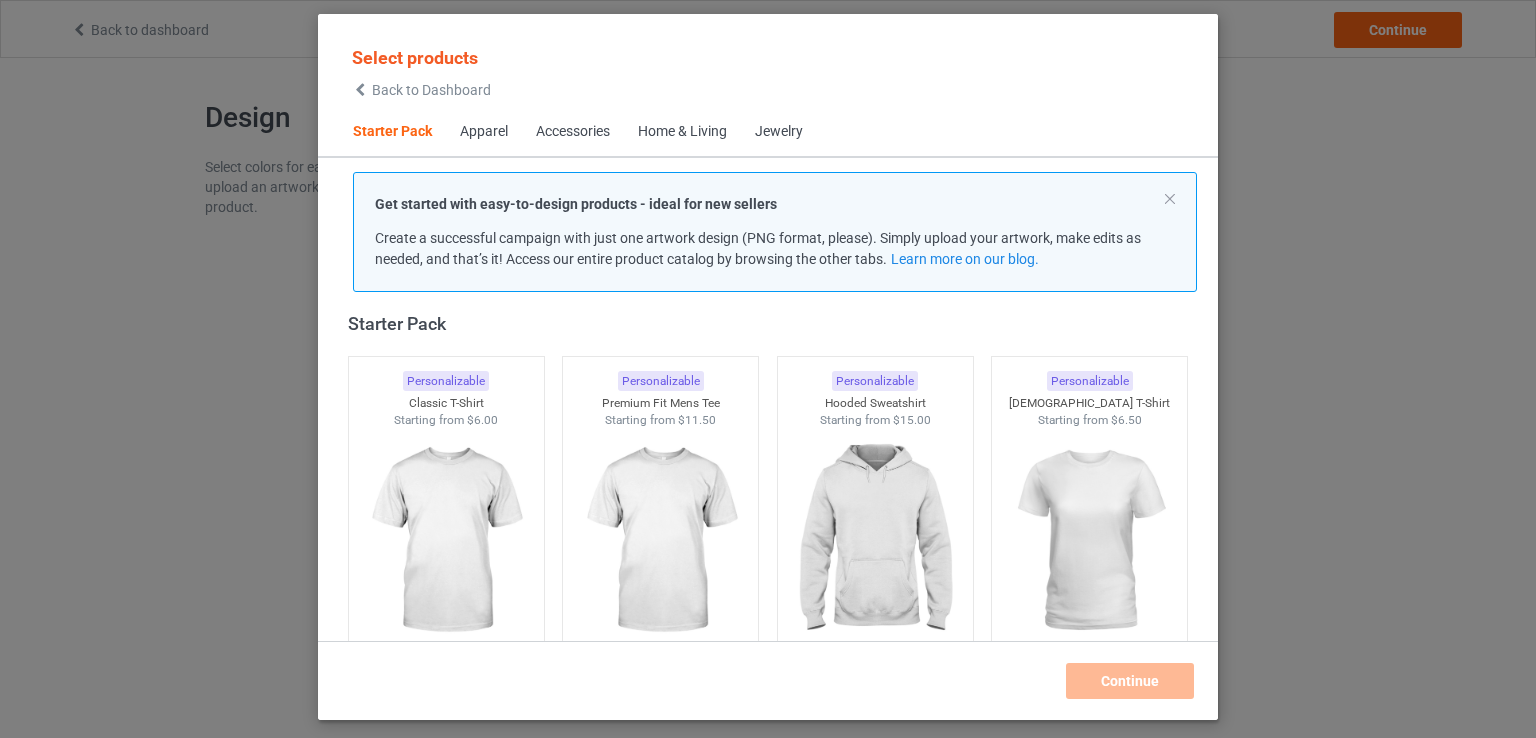 click at bounding box center (360, 90) 